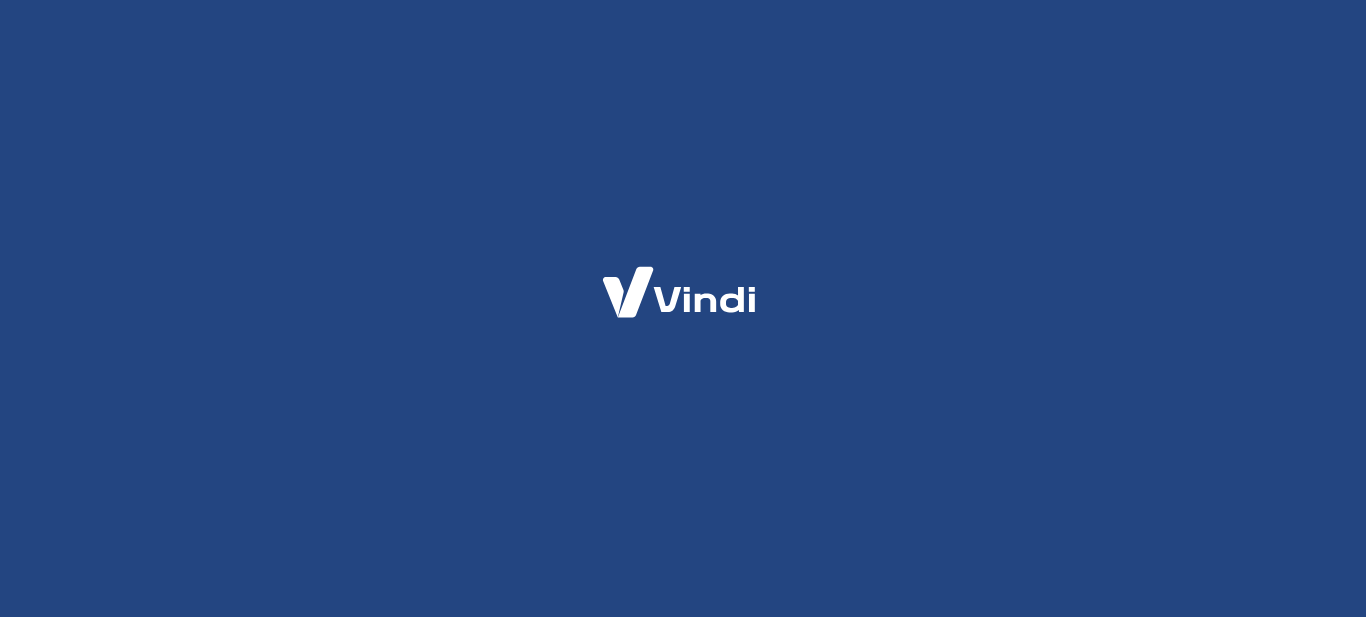 scroll, scrollTop: 0, scrollLeft: 0, axis: both 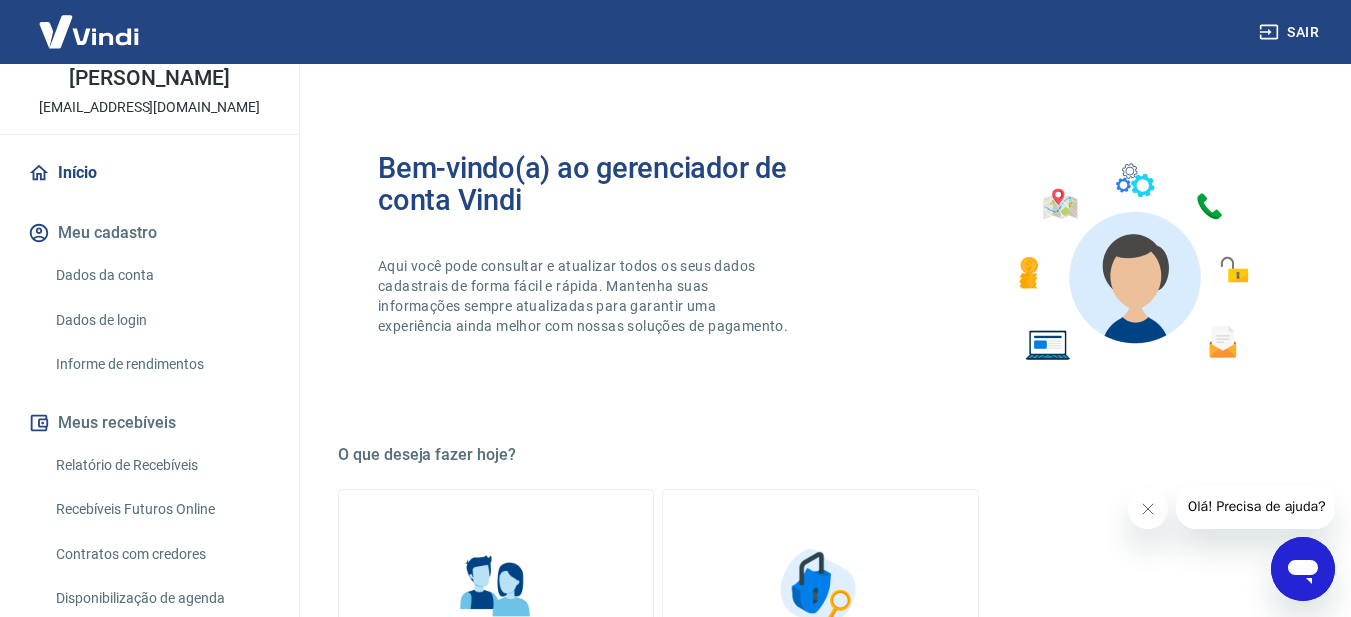 click on "Relatório de Recebíveis" at bounding box center [161, 465] 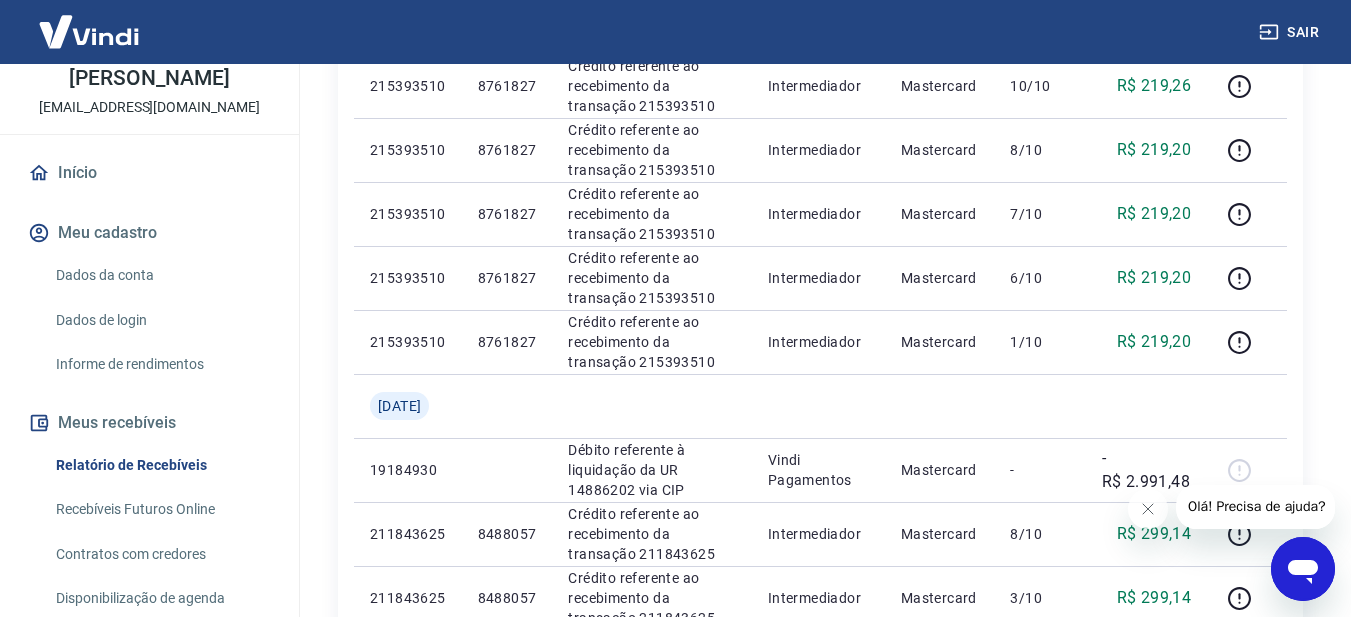 scroll, scrollTop: 986, scrollLeft: 0, axis: vertical 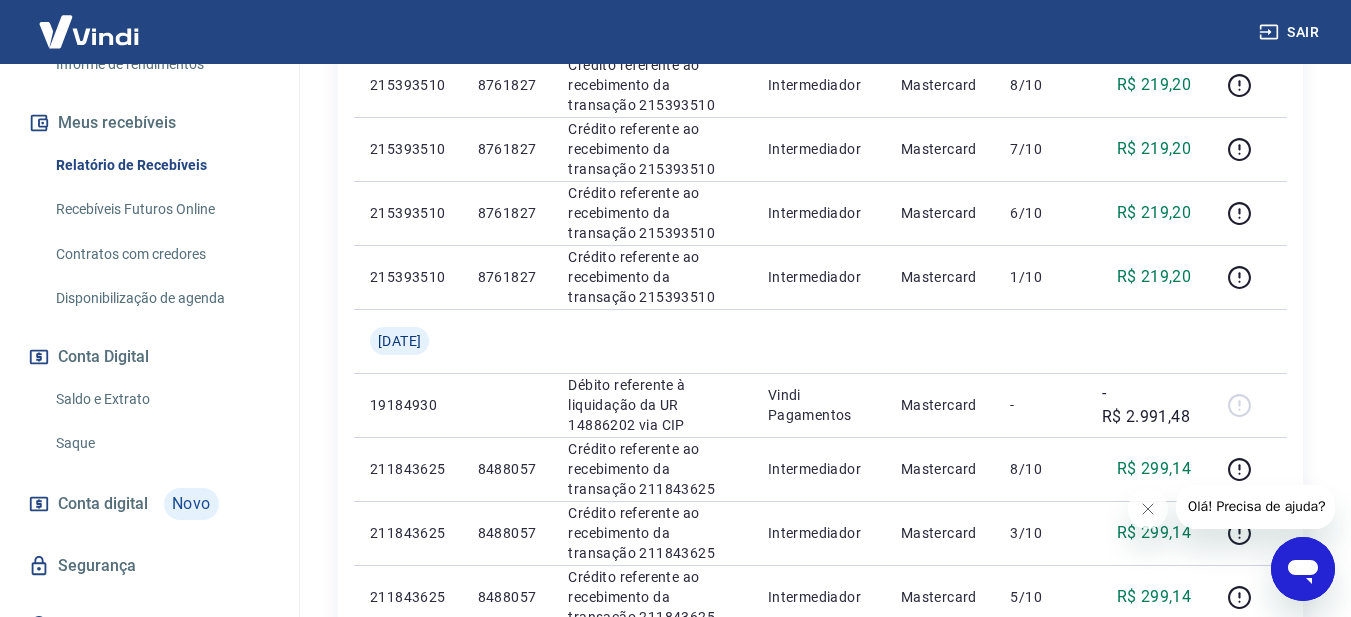 click on "Saldo e Extrato" at bounding box center (161, 399) 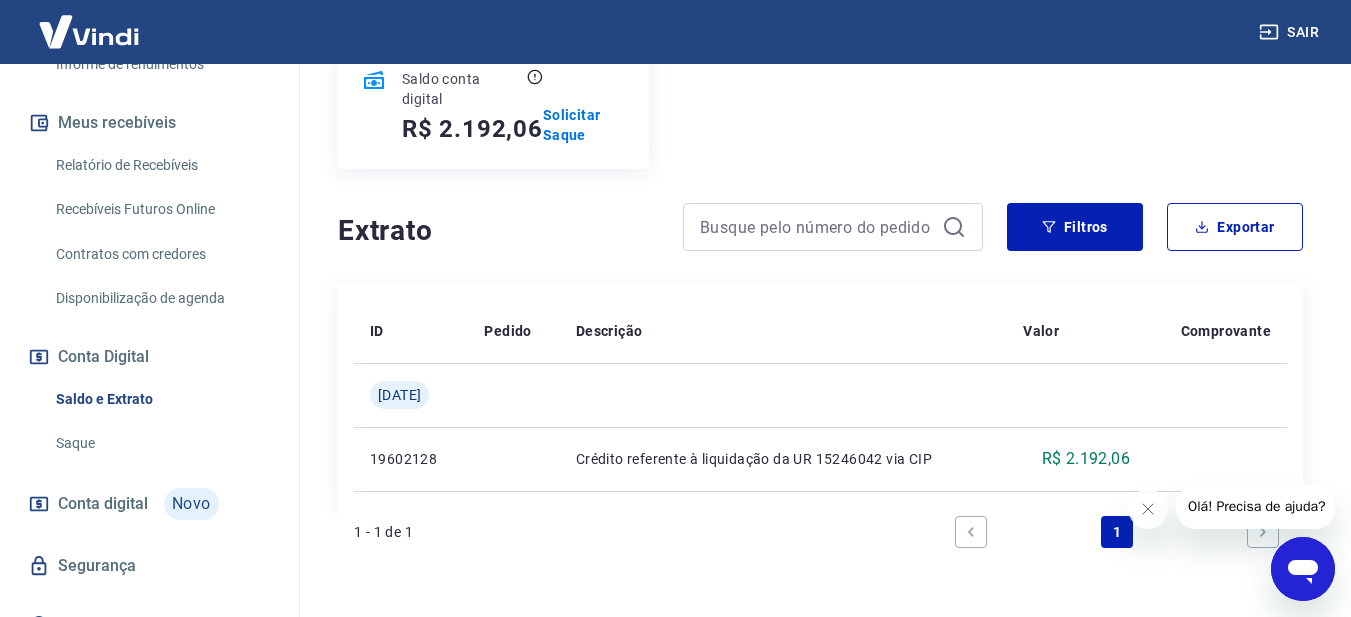 scroll, scrollTop: 145, scrollLeft: 0, axis: vertical 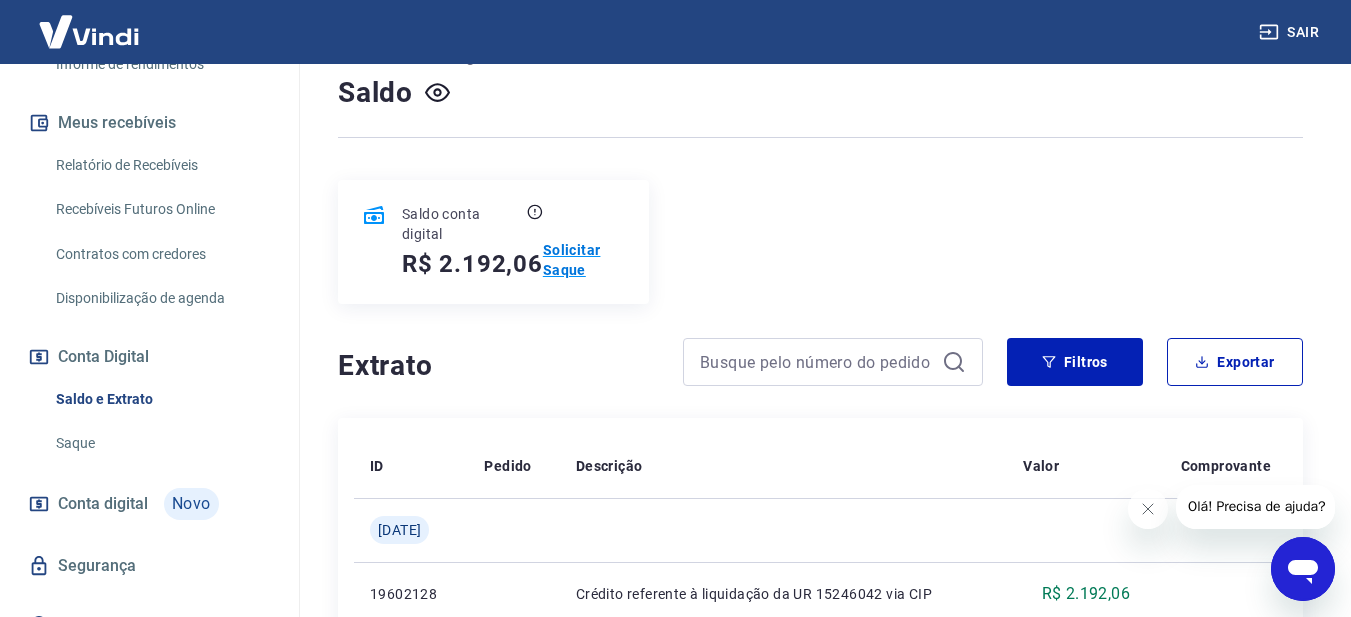 click on "Solicitar Saque" at bounding box center [584, 260] 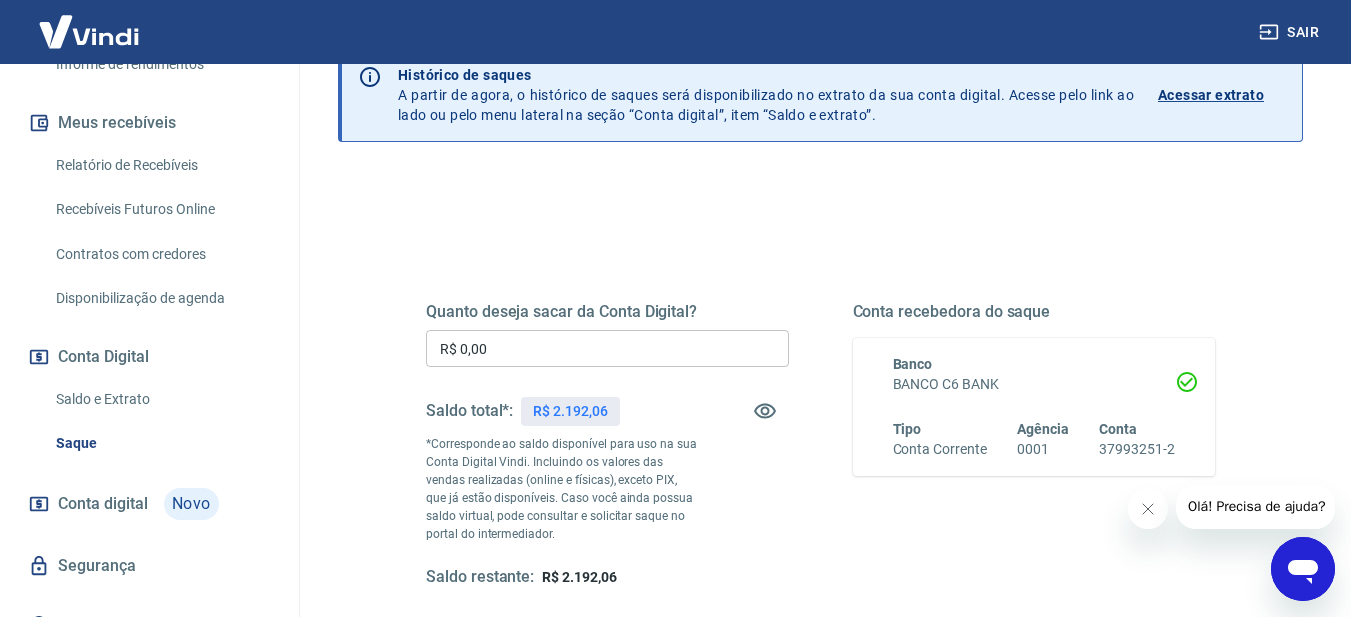 scroll, scrollTop: 200, scrollLeft: 0, axis: vertical 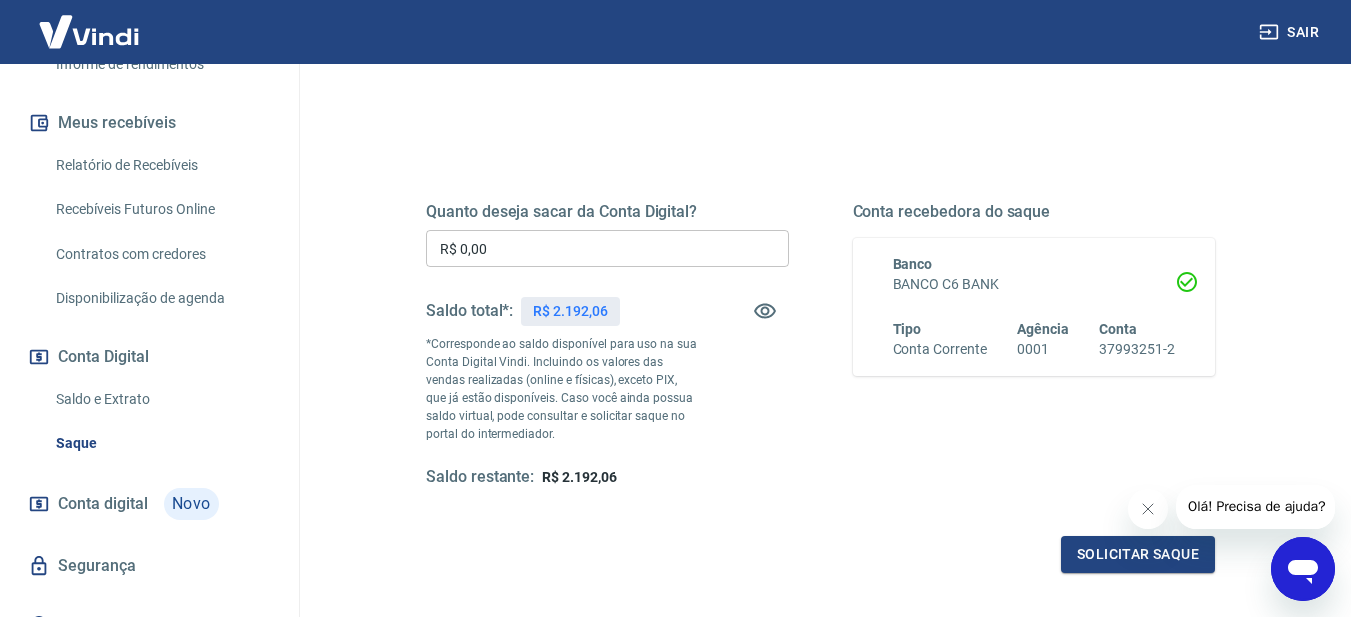 click on "R$ 0,00" at bounding box center [607, 248] 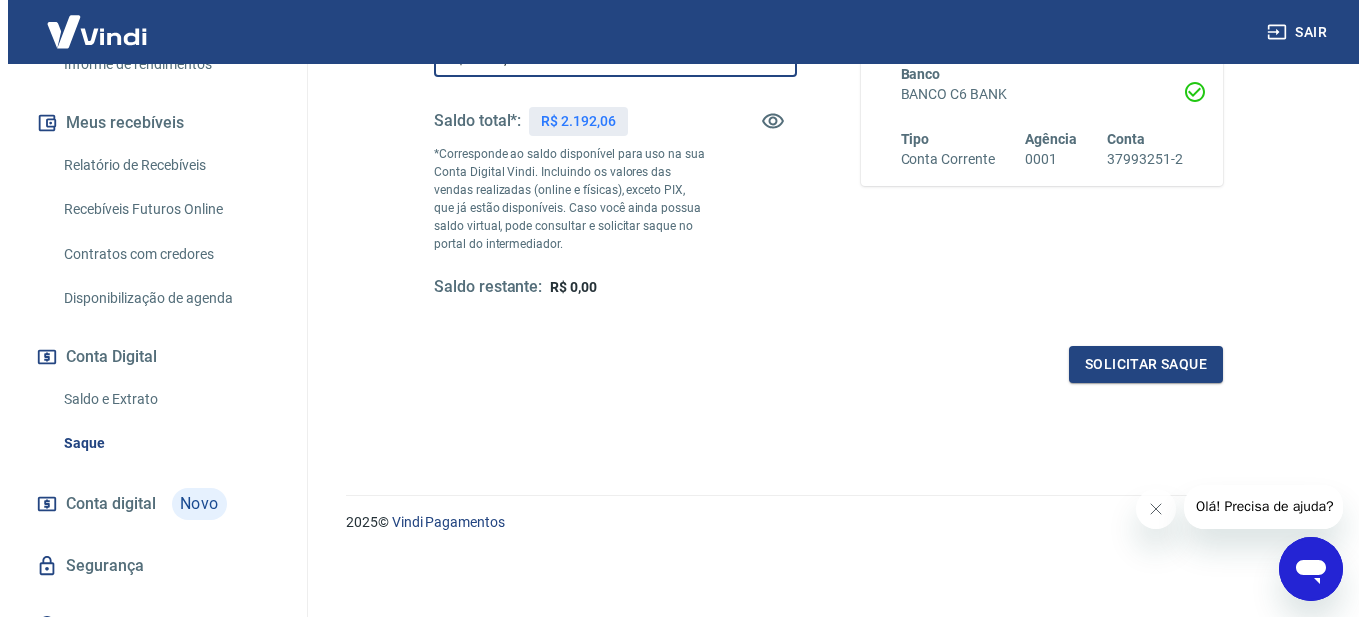 scroll, scrollTop: 290, scrollLeft: 0, axis: vertical 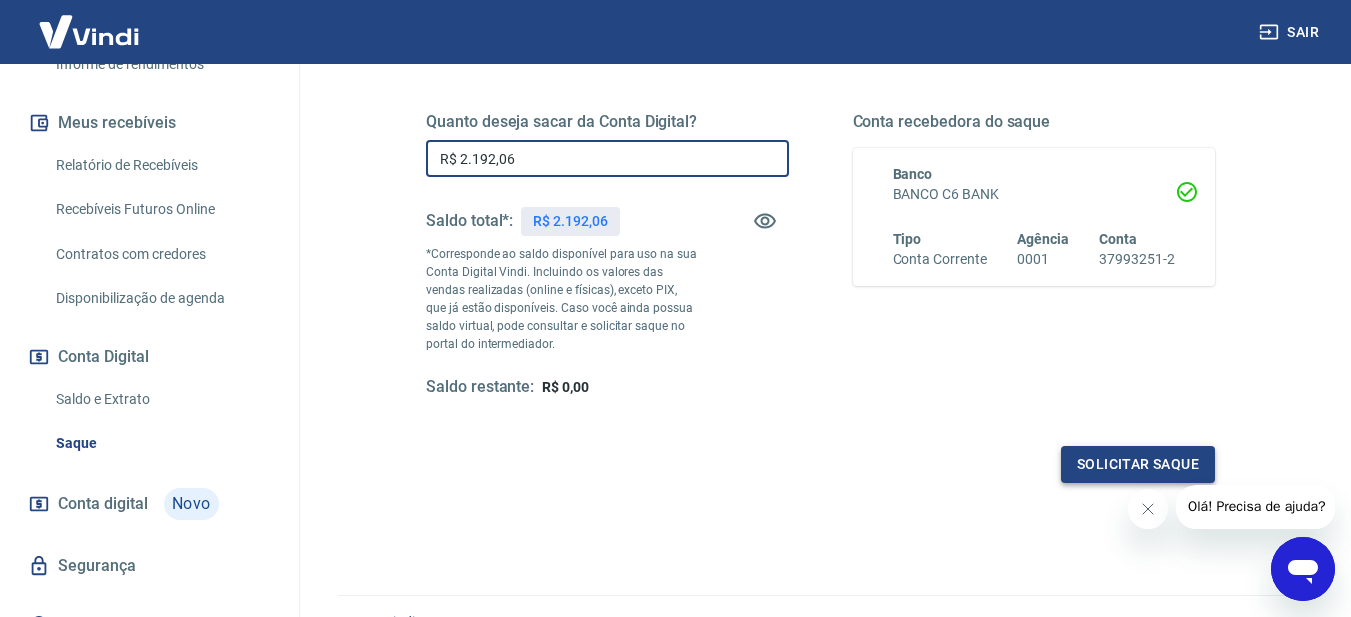type on "R$ 2.192,06" 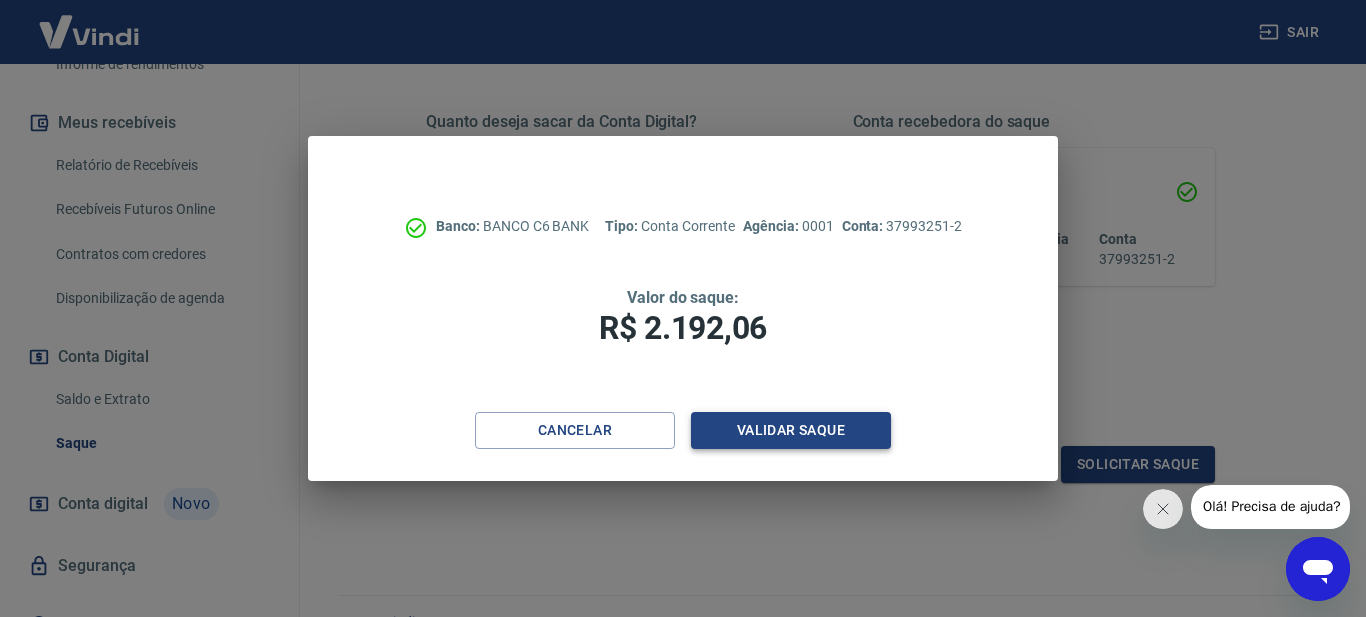 click on "Validar saque" at bounding box center (791, 430) 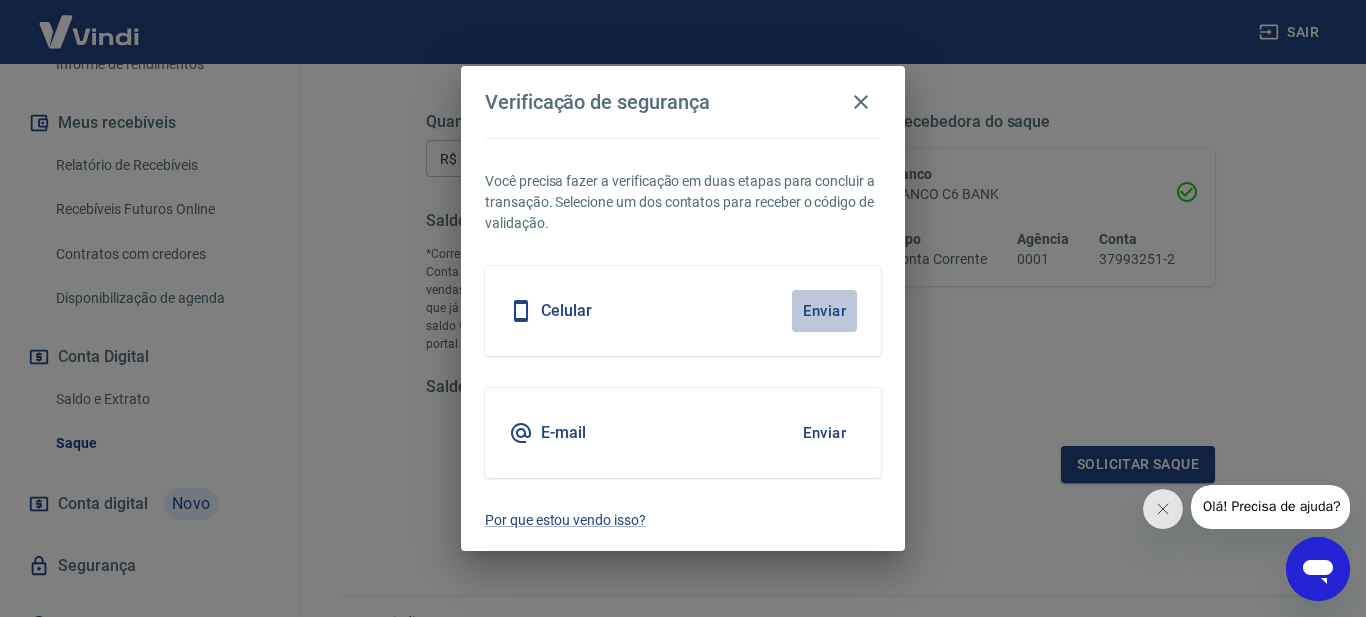 click on "Enviar" at bounding box center (824, 311) 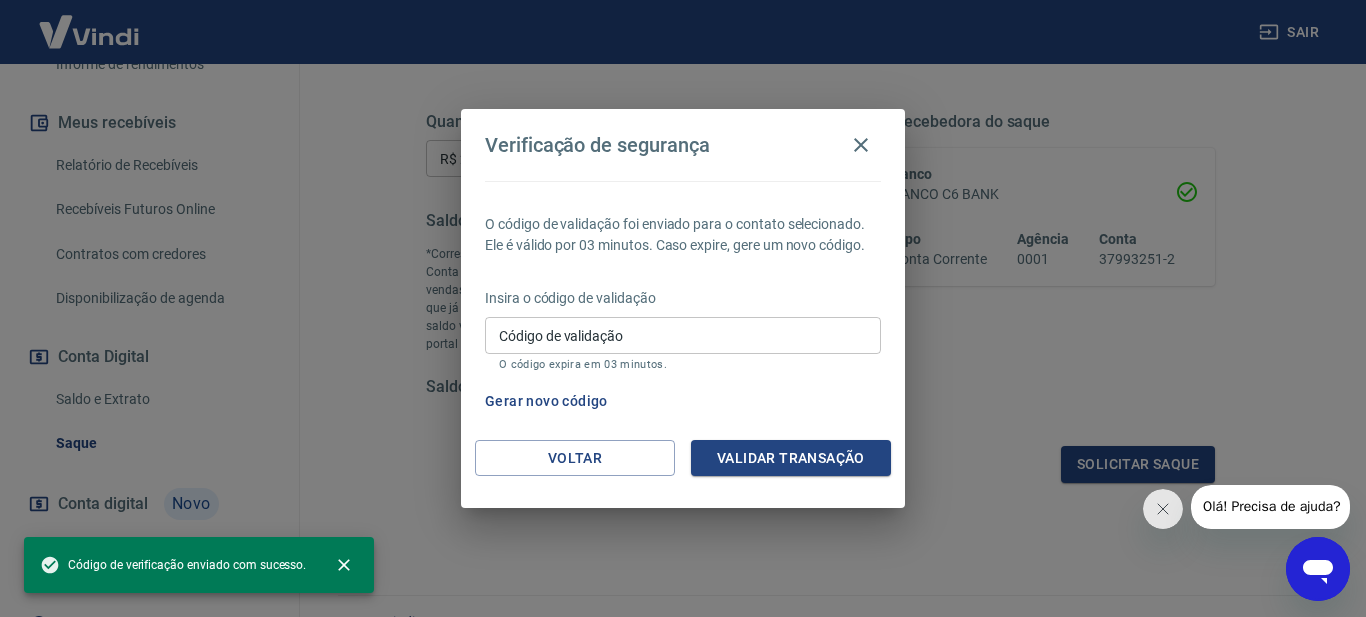 click on "Código de validação" at bounding box center [683, 335] 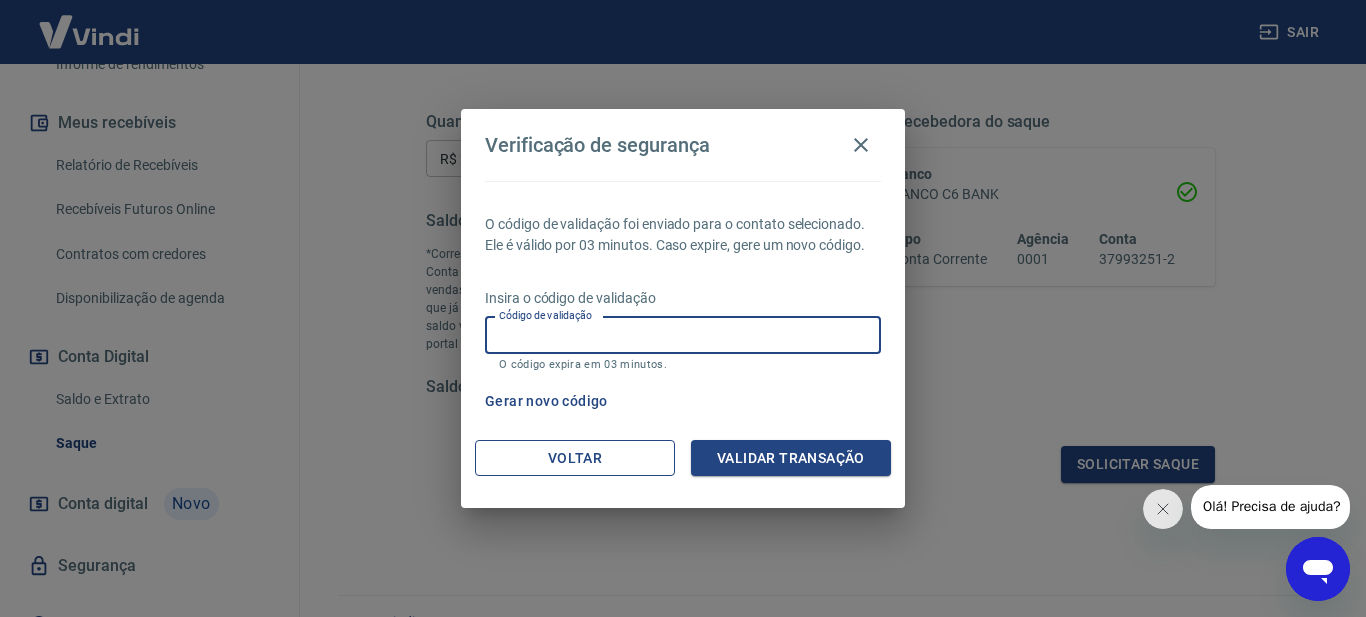 click on "Voltar" at bounding box center (575, 458) 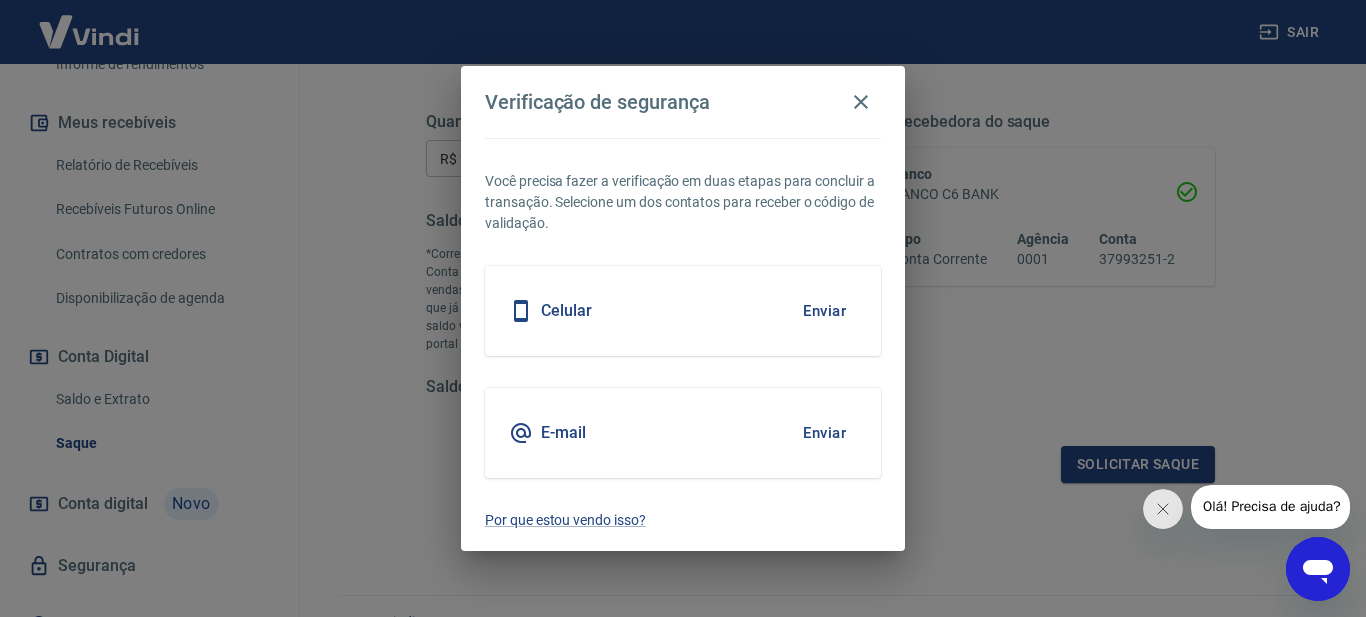 click on "Enviar" at bounding box center (824, 311) 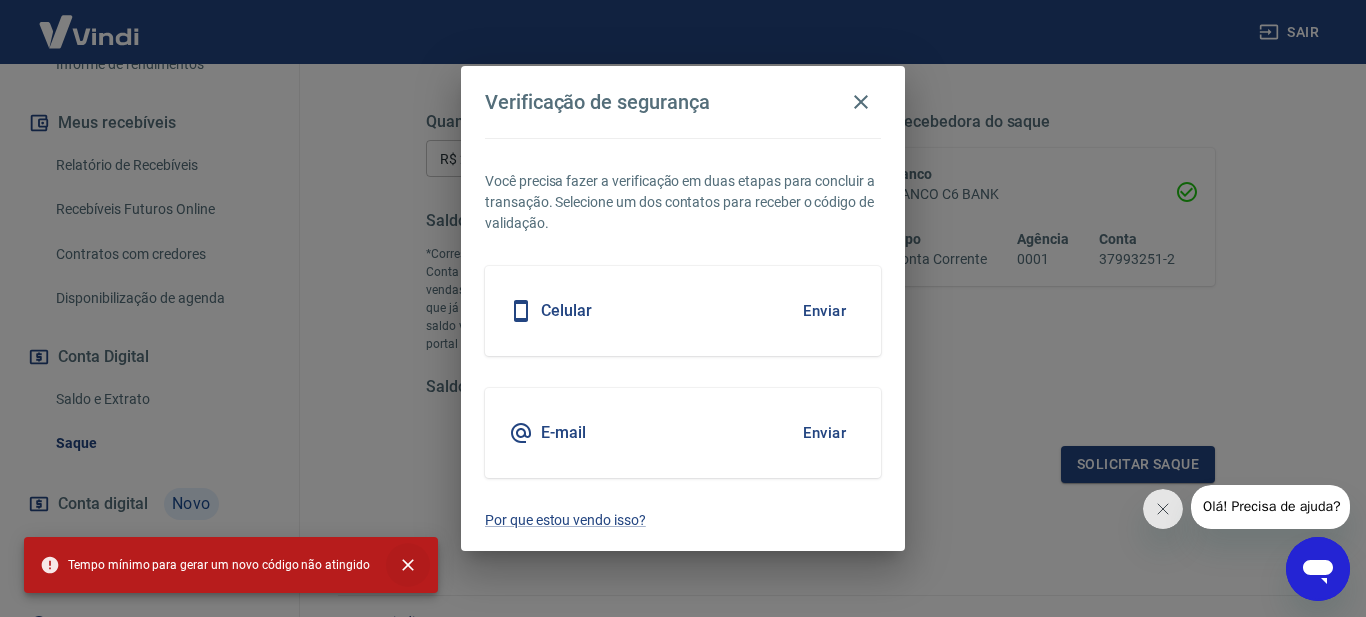 click 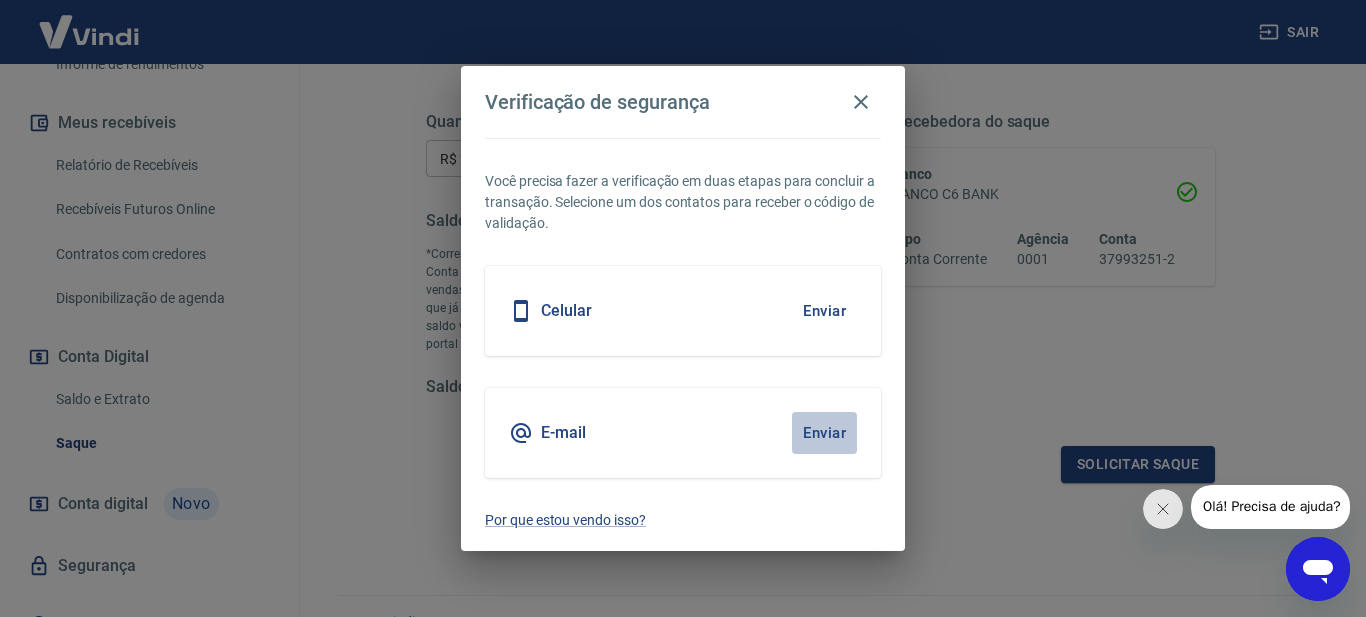click on "Enviar" at bounding box center (824, 433) 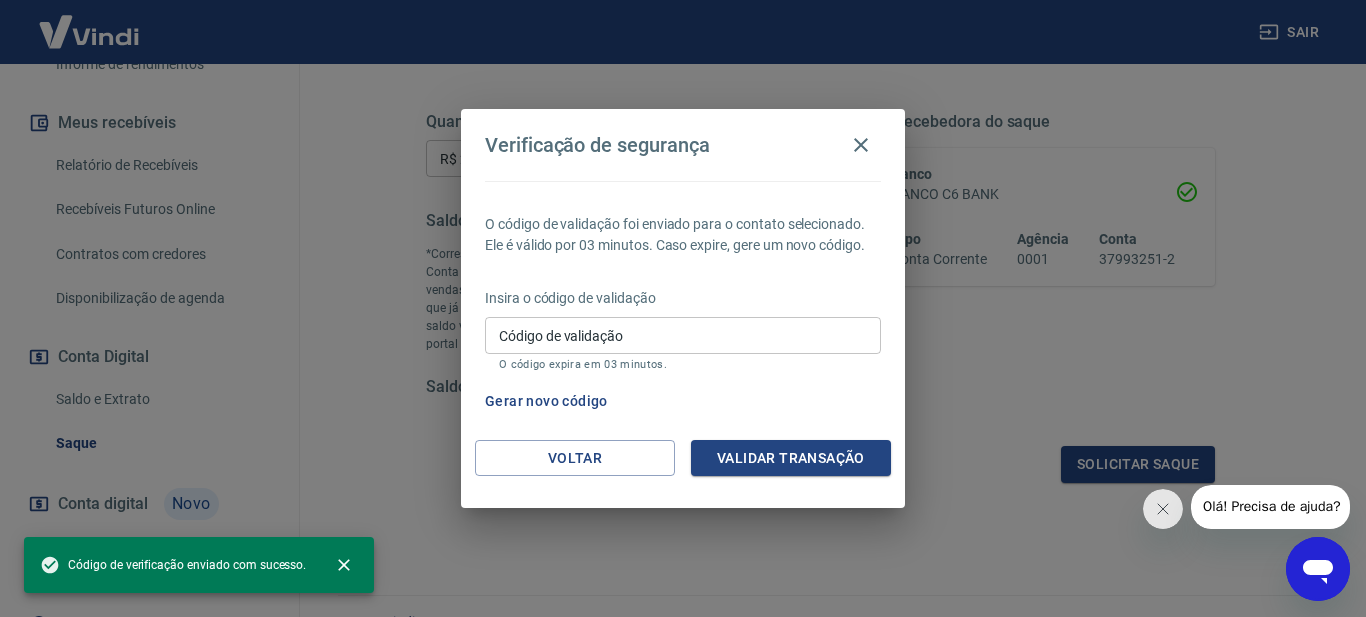 click on "Código de validação Código de validação O código expira em 03 minutos." at bounding box center (683, 344) 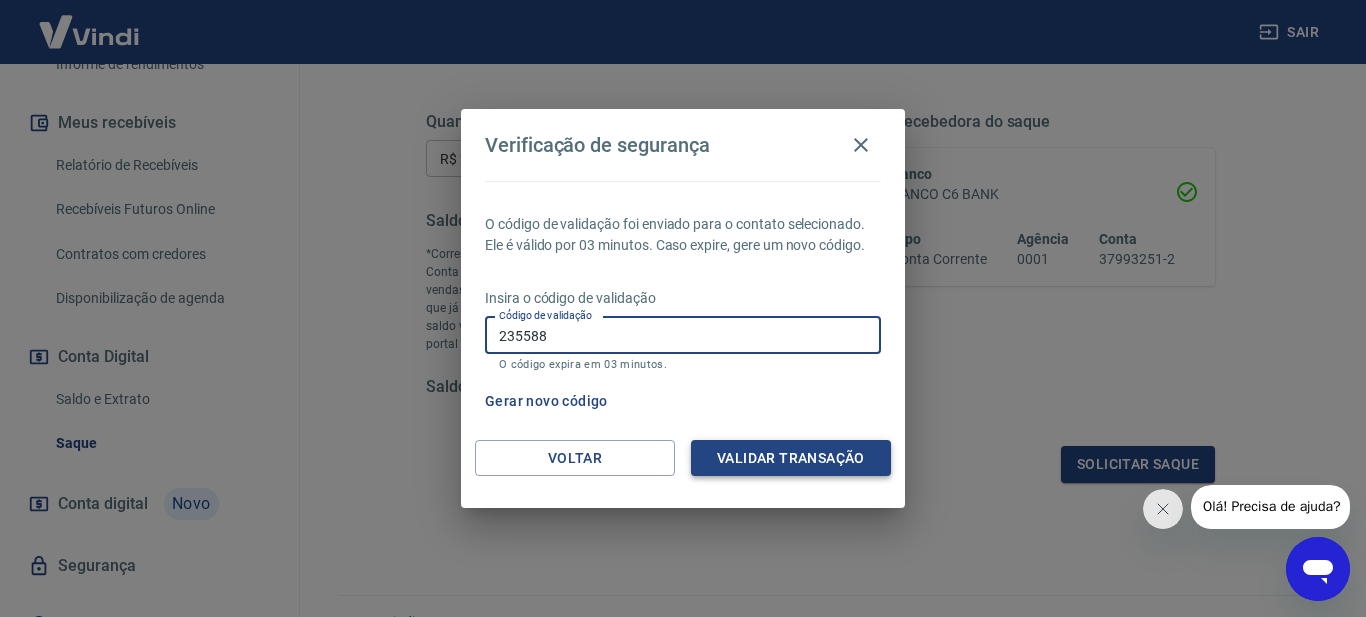click on "Validar transação" at bounding box center (791, 458) 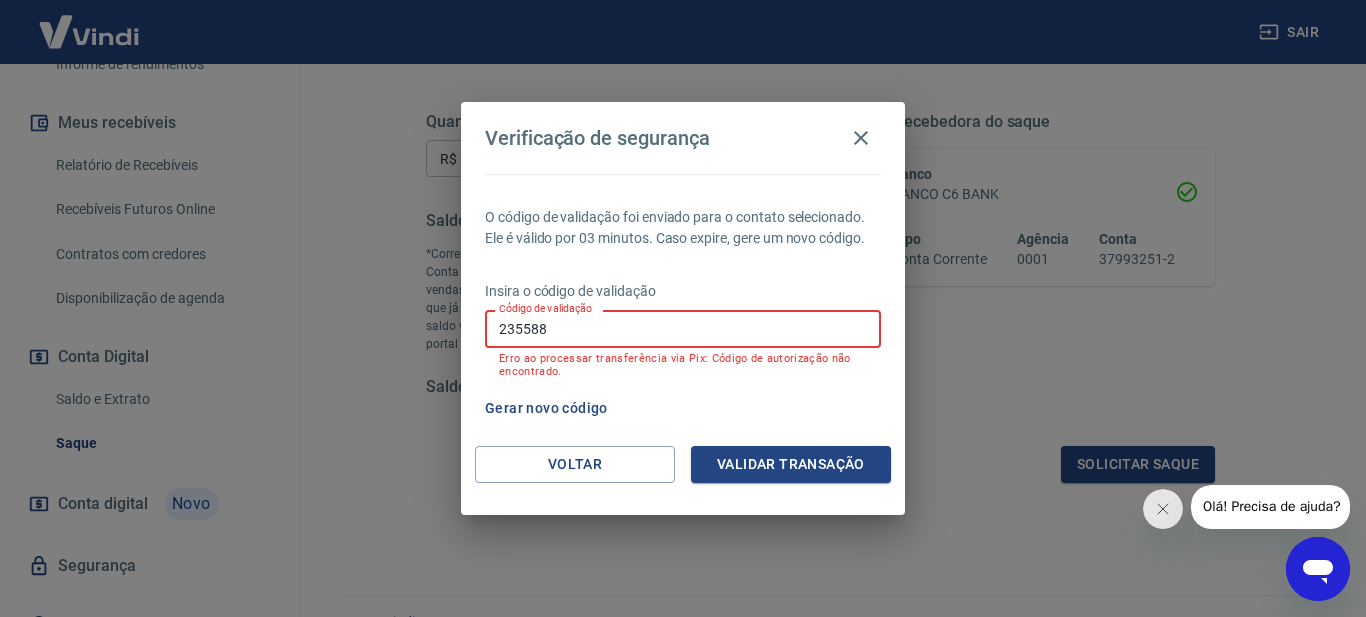 drag, startPoint x: 570, startPoint y: 320, endPoint x: 437, endPoint y: 339, distance: 134.3503 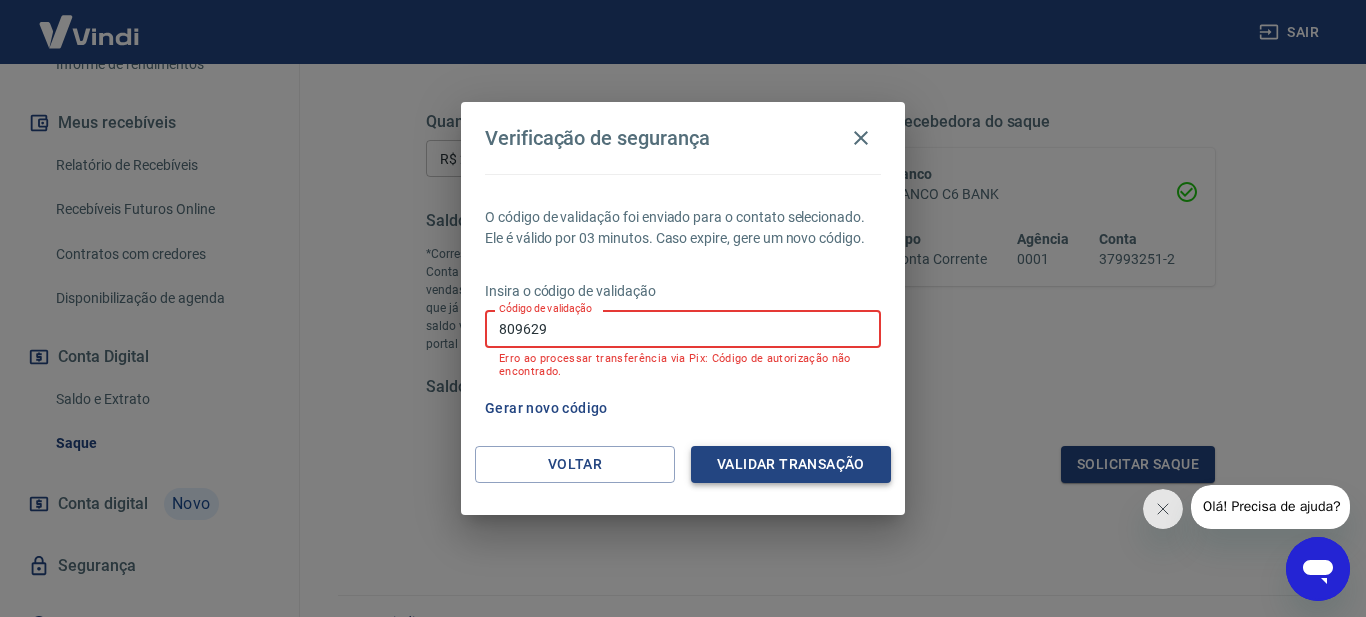 type on "809629" 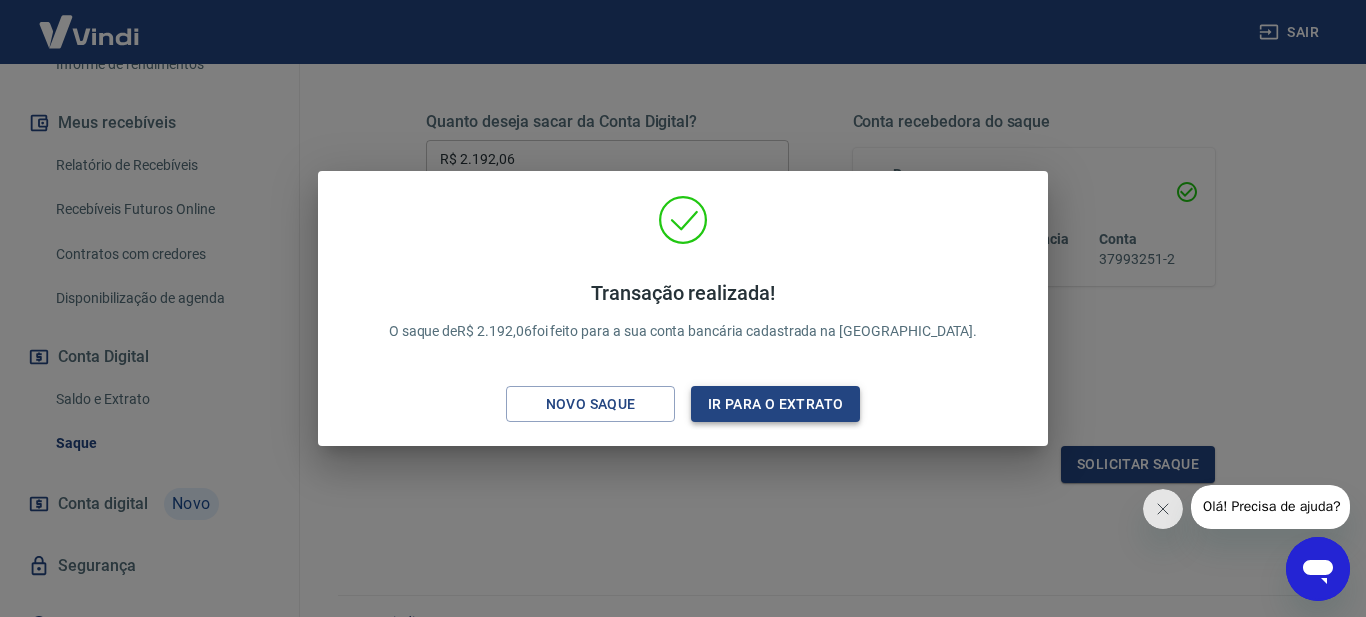 click on "Ir para o extrato" at bounding box center [775, 404] 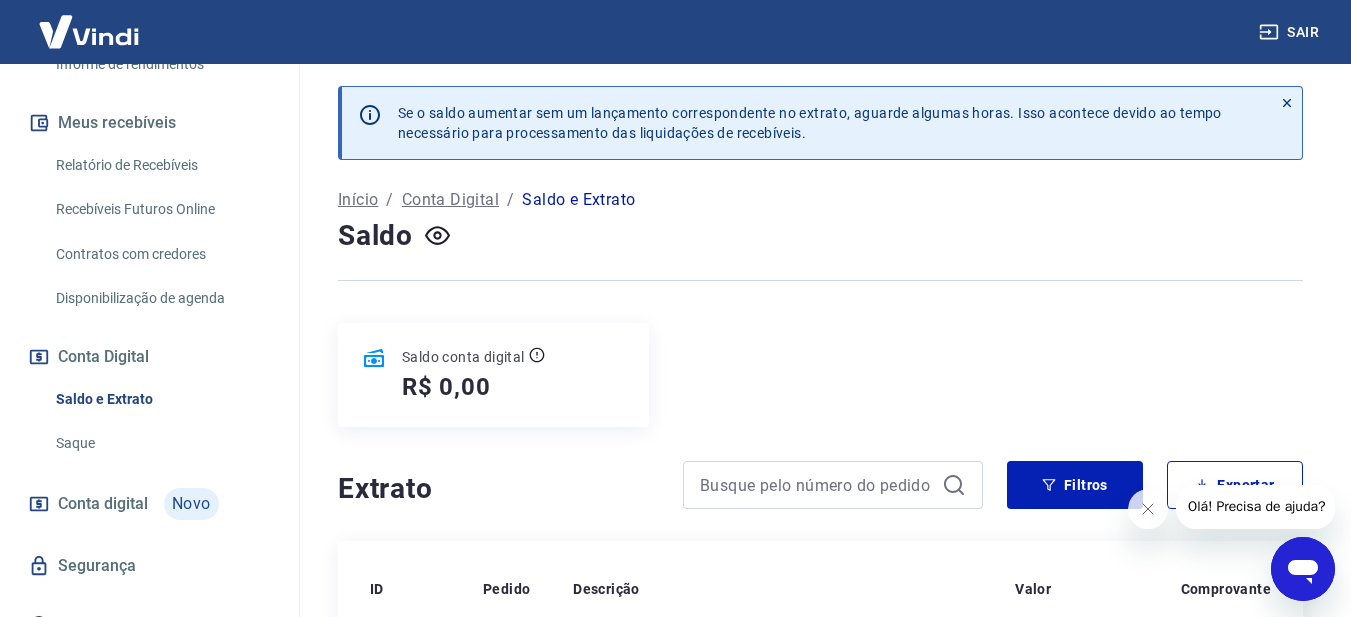 scroll, scrollTop: 0, scrollLeft: 0, axis: both 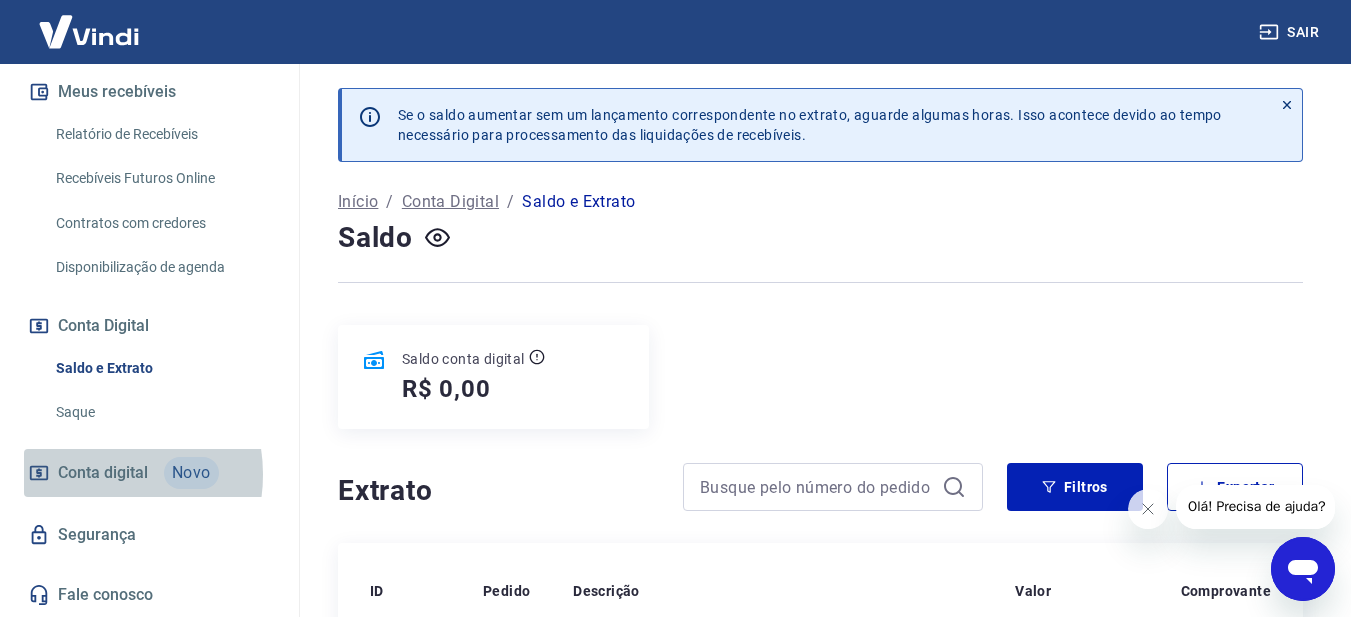 click on "Conta digital" at bounding box center [103, 473] 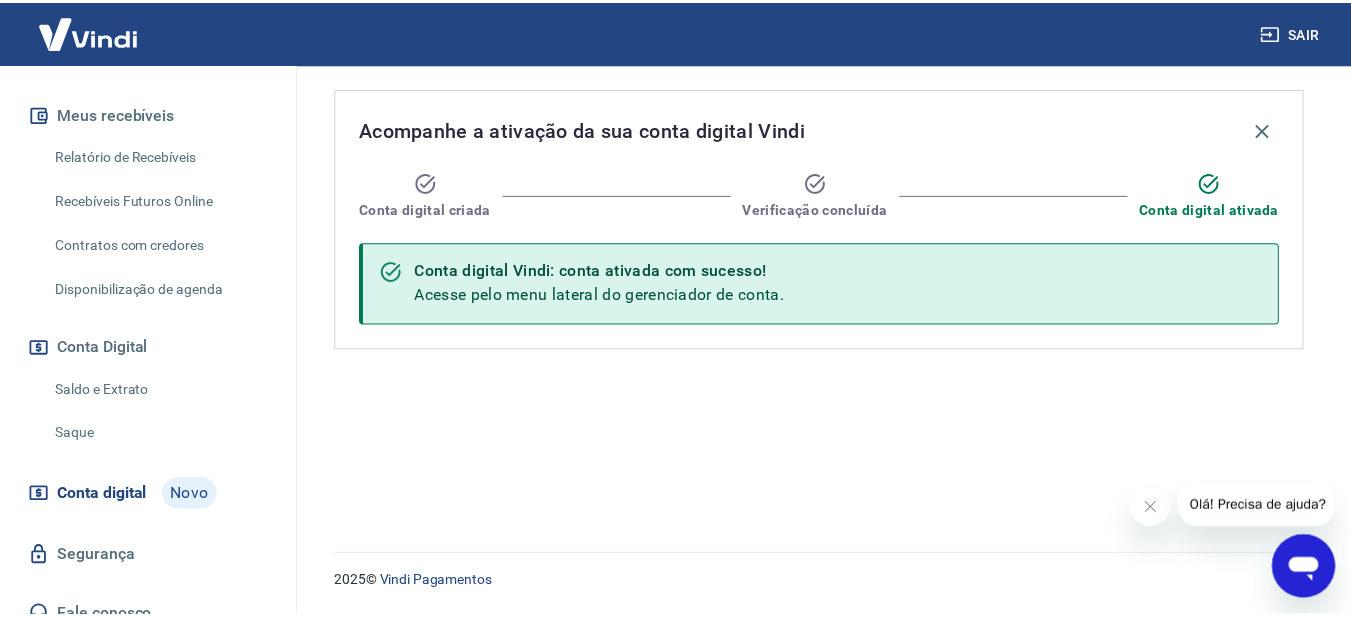 scroll, scrollTop: 431, scrollLeft: 0, axis: vertical 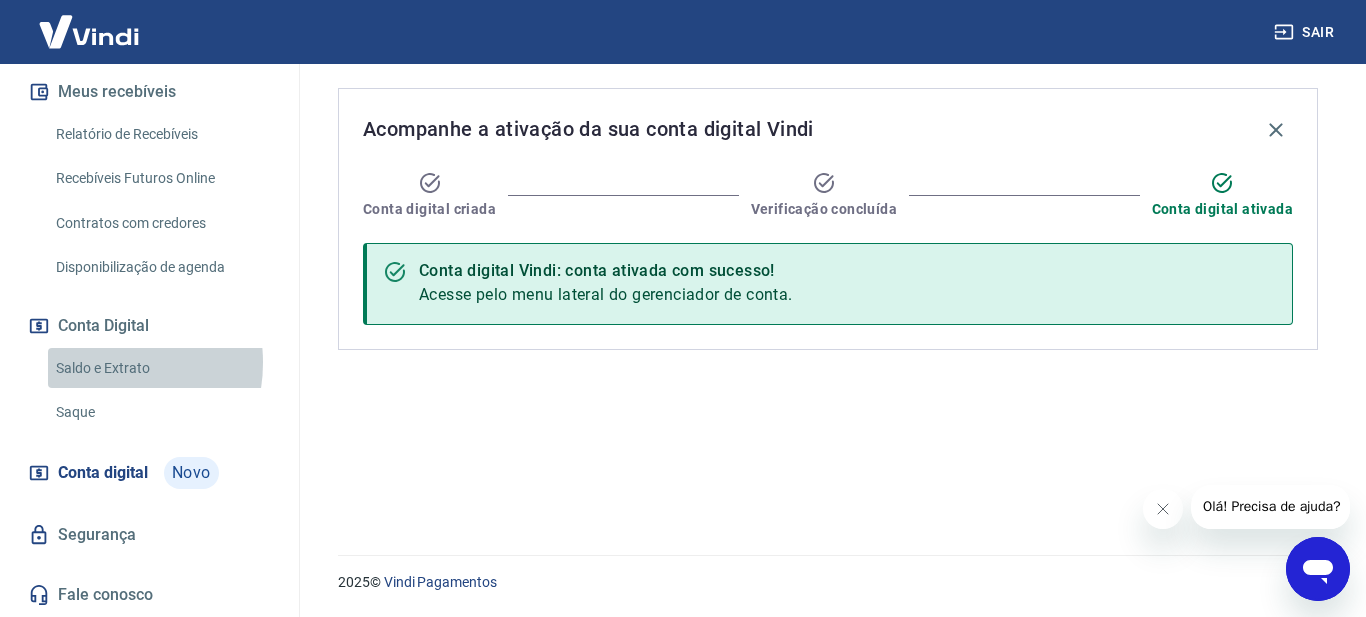 click on "Saldo e Extrato" at bounding box center [161, 368] 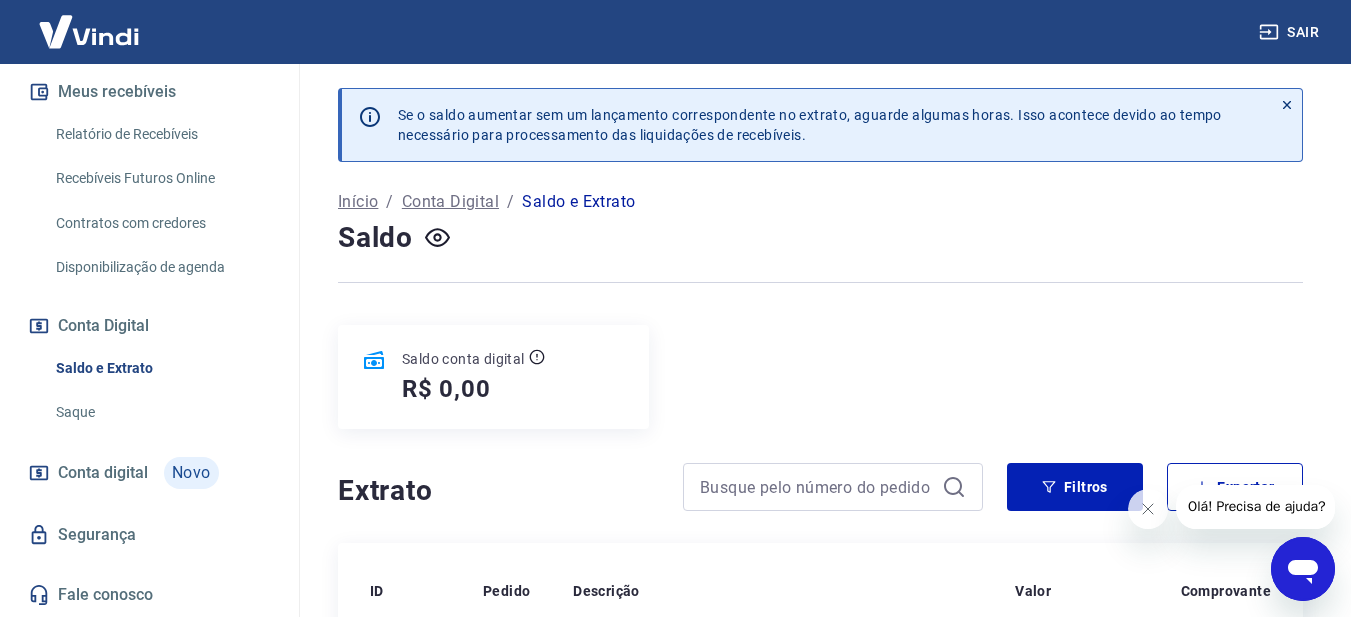 click 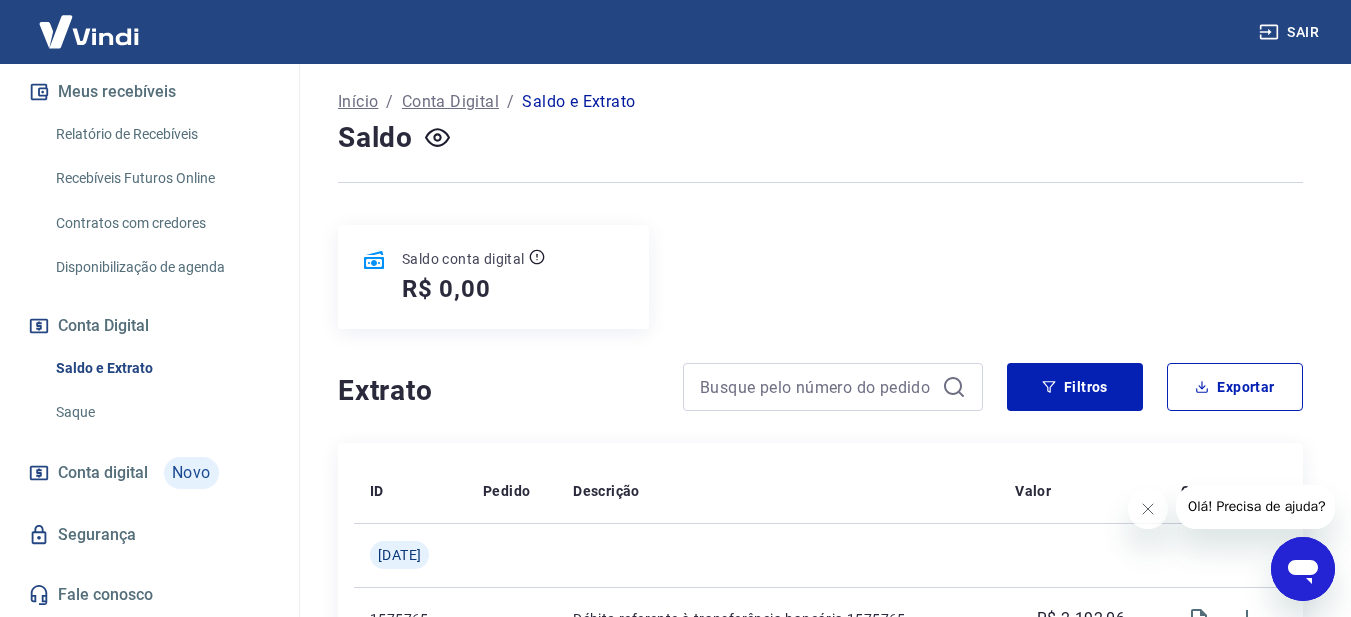 scroll, scrollTop: 0, scrollLeft: 0, axis: both 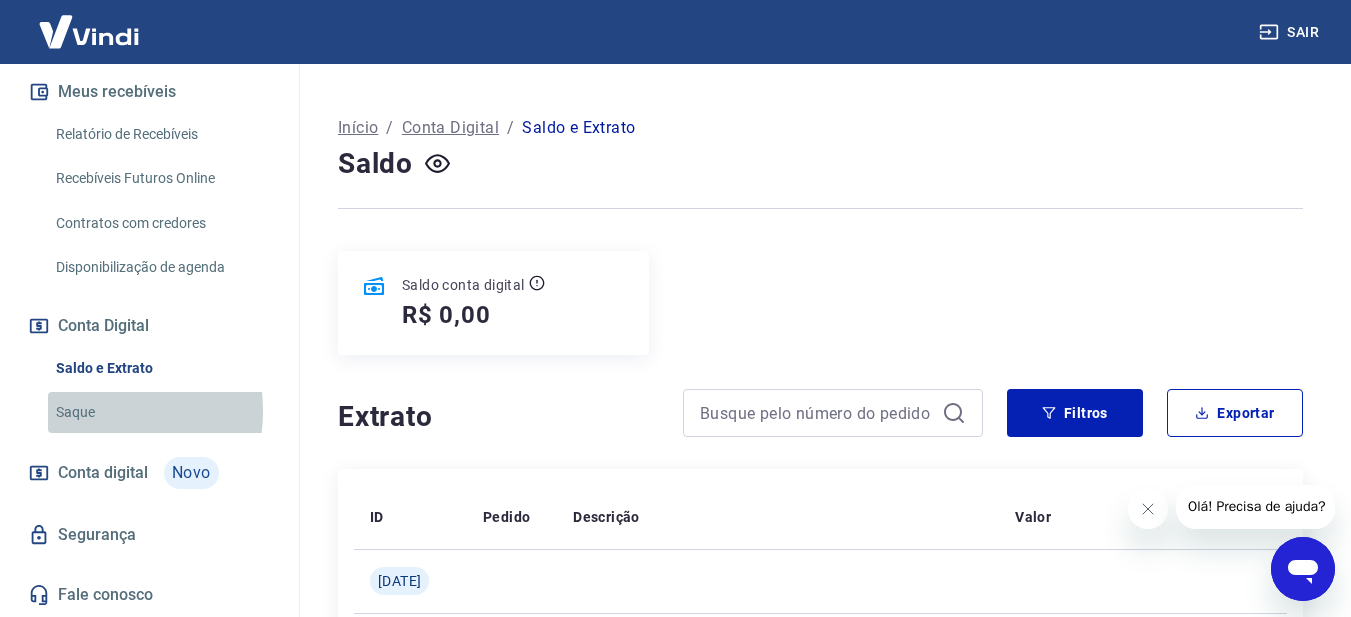 click on "Saque" at bounding box center [161, 412] 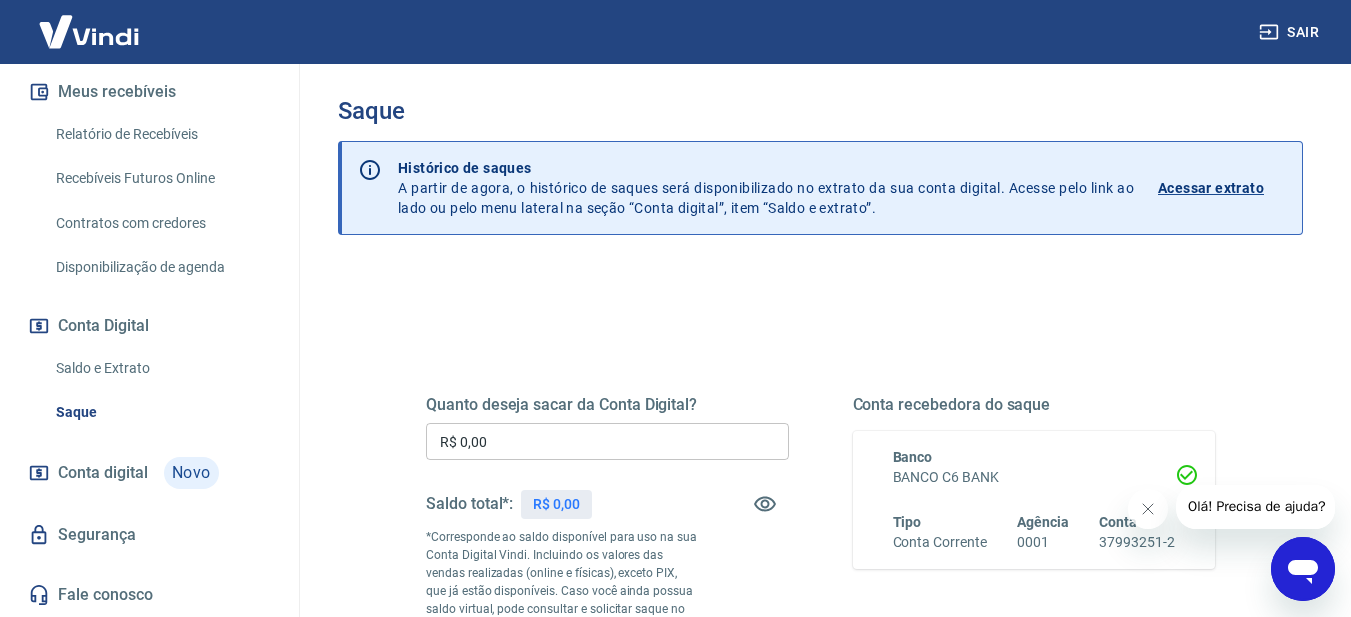 scroll, scrollTop: 0, scrollLeft: 0, axis: both 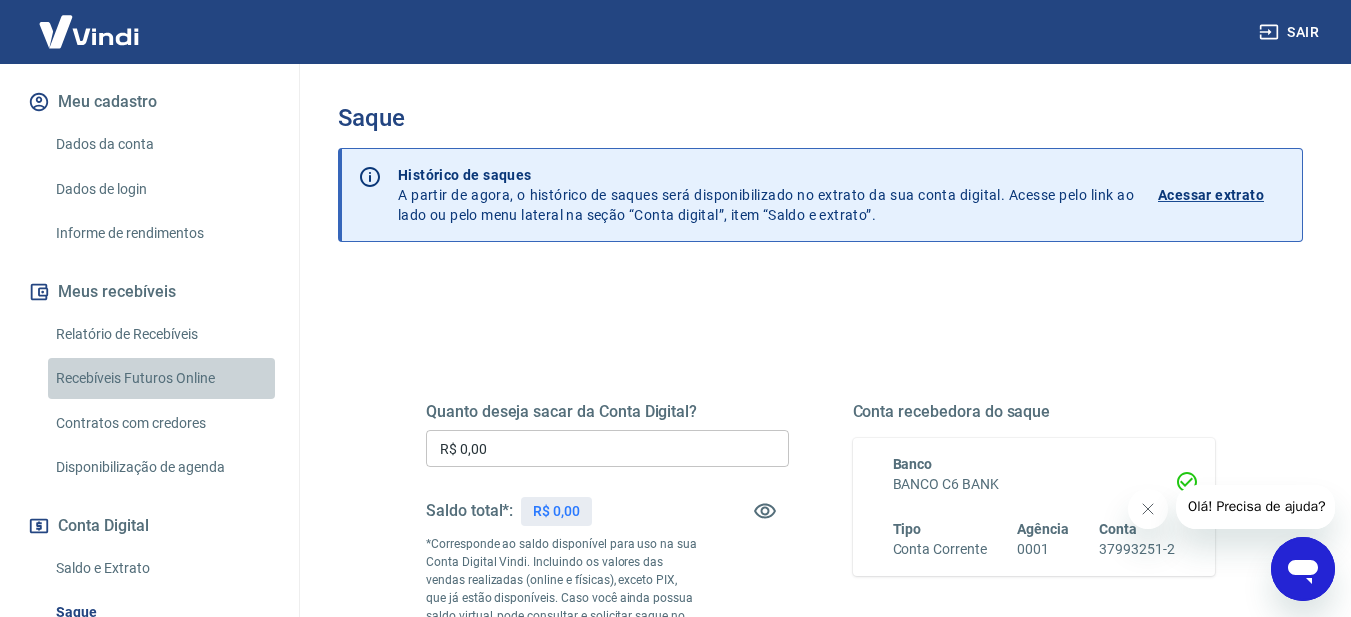 click on "Recebíveis Futuros Online" at bounding box center [161, 378] 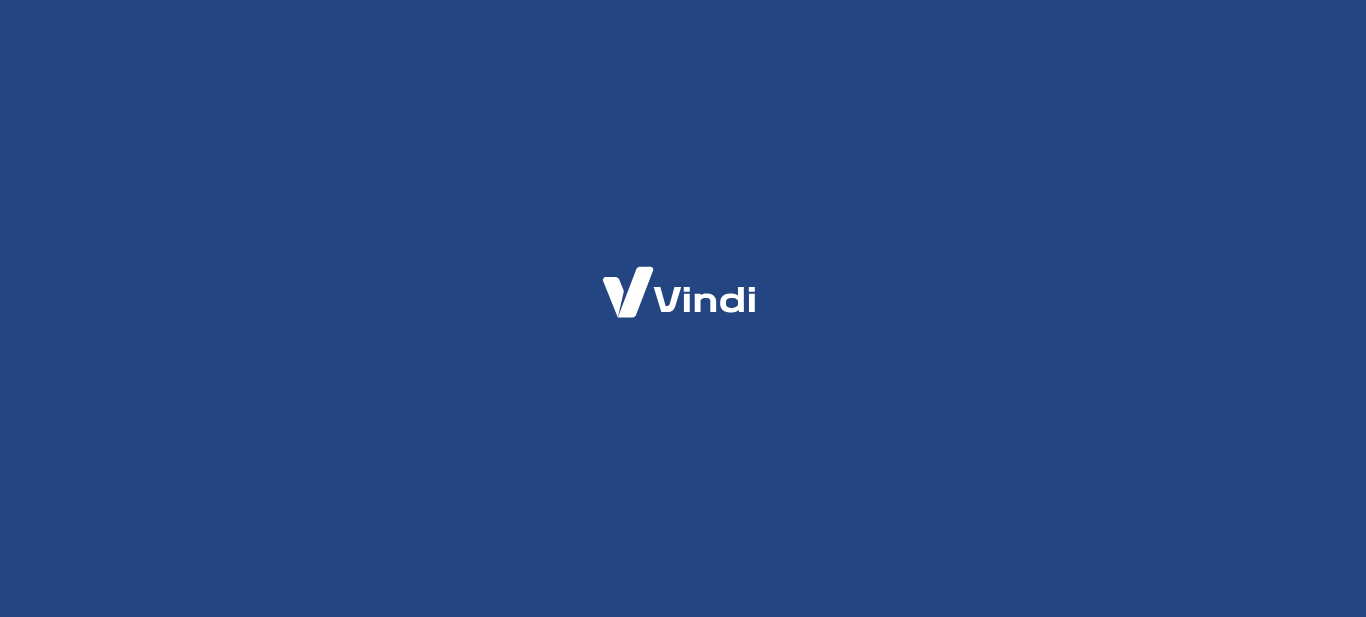 scroll, scrollTop: 0, scrollLeft: 0, axis: both 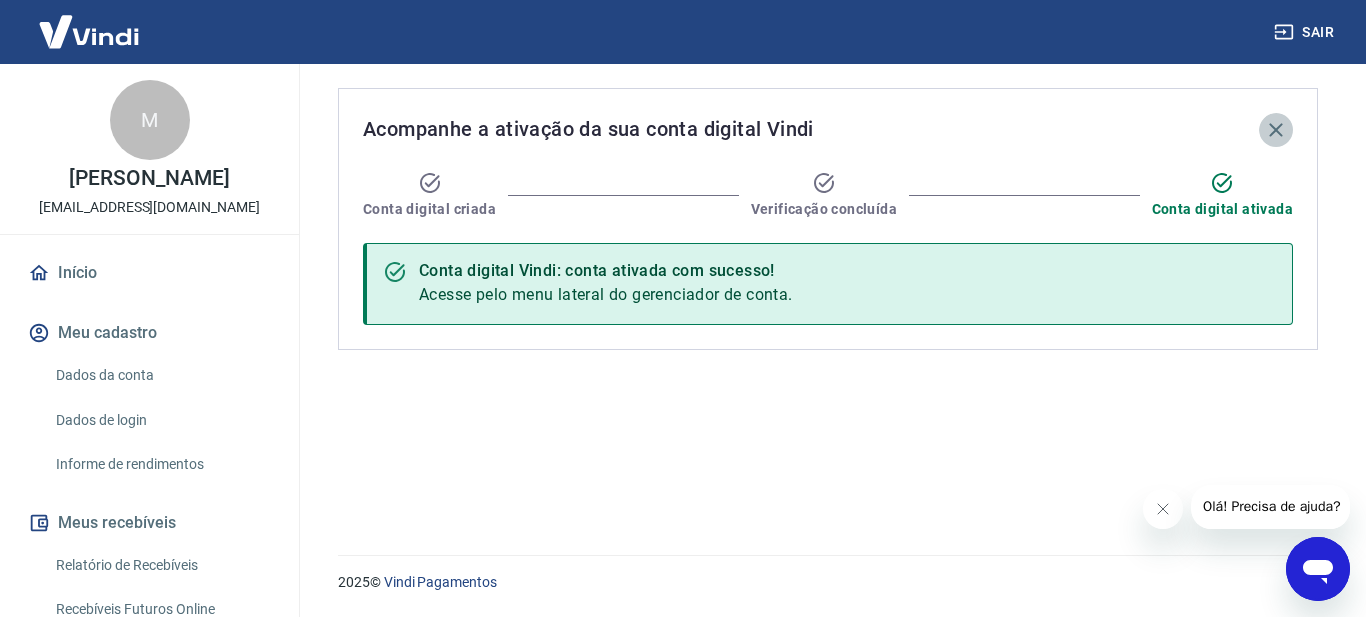 click 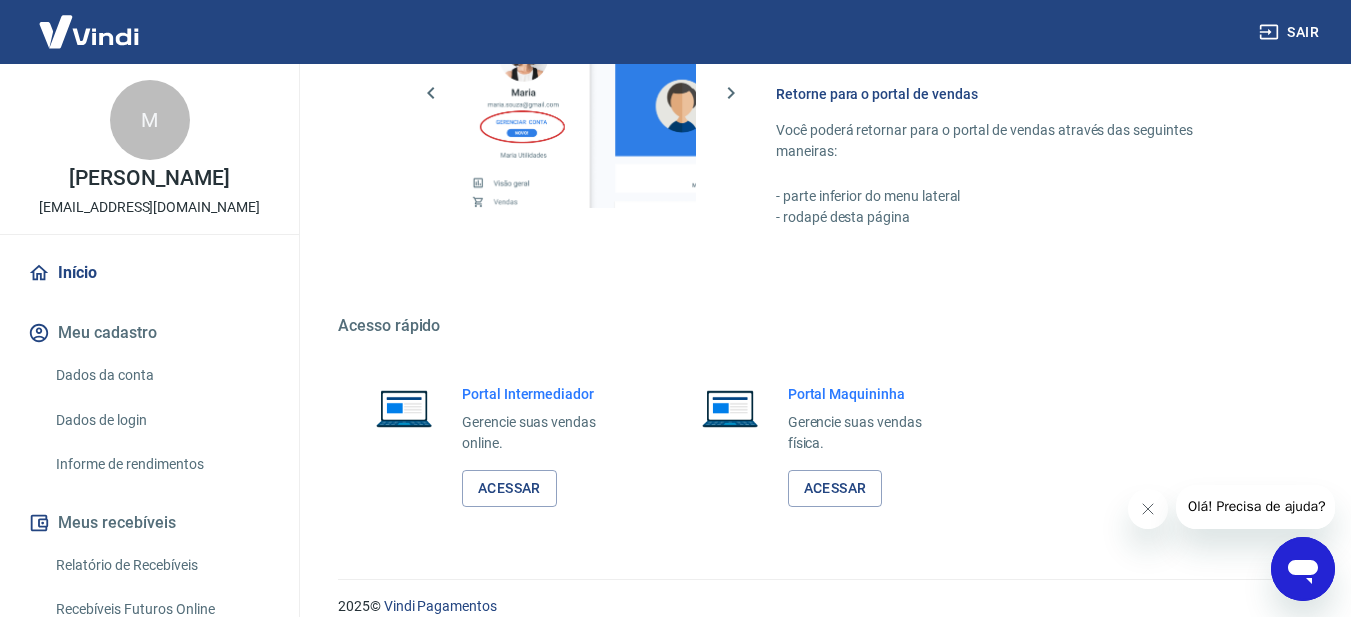 scroll, scrollTop: 1024, scrollLeft: 0, axis: vertical 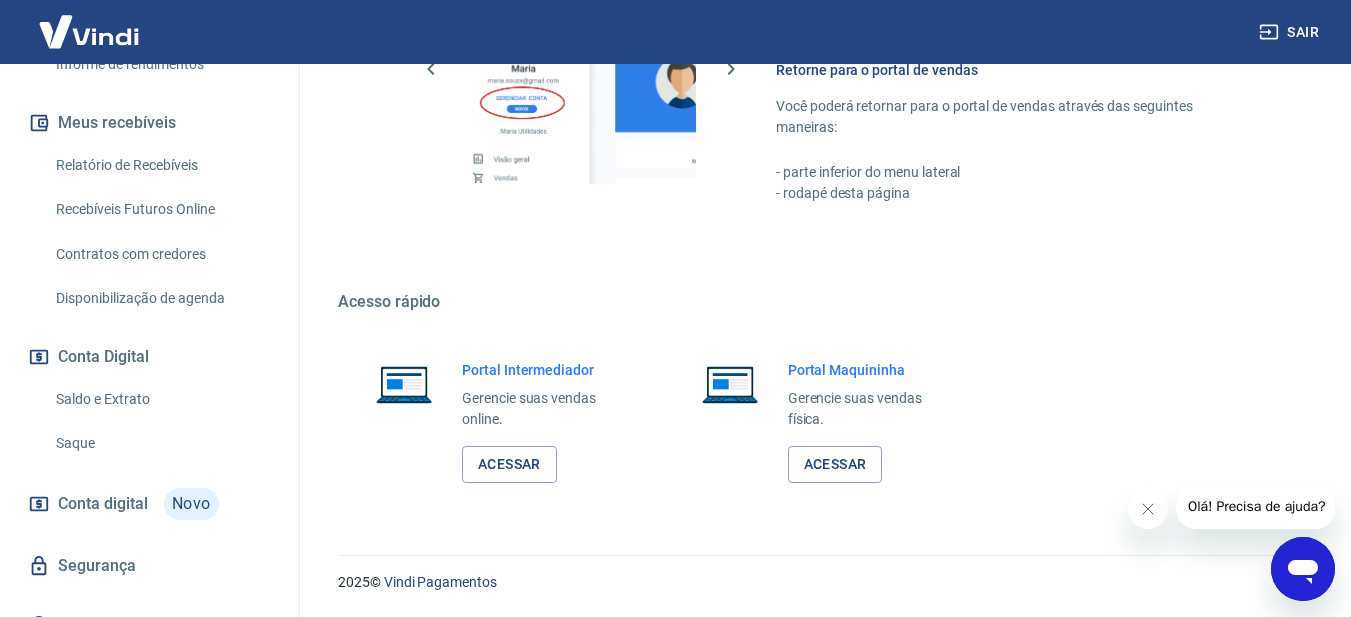 click on "Saldo e Extrato" at bounding box center [161, 399] 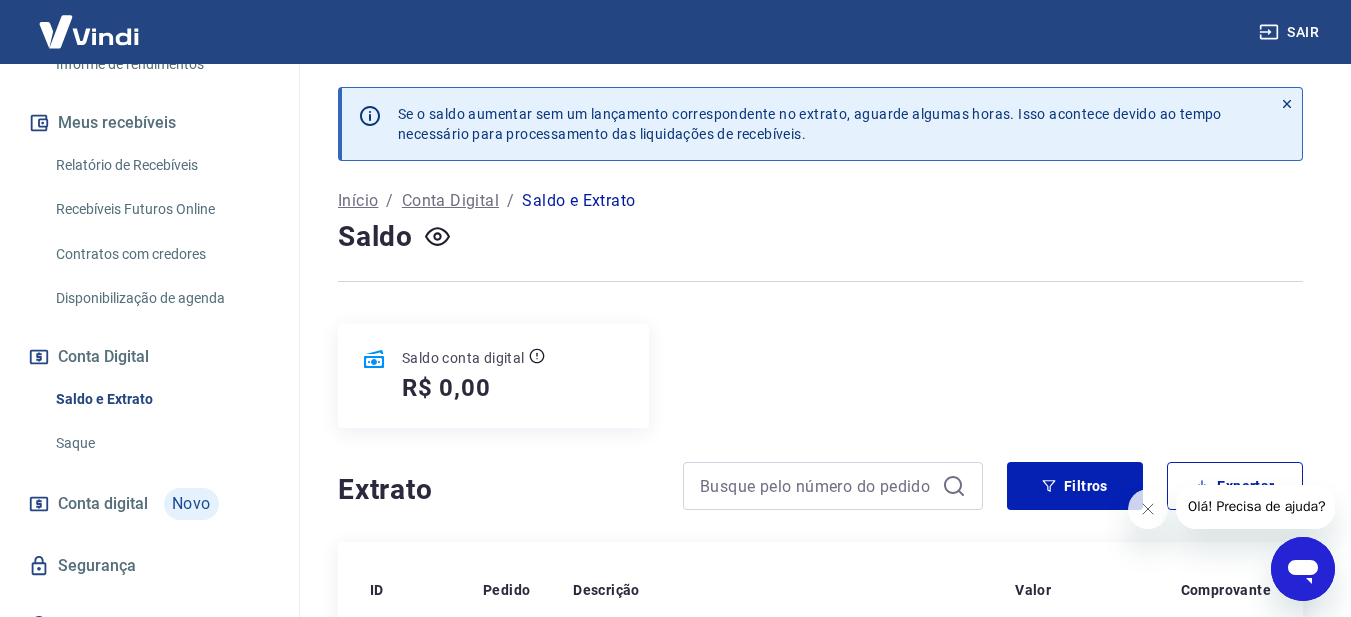 scroll, scrollTop: 0, scrollLeft: 0, axis: both 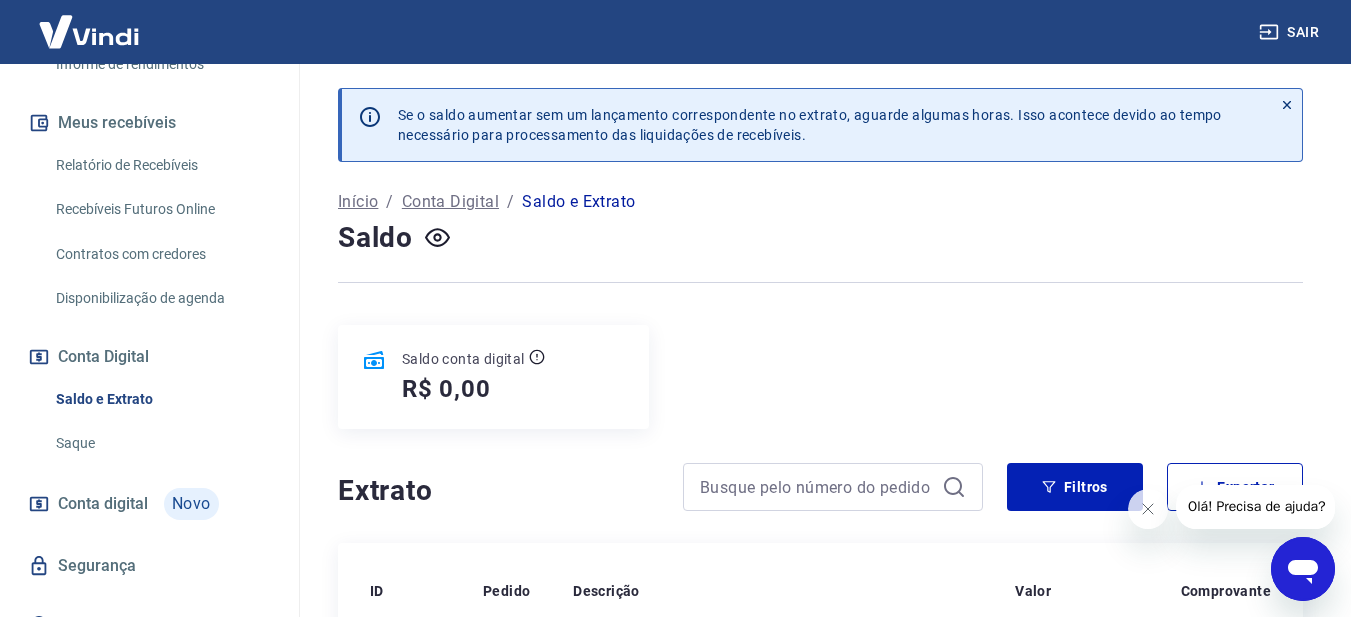 click at bounding box center [1303, 569] 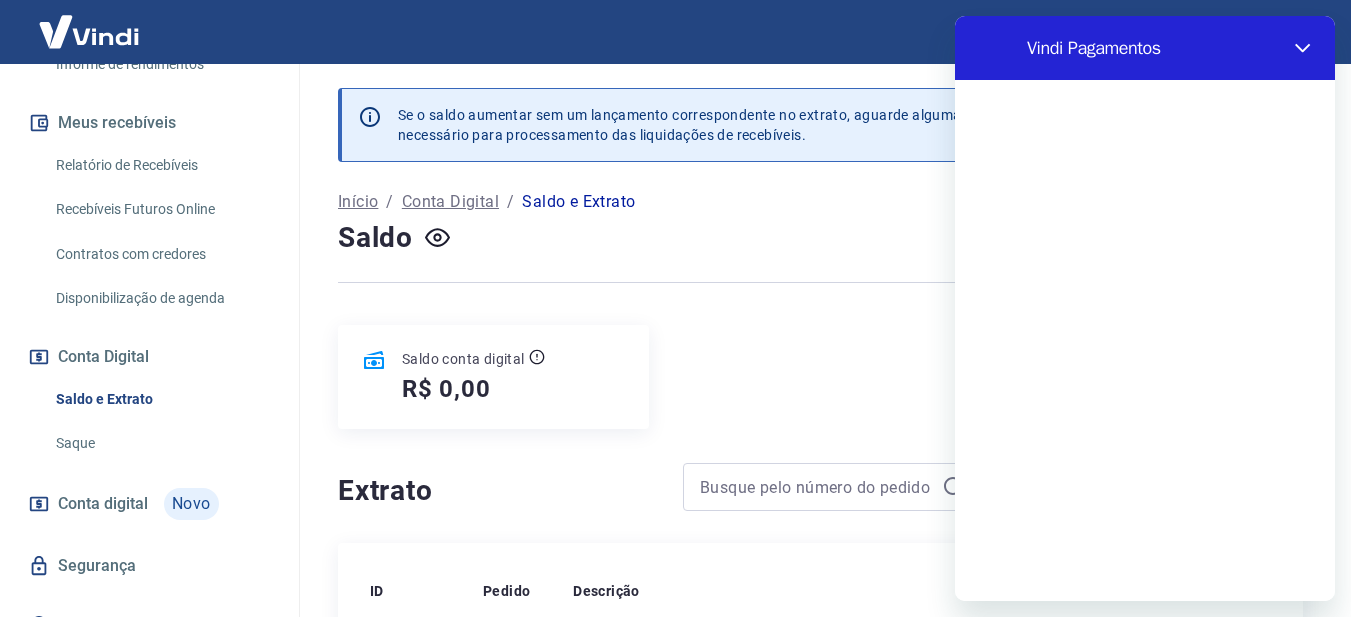scroll, scrollTop: 0, scrollLeft: 0, axis: both 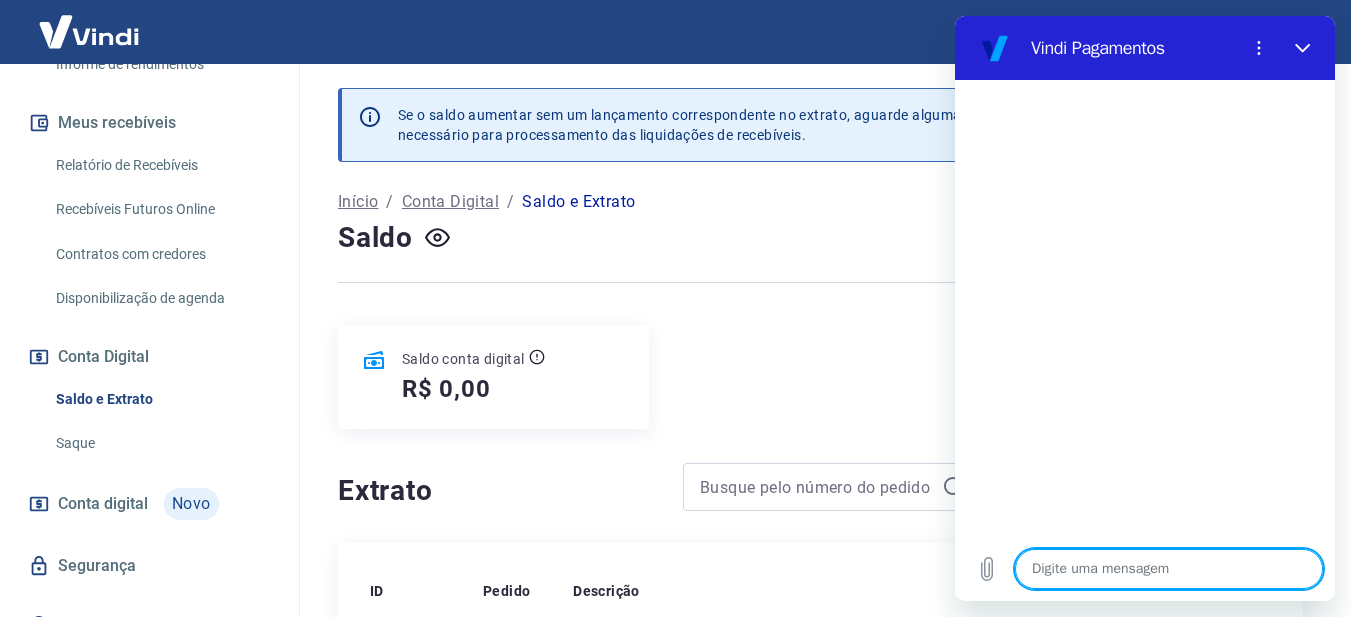 type on "B" 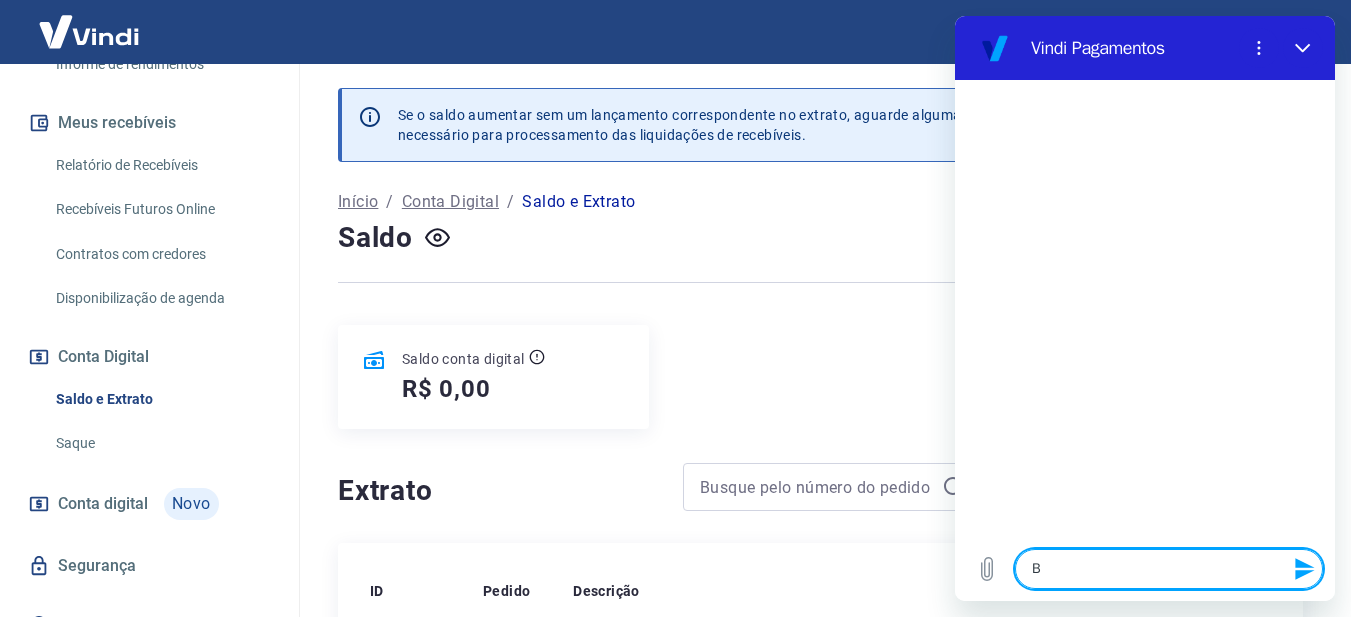 type on "Bo" 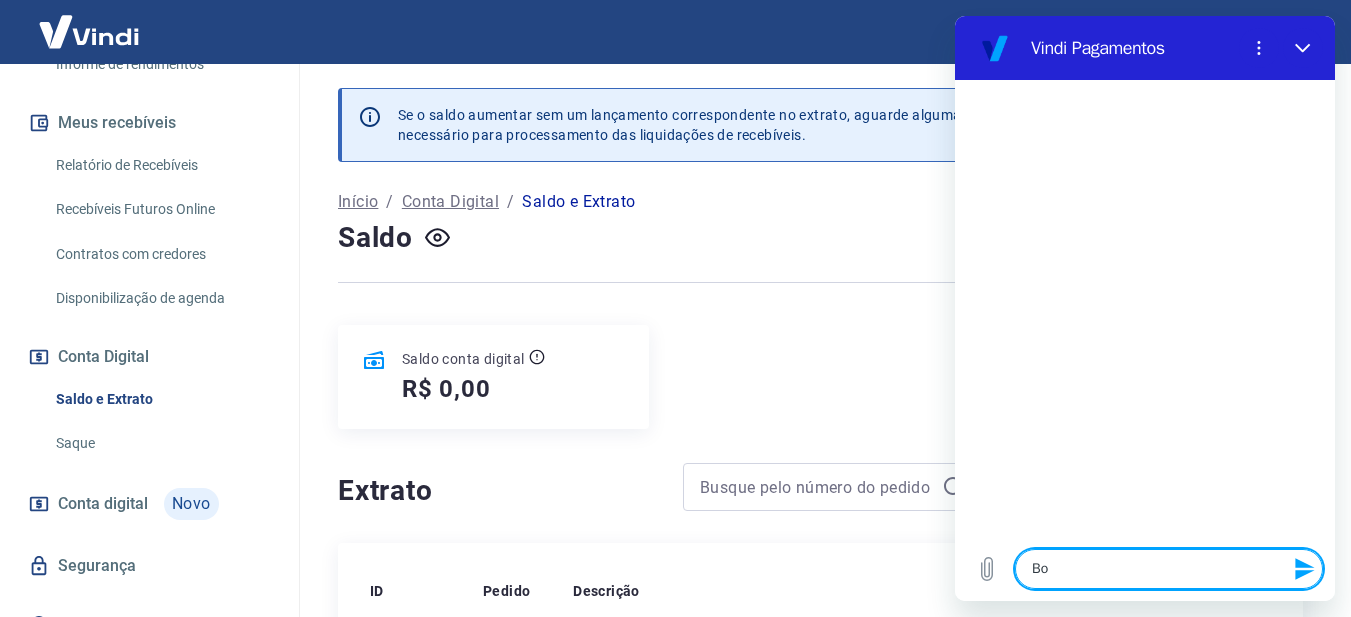type on "Boa" 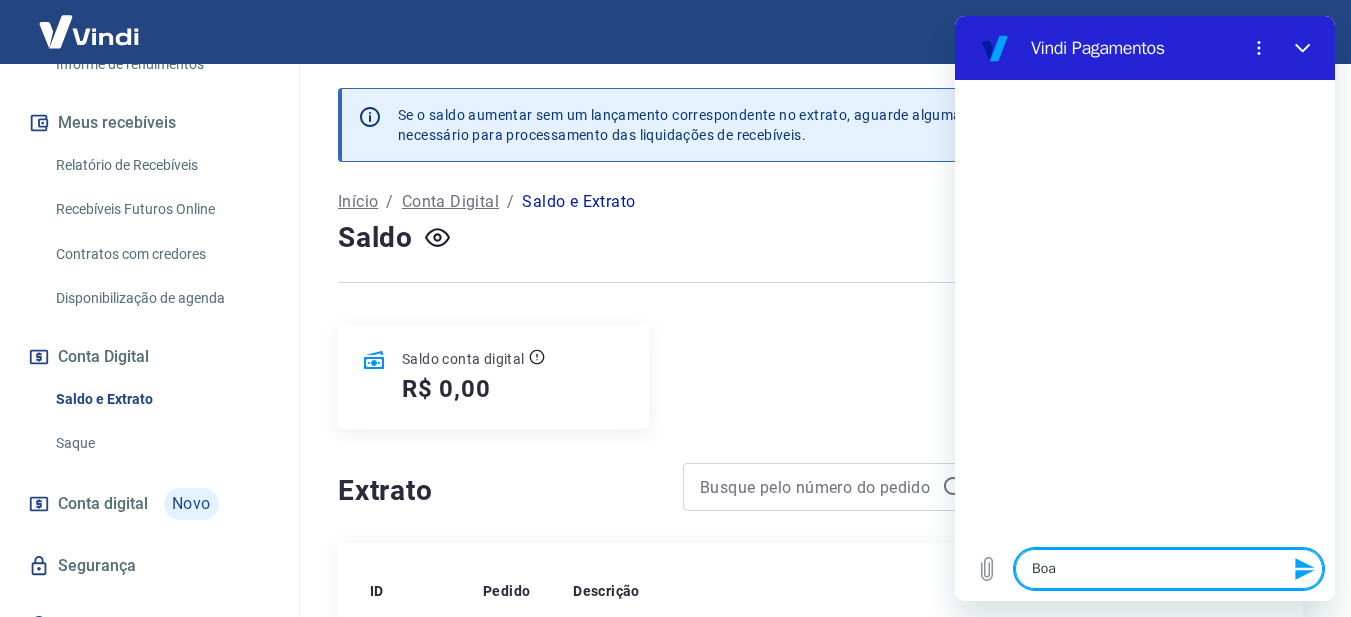 type on "Boa" 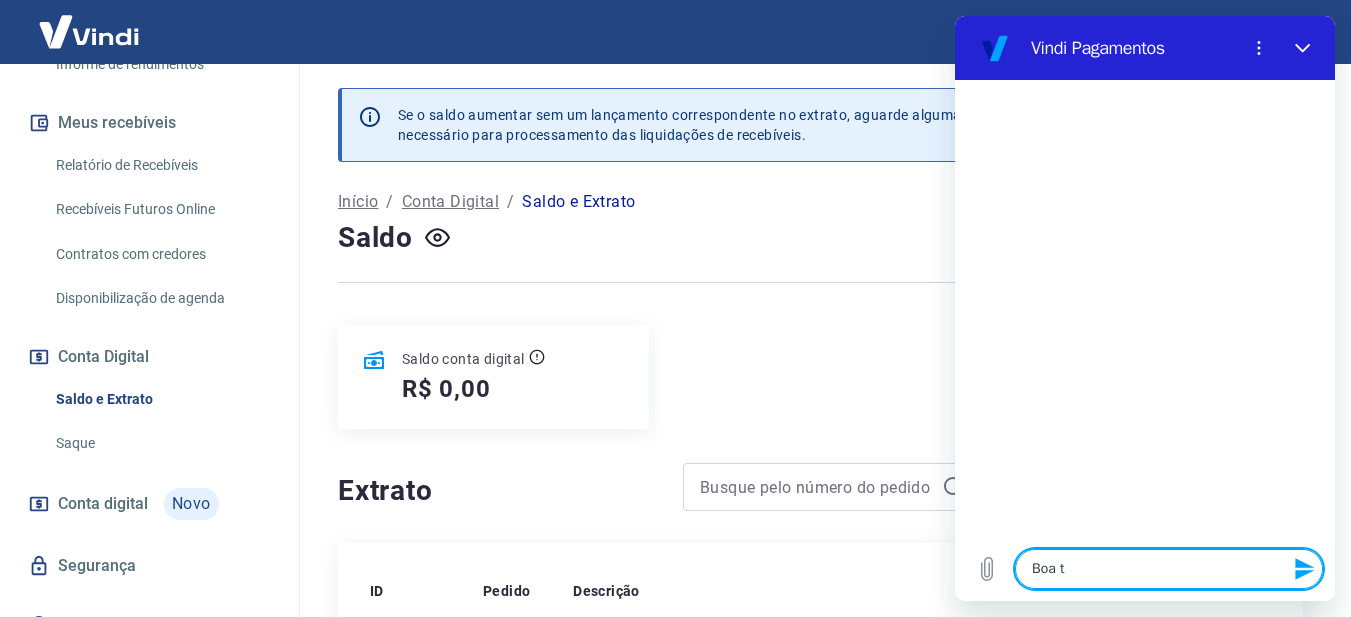 type on "Boa ta" 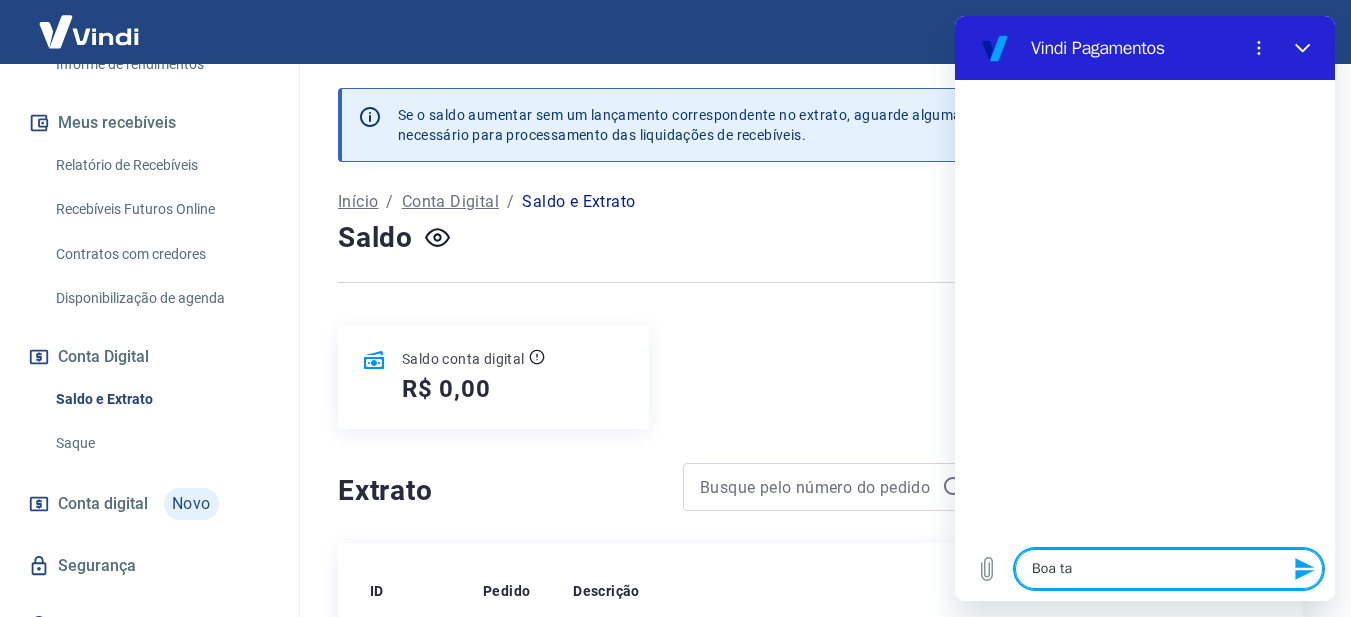 type on "Boa tar" 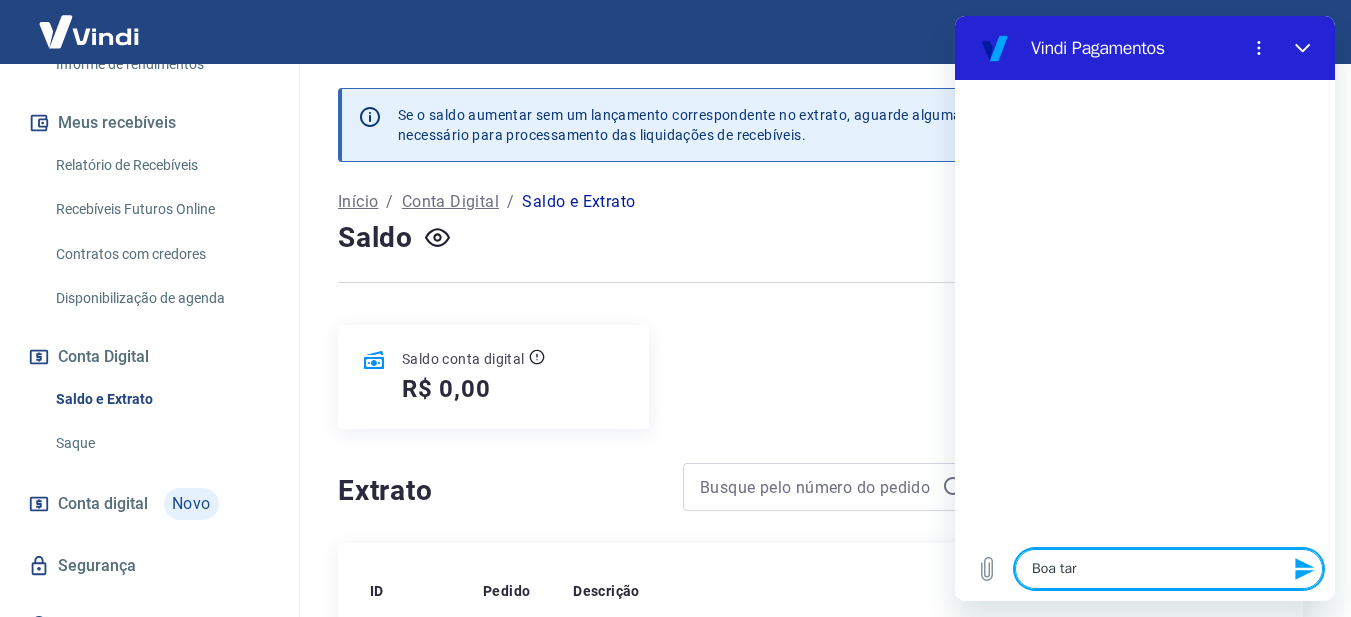 type on "x" 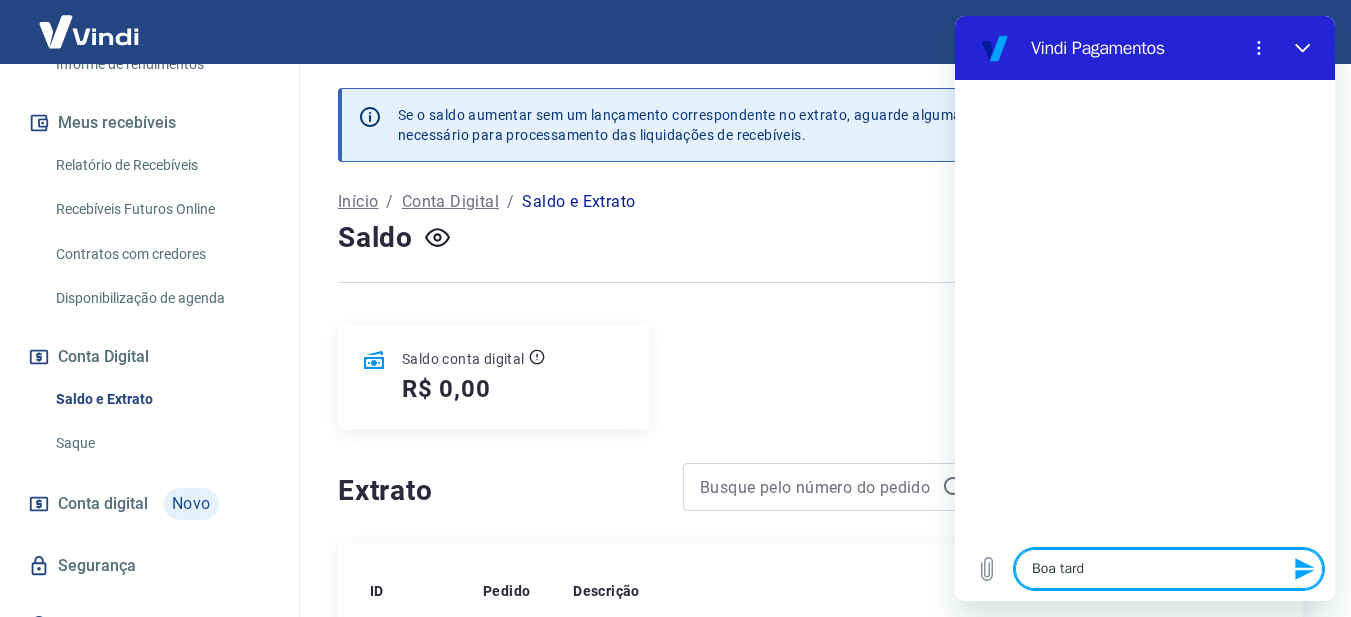 type on "Boa tarde" 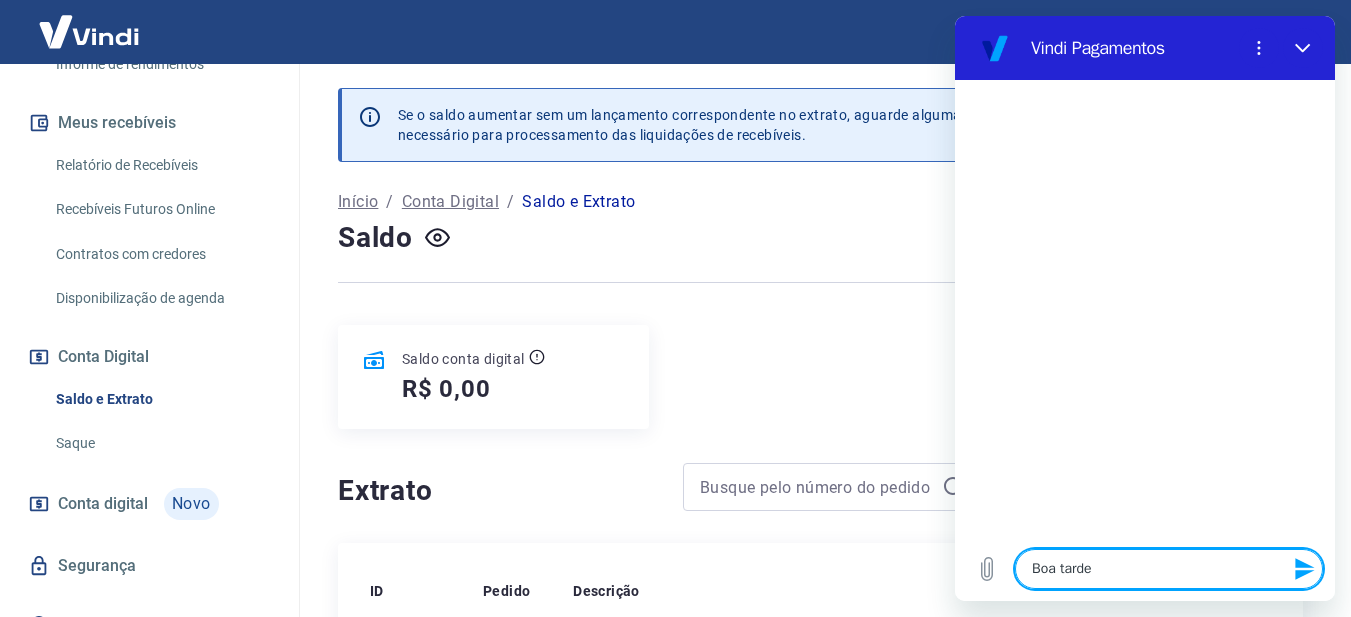 type on "Boa tarde." 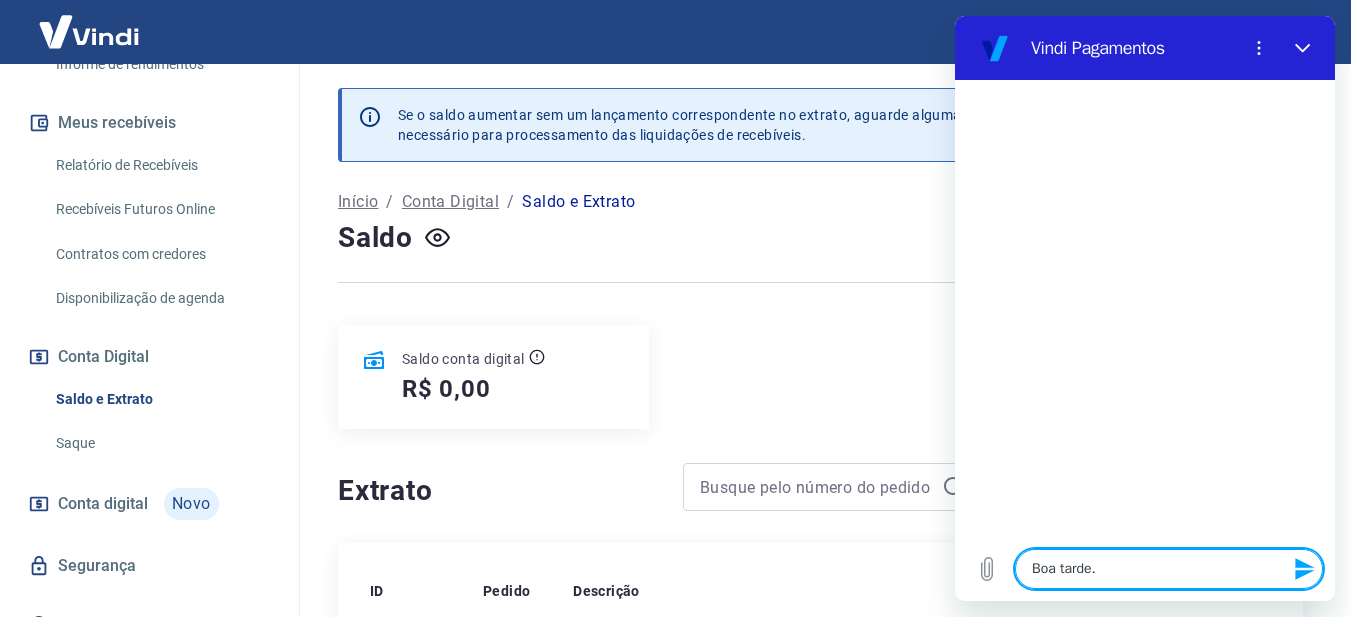 type 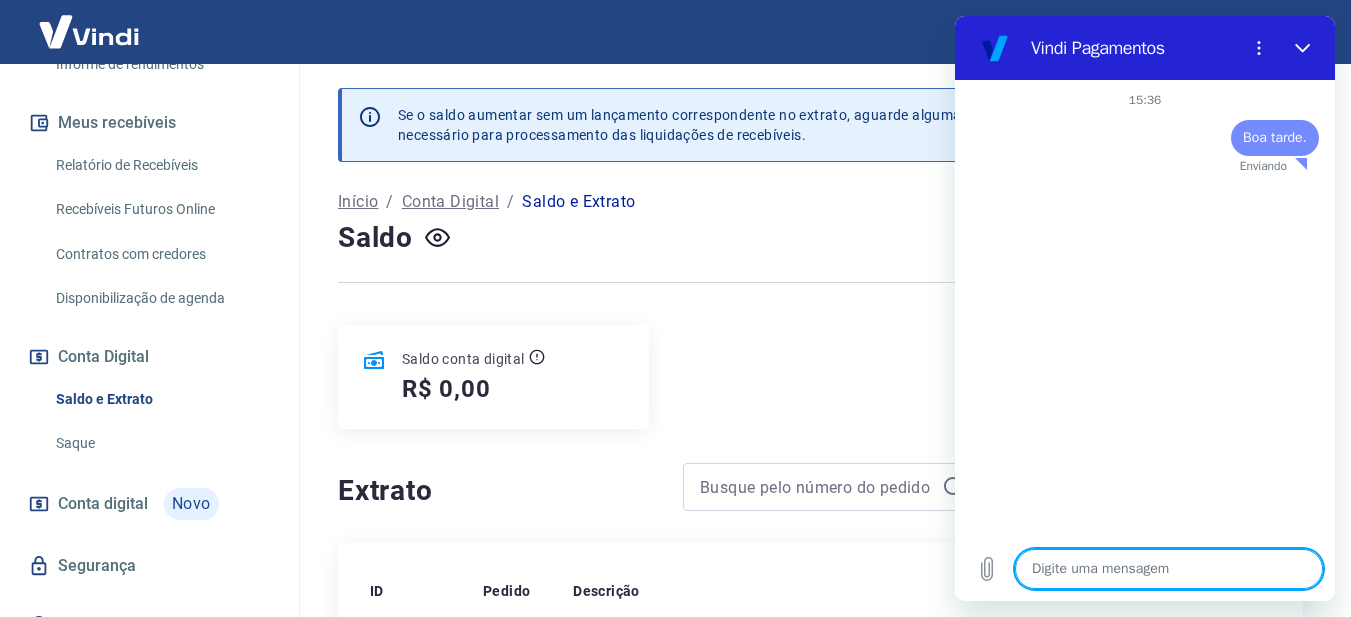 type on "x" 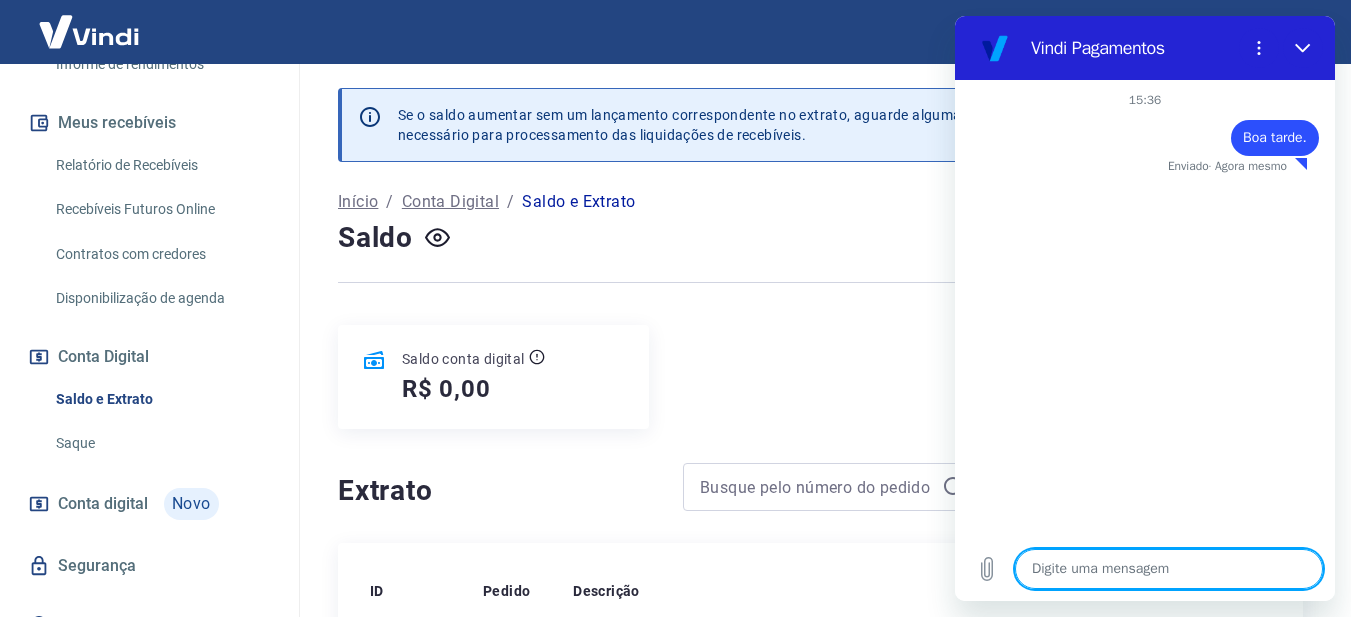 type on "N" 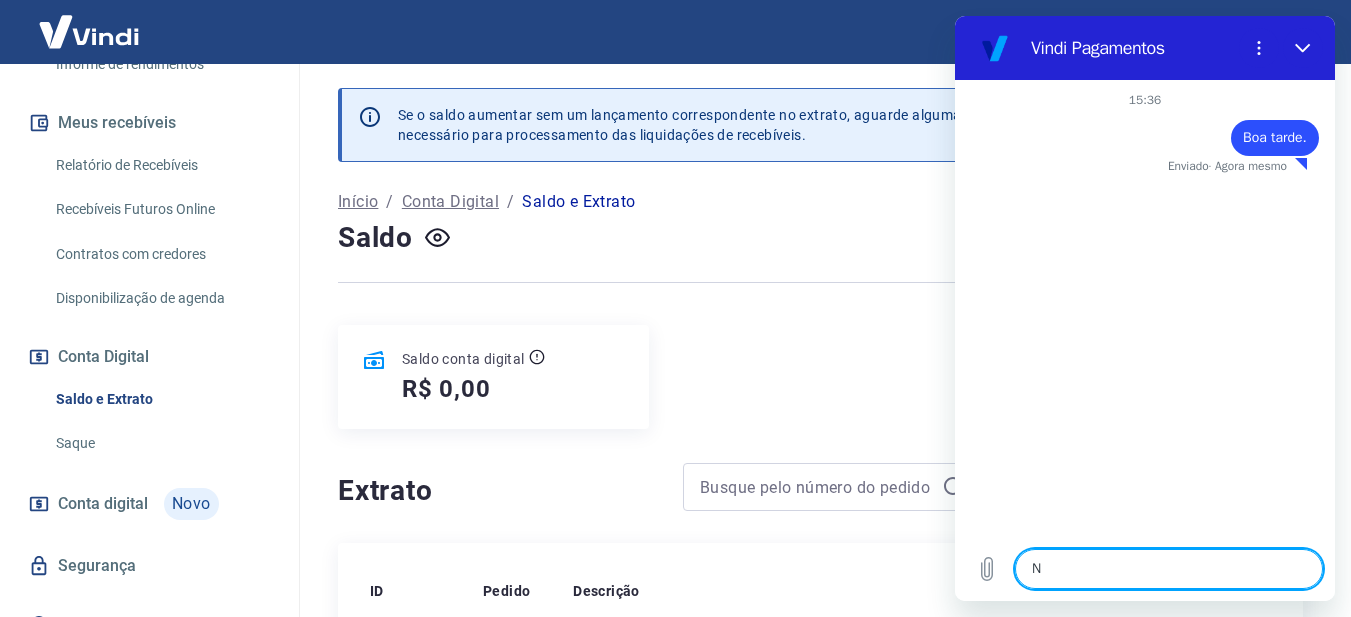 type on "x" 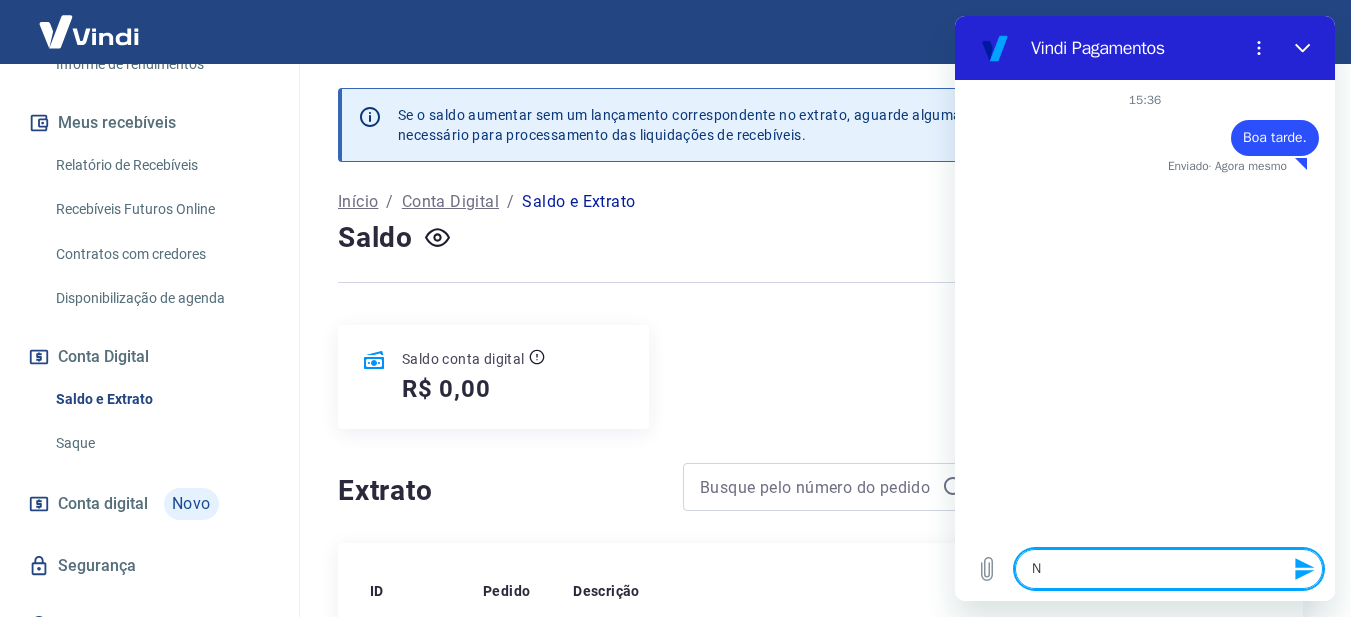 type on "Nã" 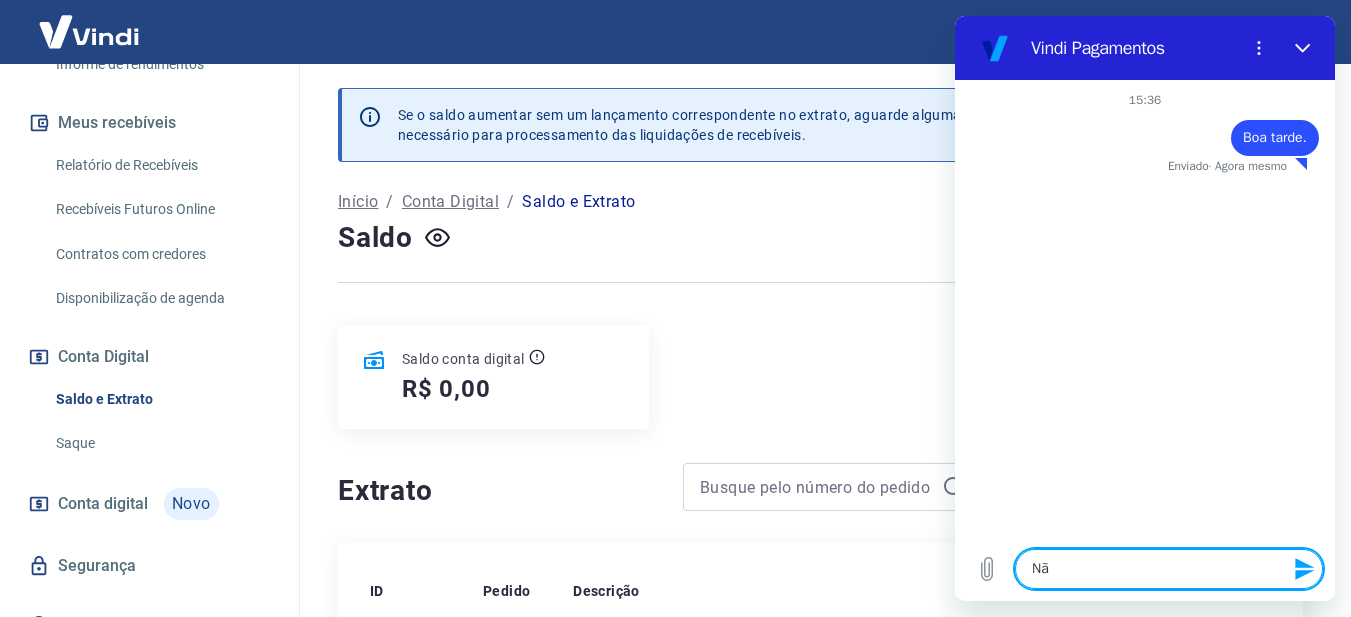 type on "Não" 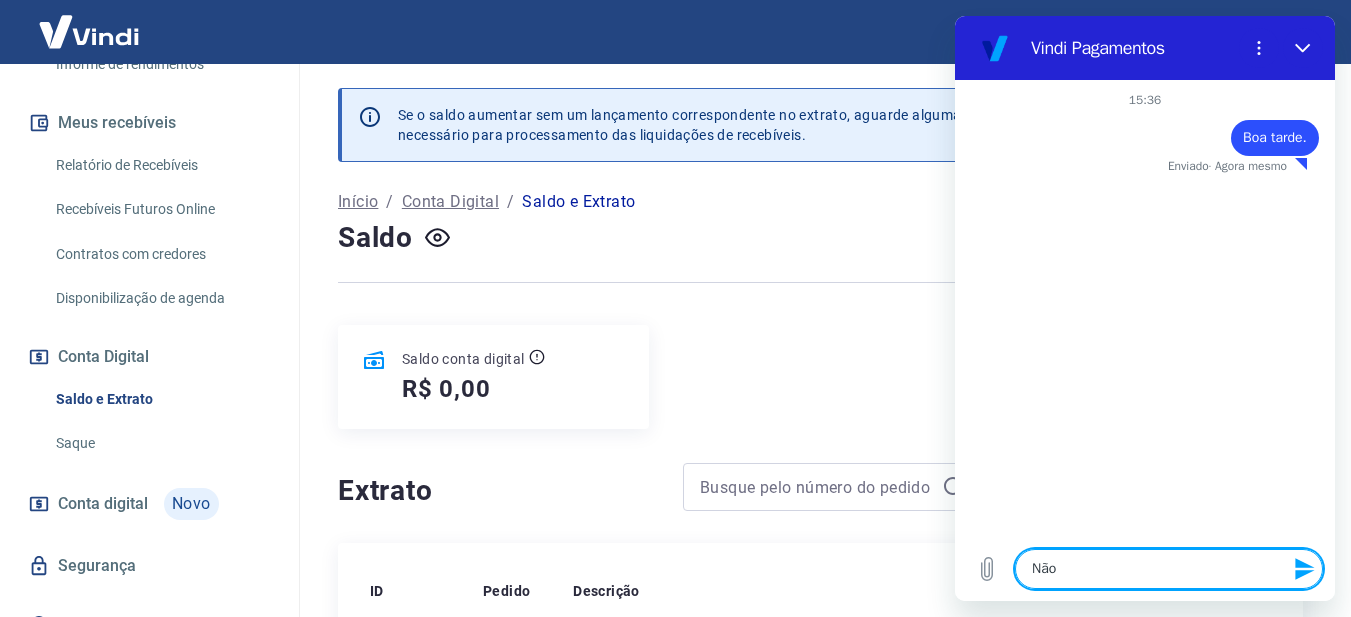 type on "Não" 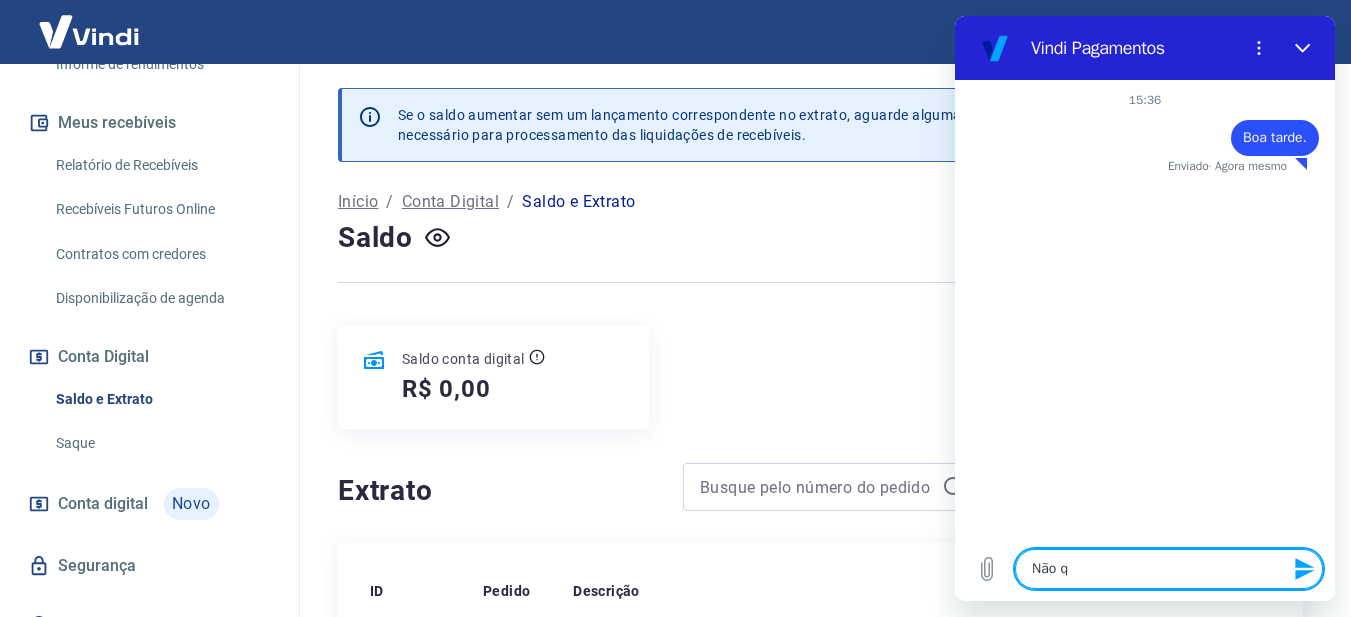 type on "Não qu" 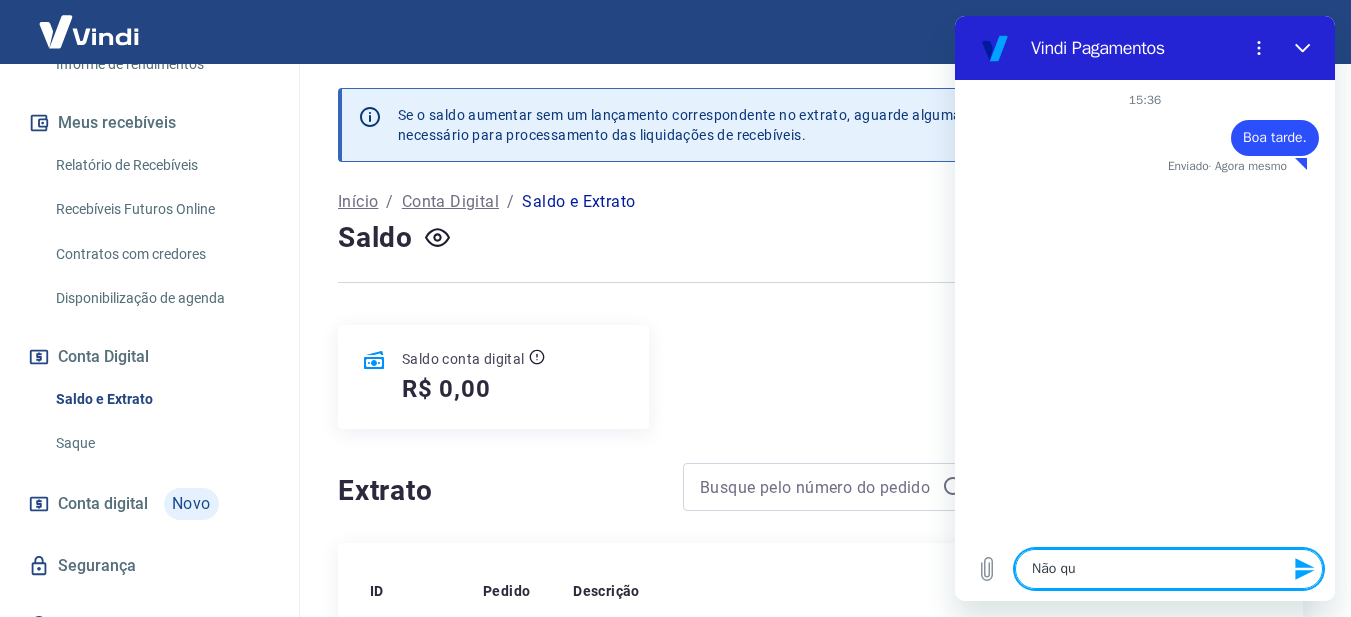 type on "Não que" 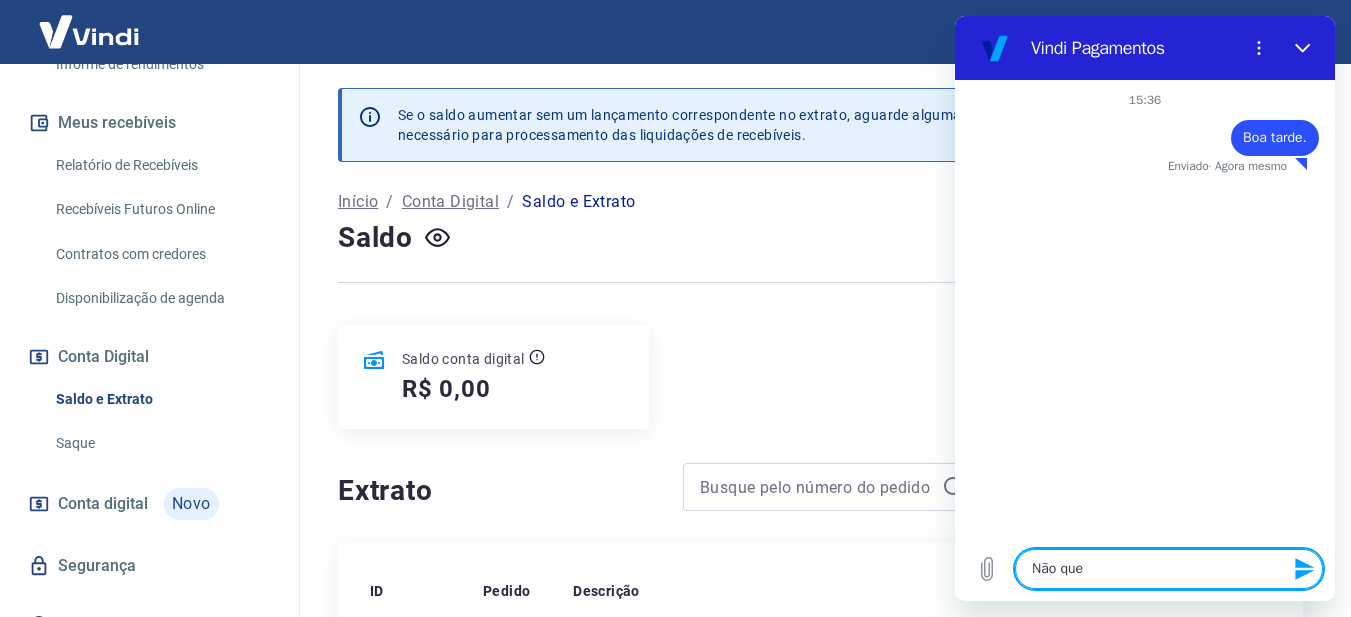type on "Não quer" 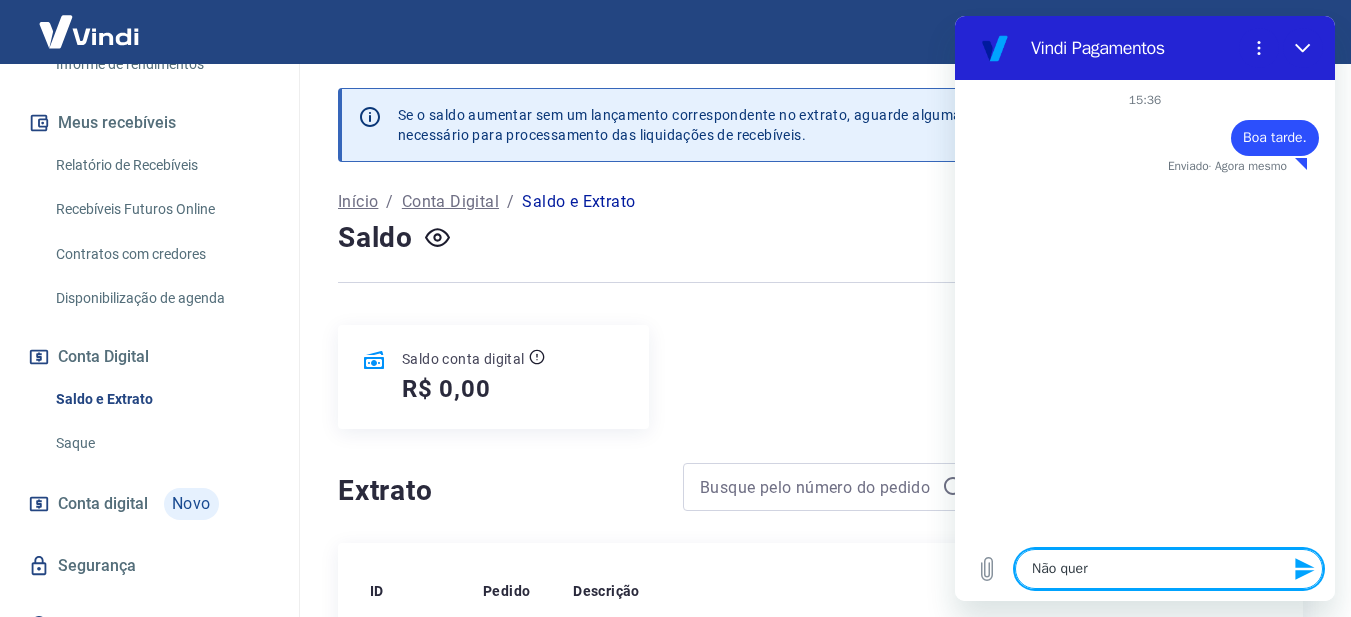type on "Não quero" 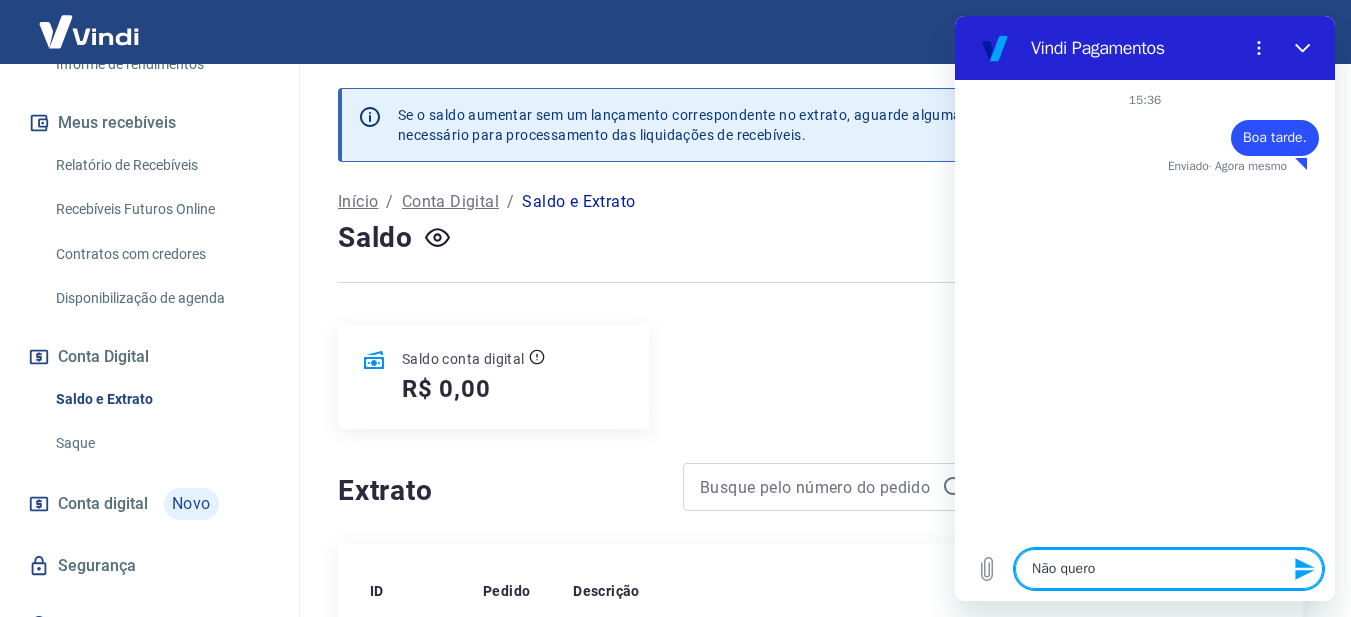 type on "Não quero" 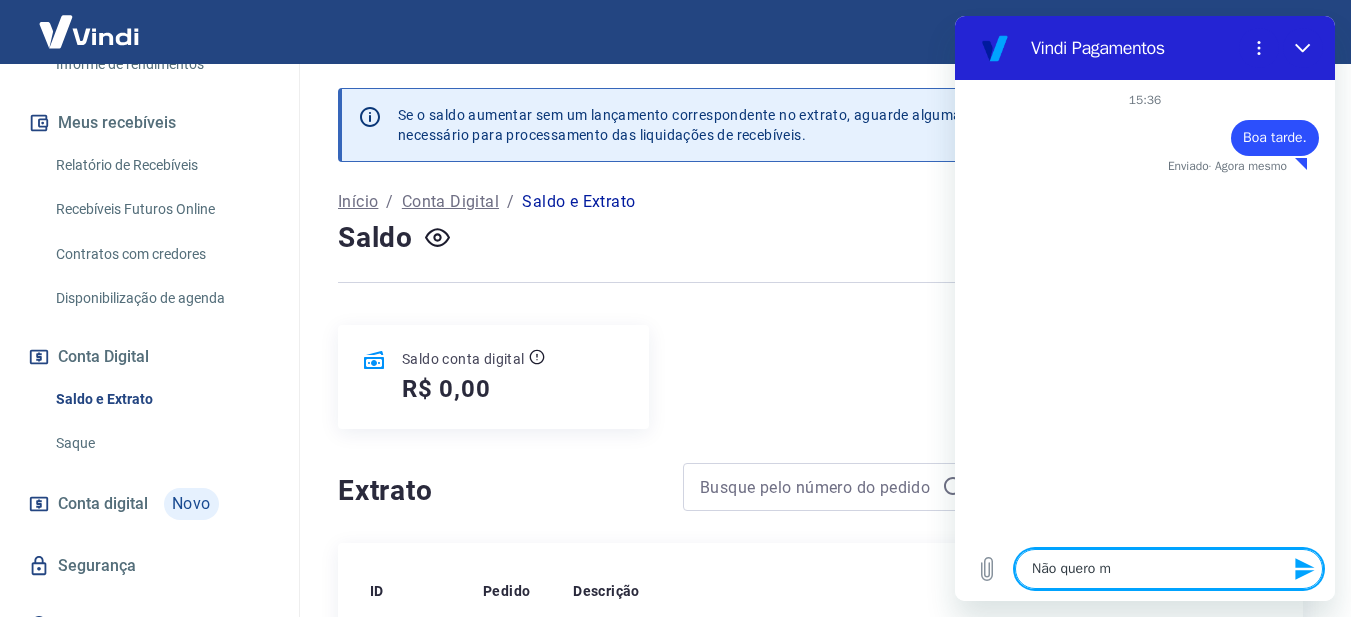 type on "Não quero ma" 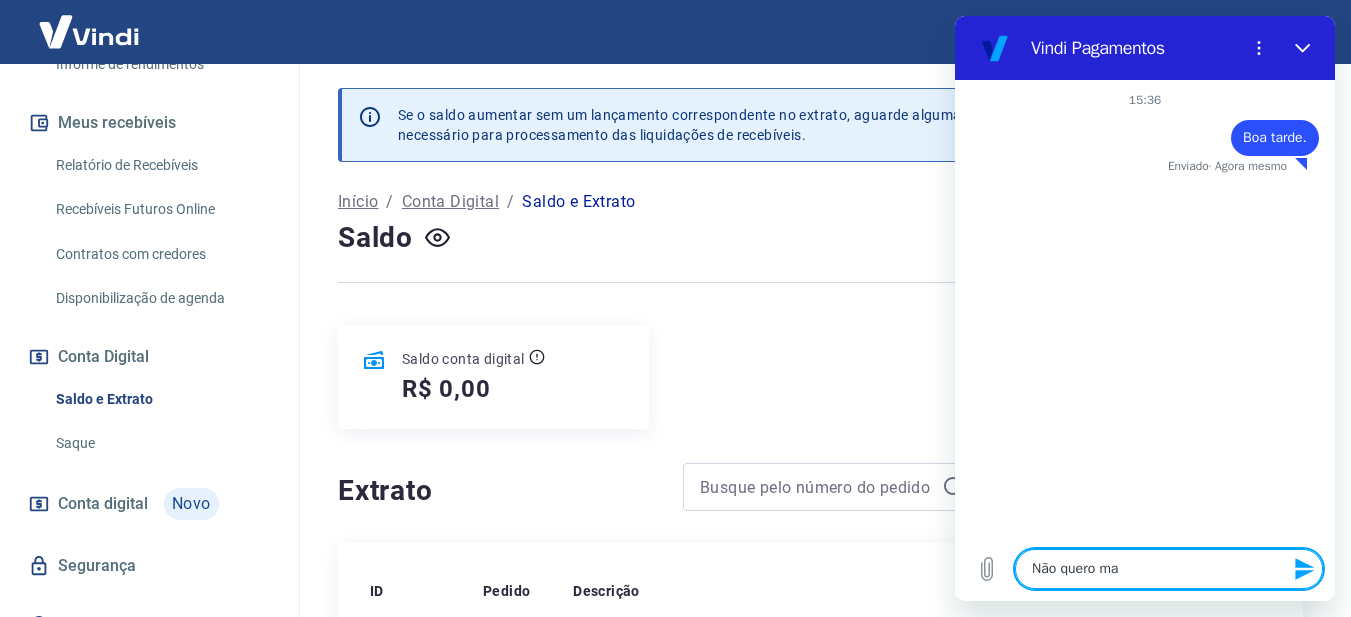 type on "x" 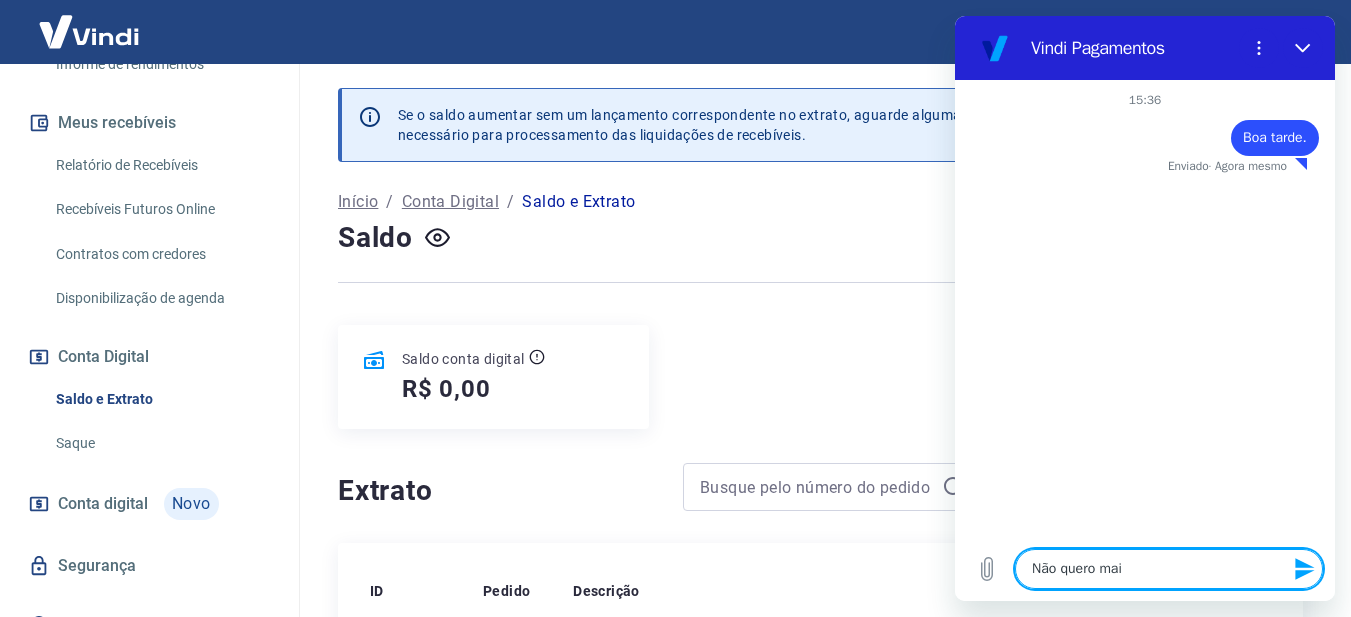 type on "Não quero mais" 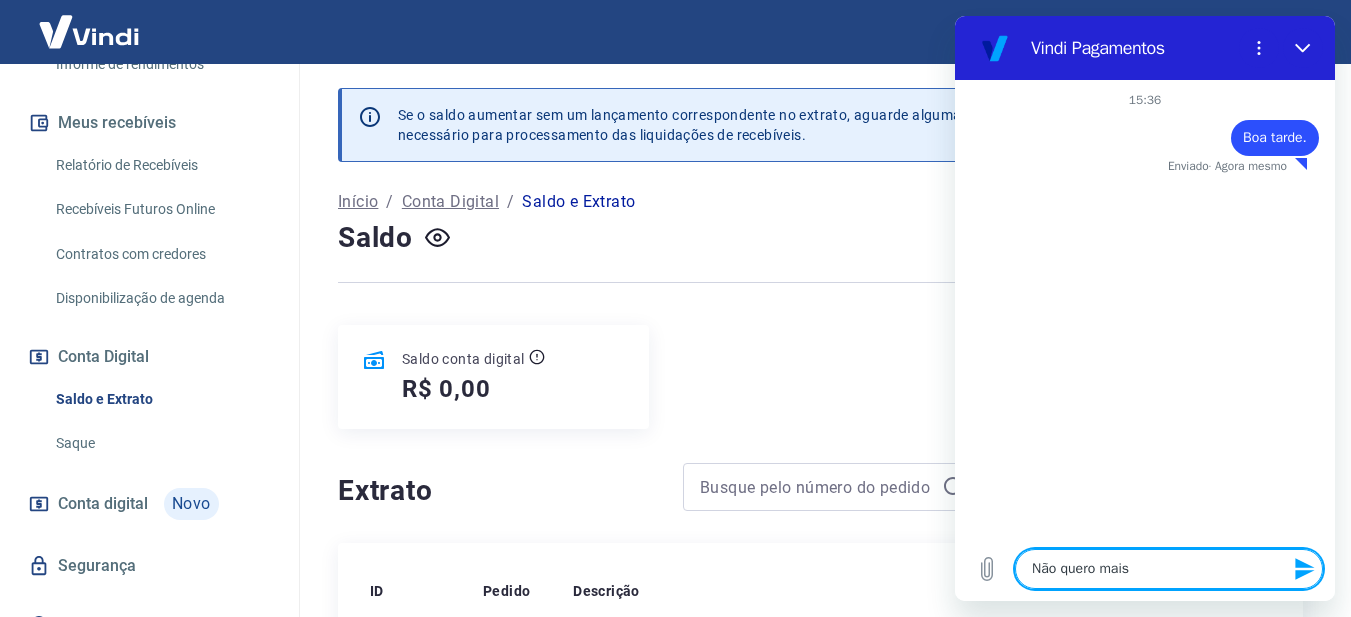 type on "x" 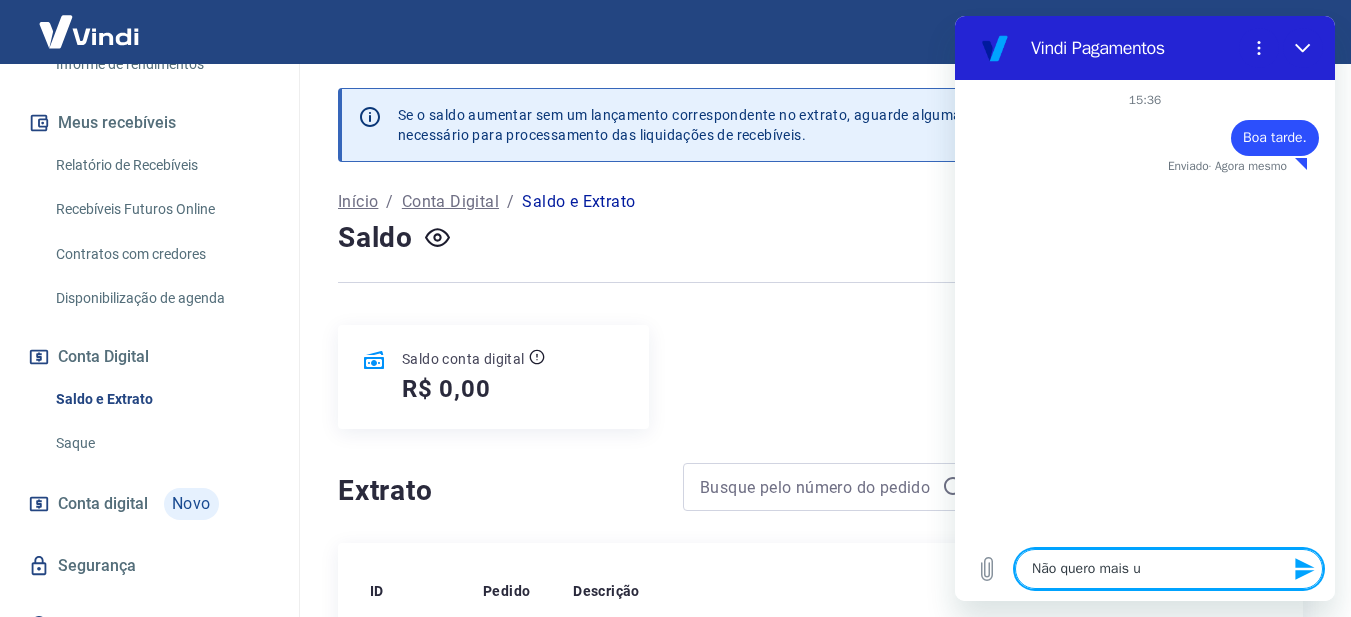 type on "Não quero mais ut" 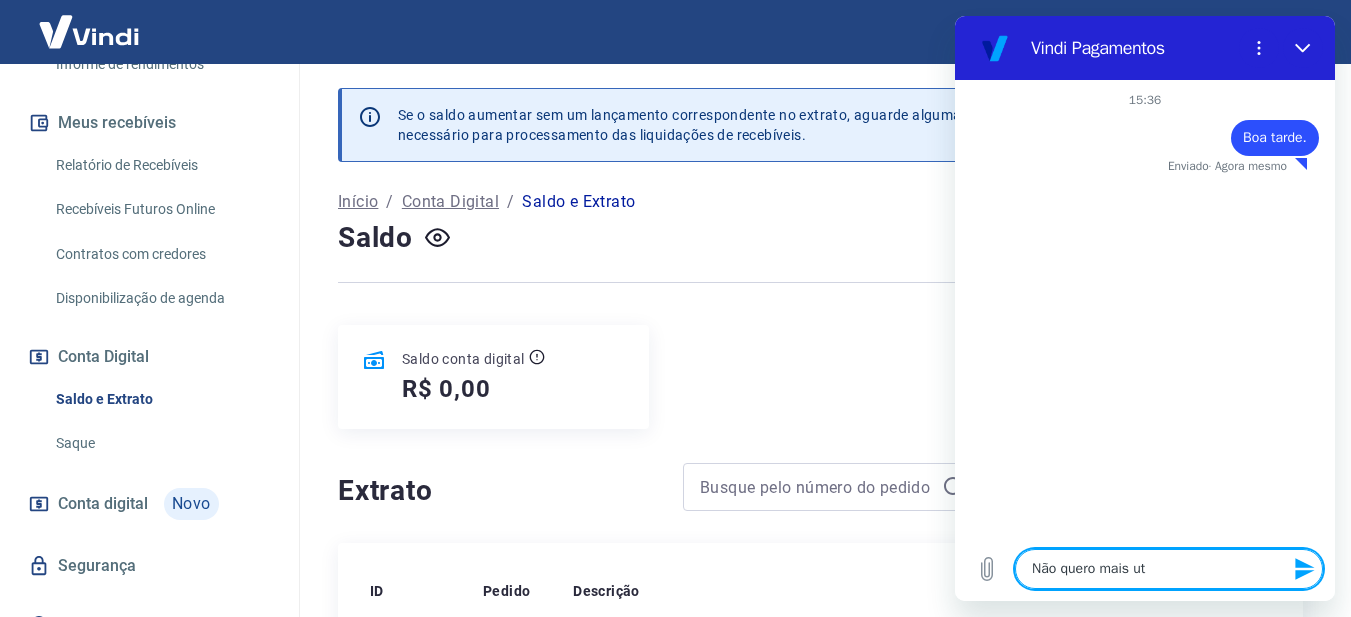 type on "Não quero mais uti" 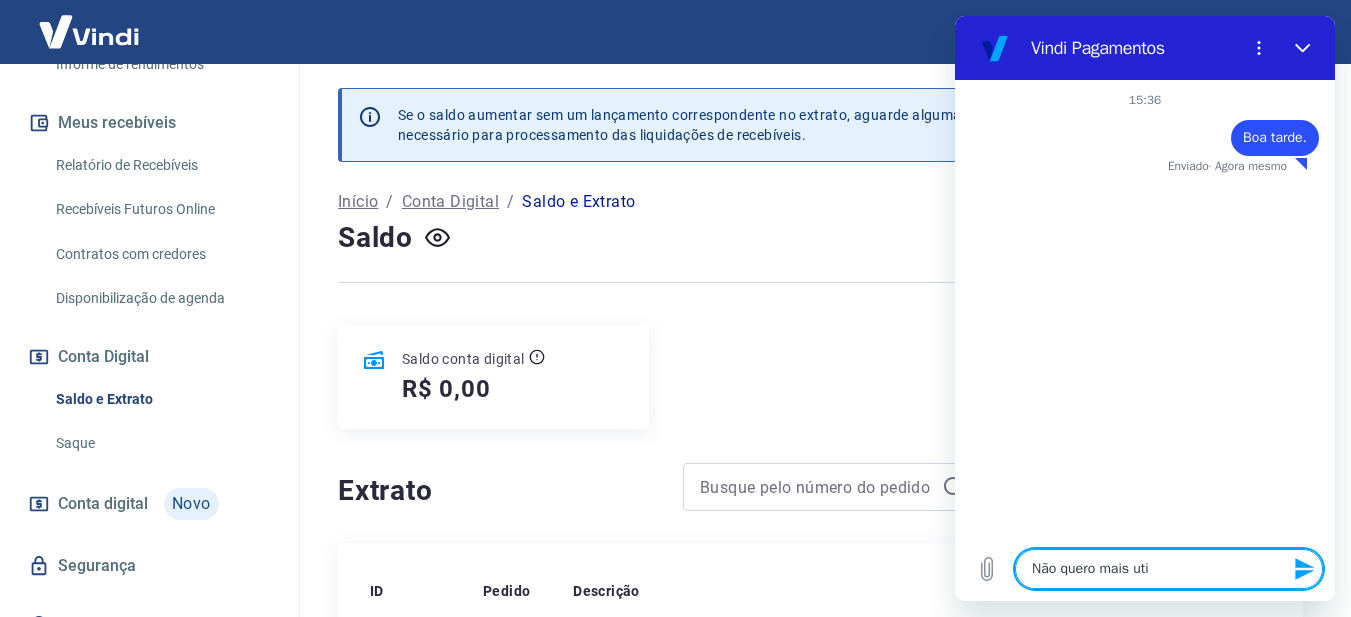 type on "Não quero mais util" 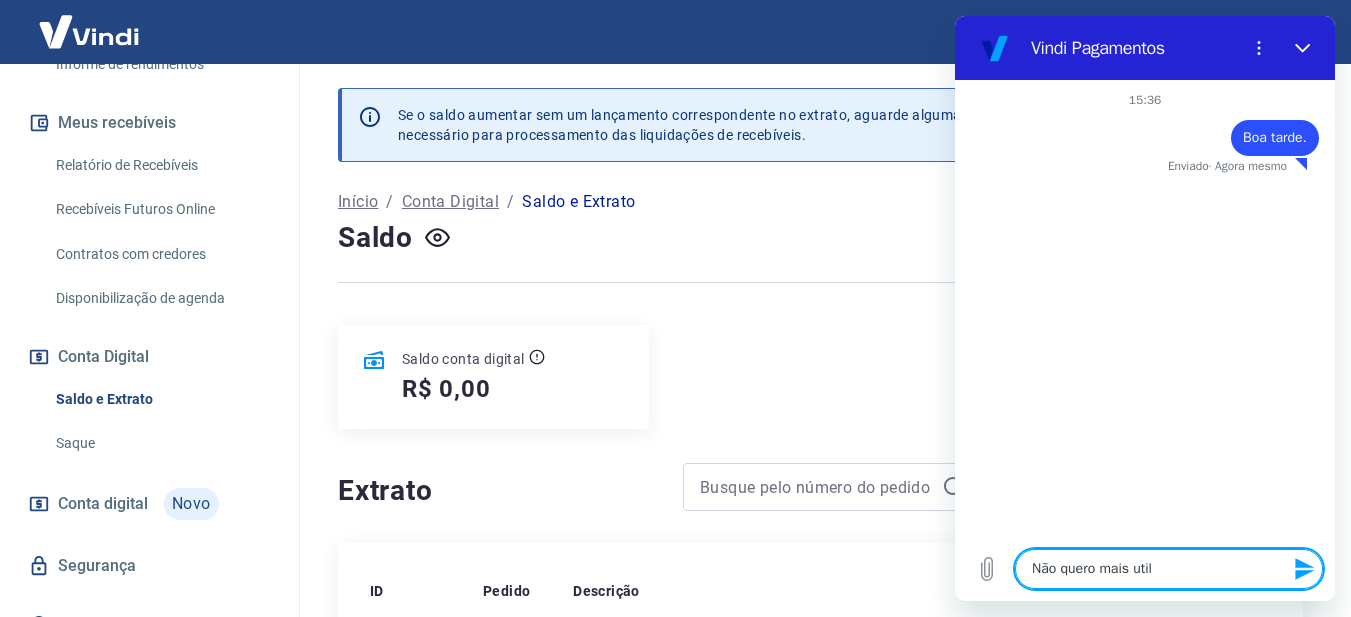 type on "Não quero mais utili" 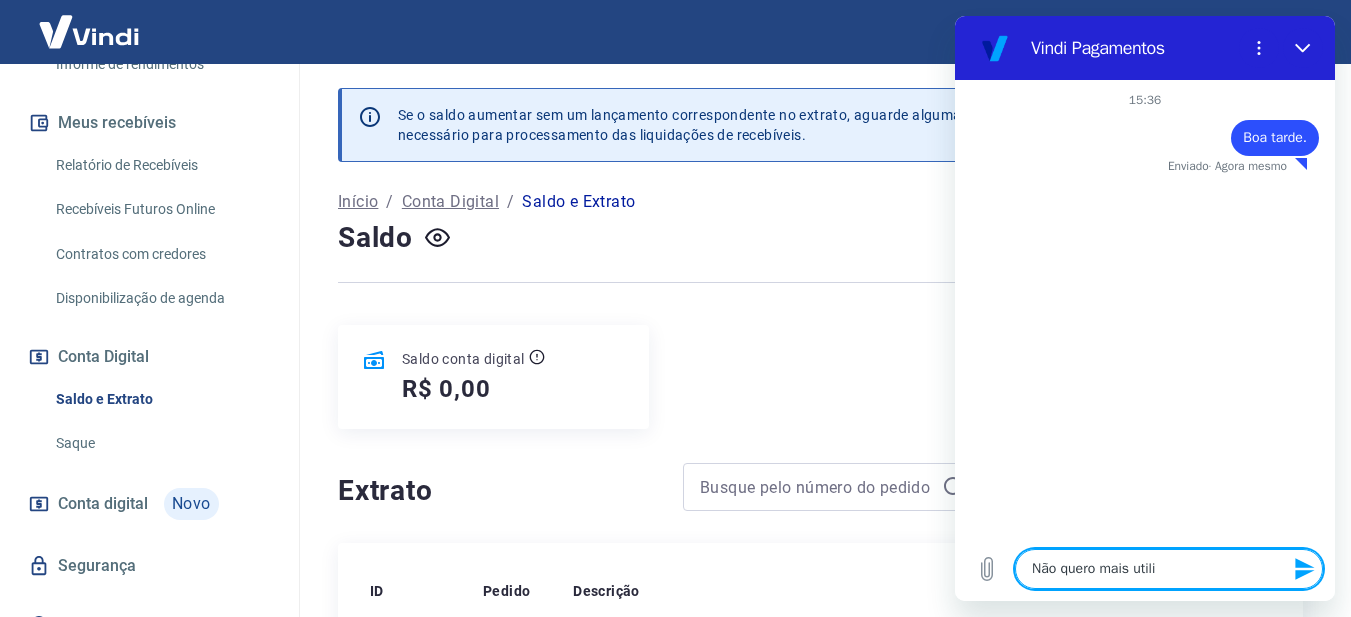 type on "x" 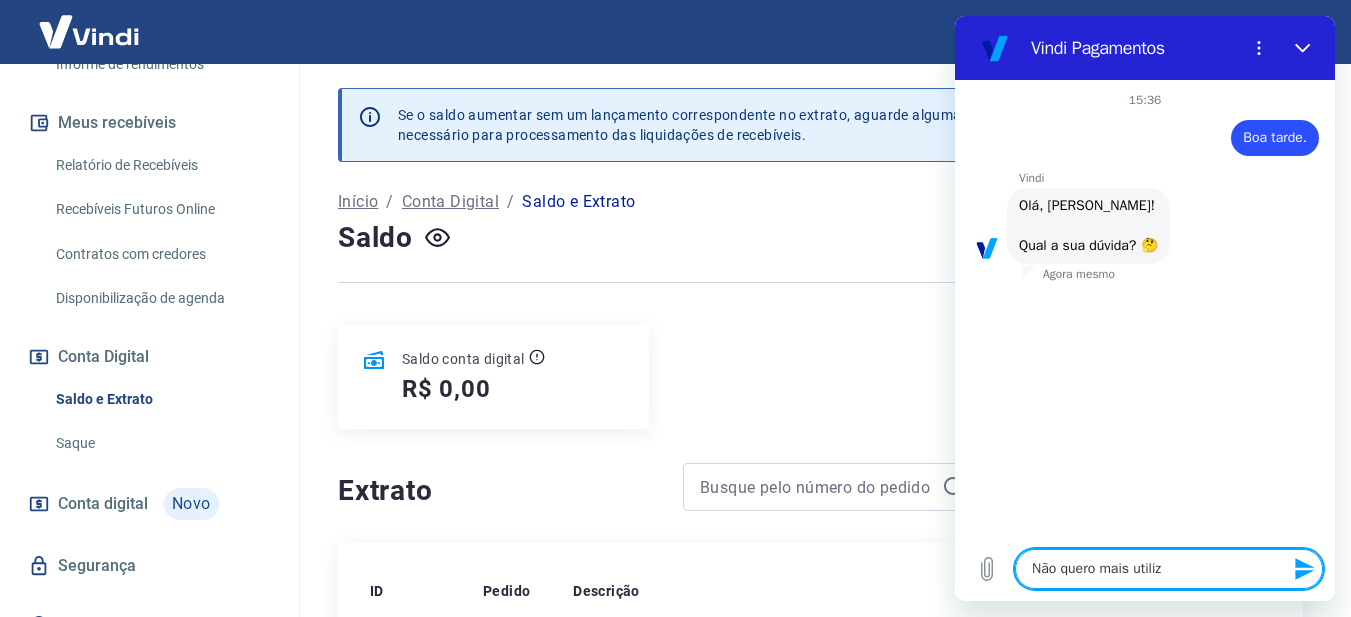 type on "Não quero mais utiliza" 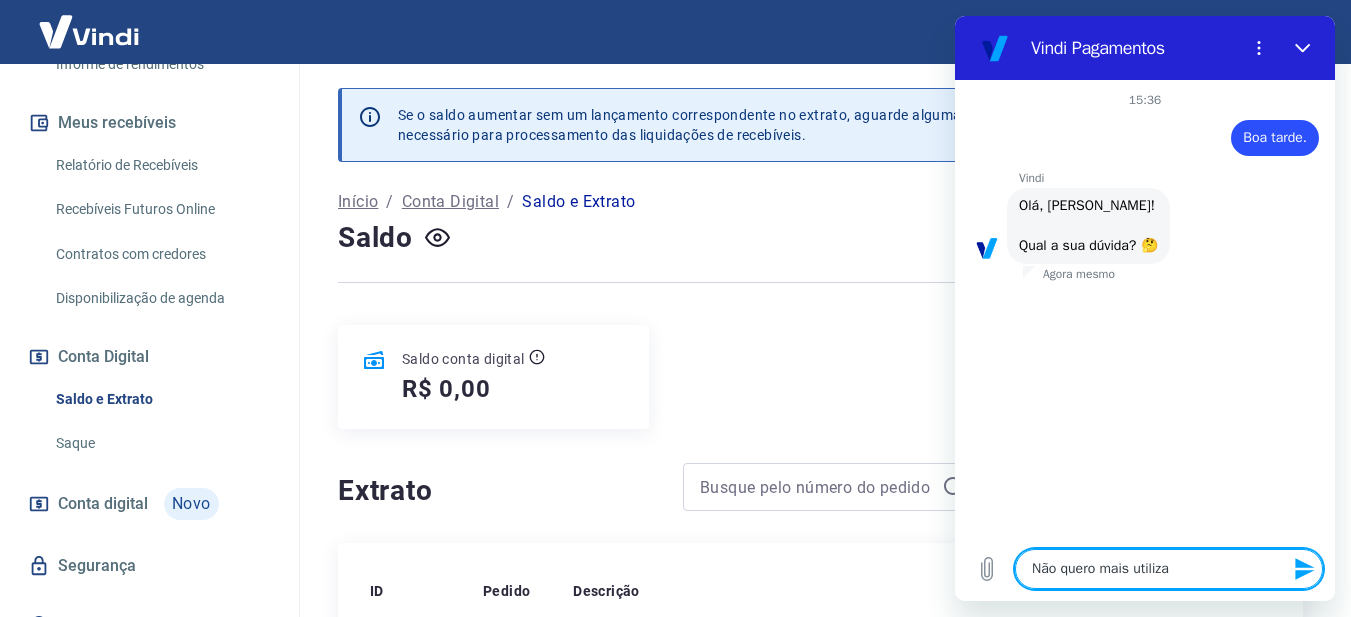 type on "Não quero mais utilizar" 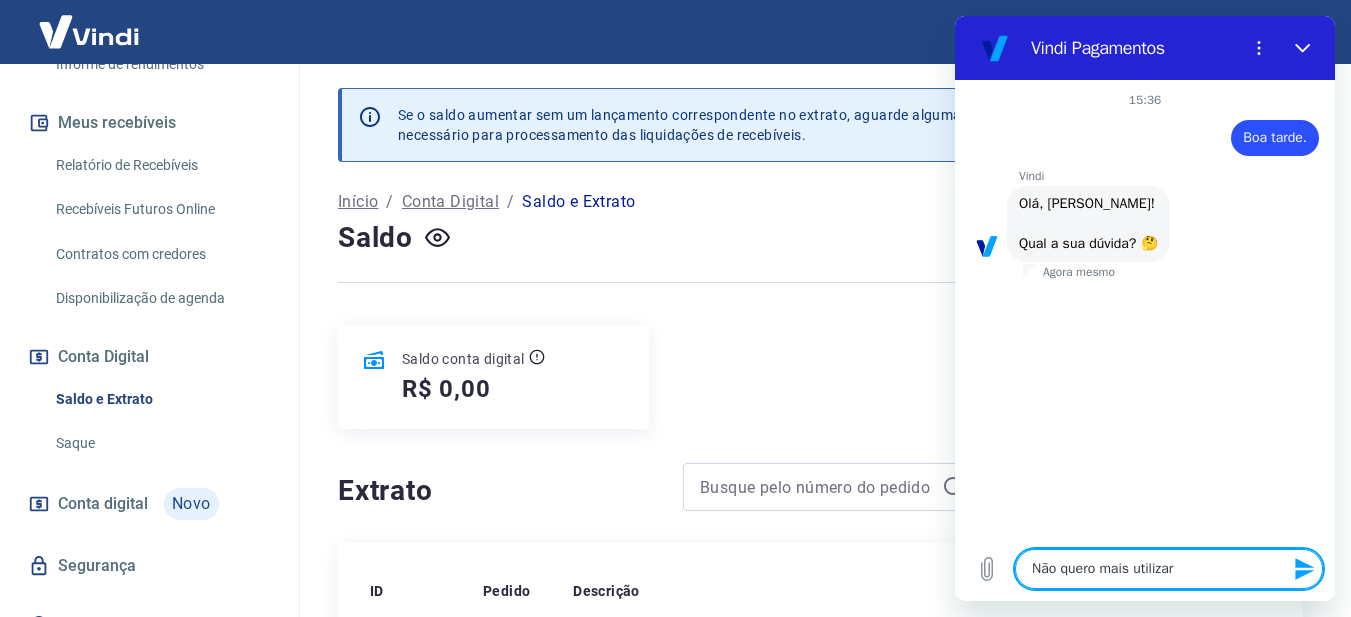 type on "Não quero mais utilizar" 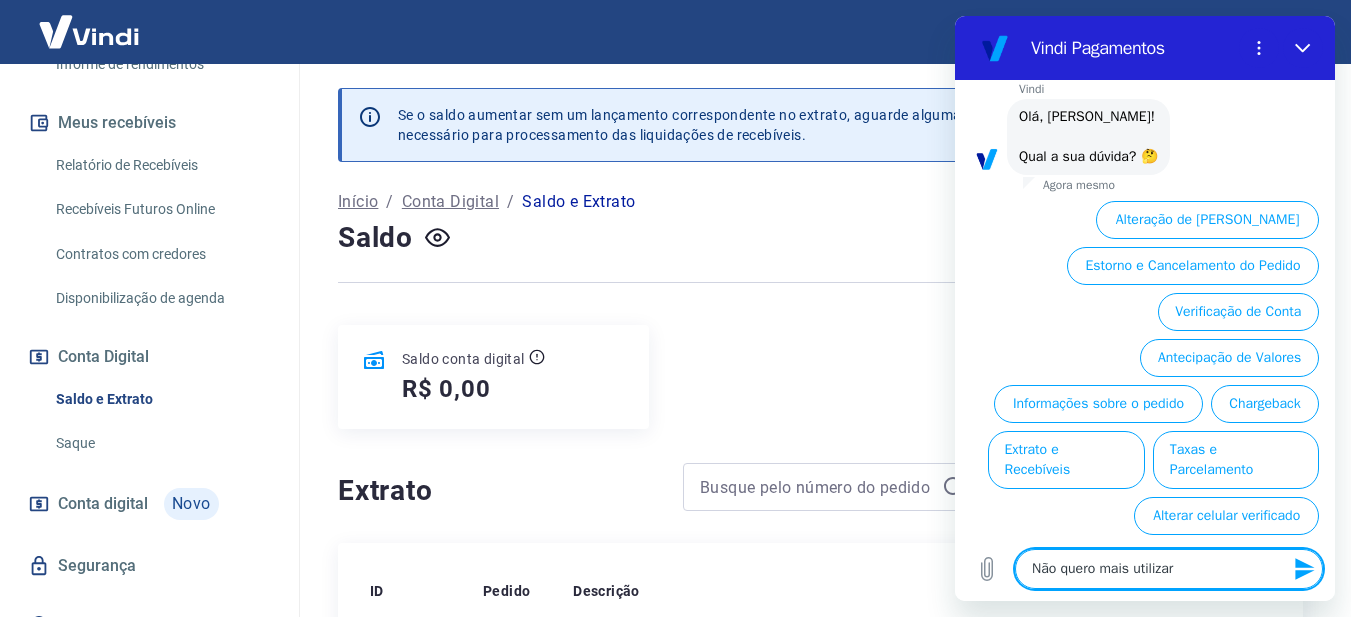 type on "Não quero mais utilizar a" 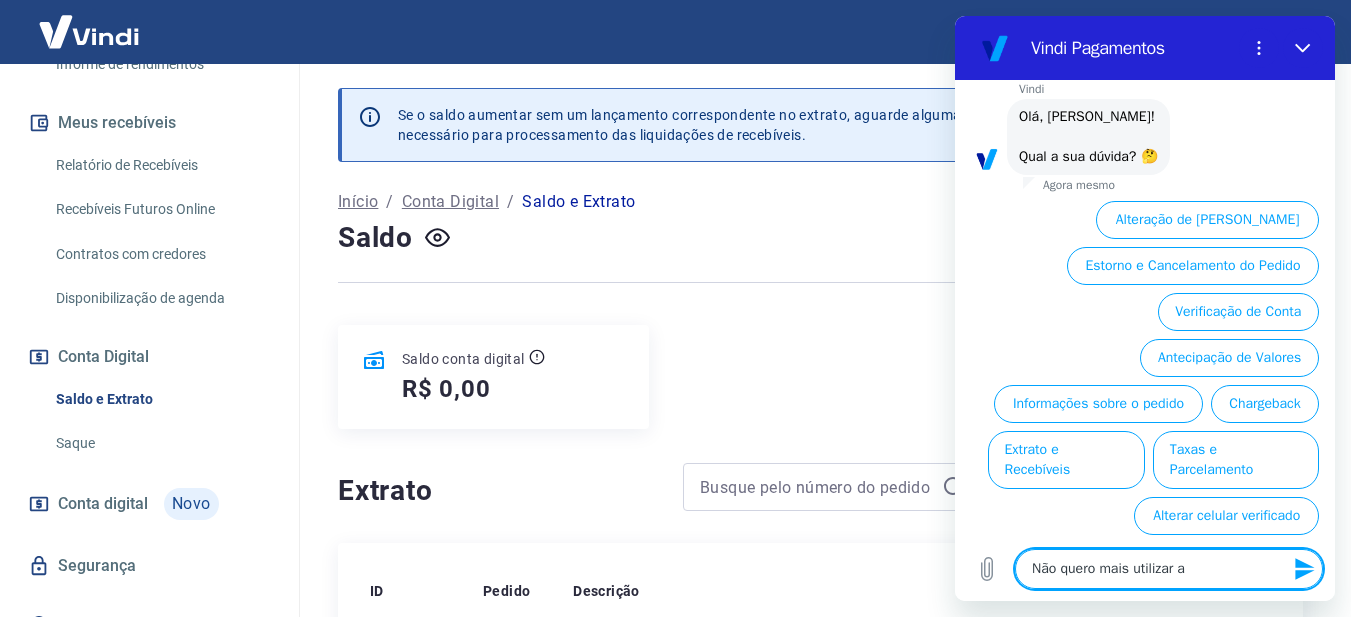scroll, scrollTop: 116, scrollLeft: 0, axis: vertical 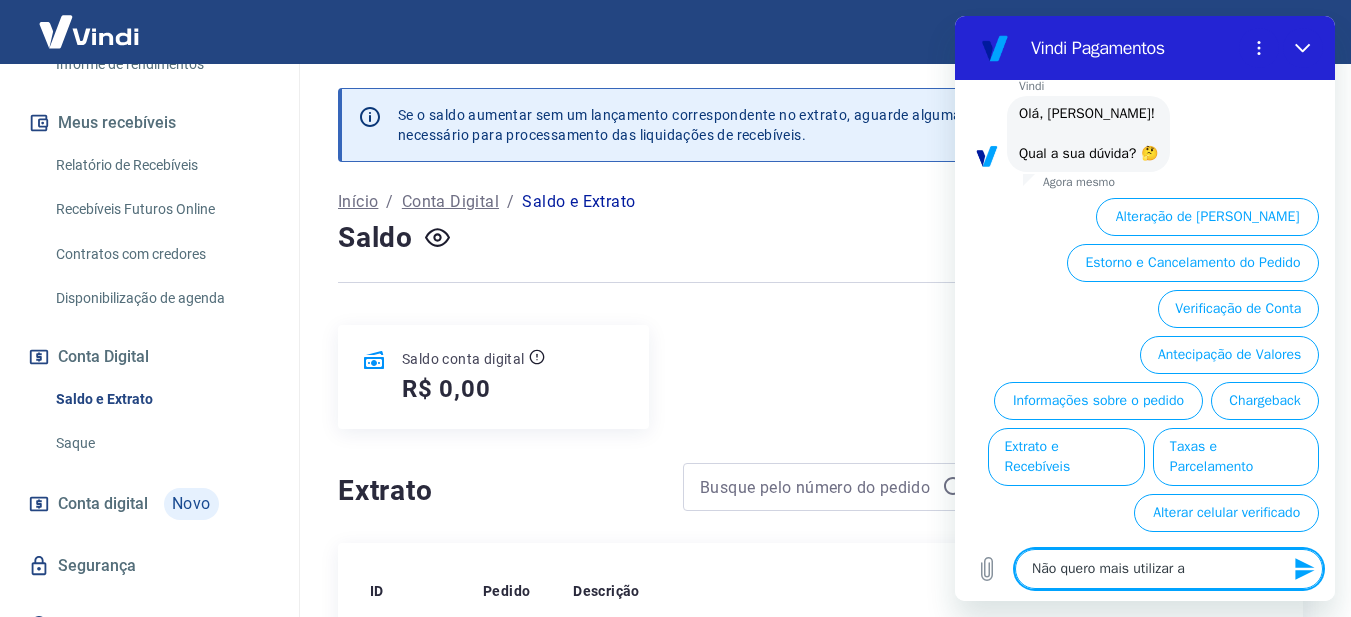 type on "Não quero mais utilizar a" 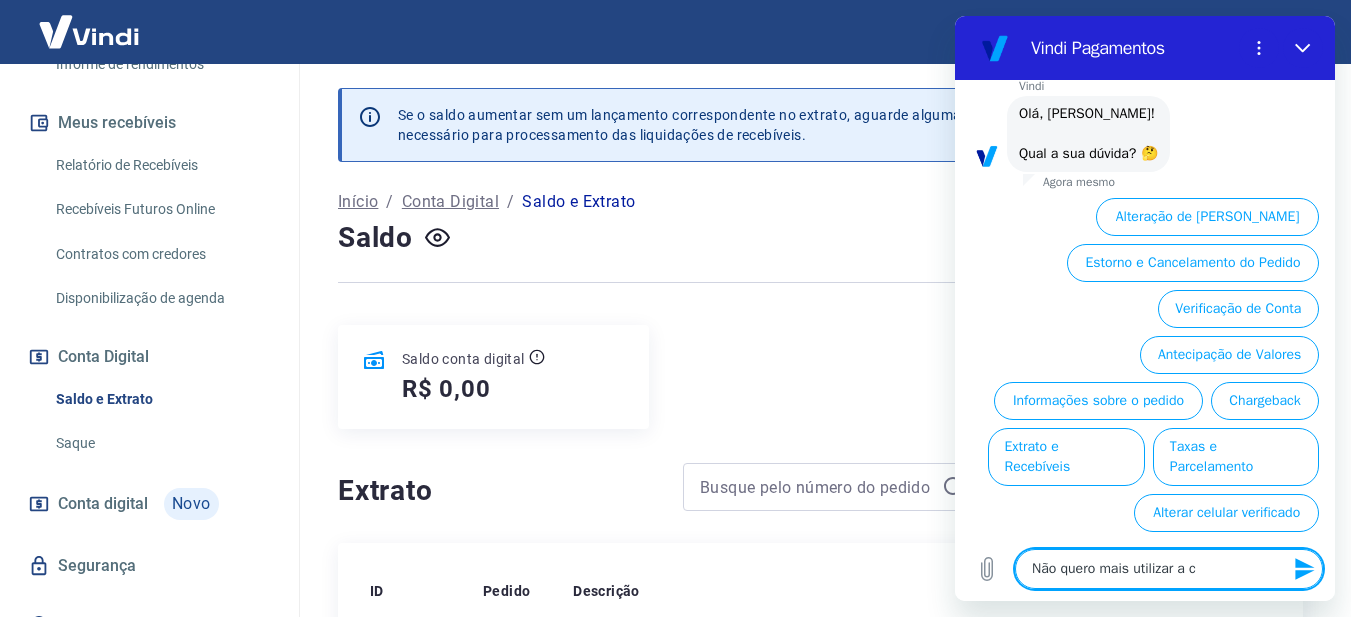 type on "Não quero mais utilizar a co" 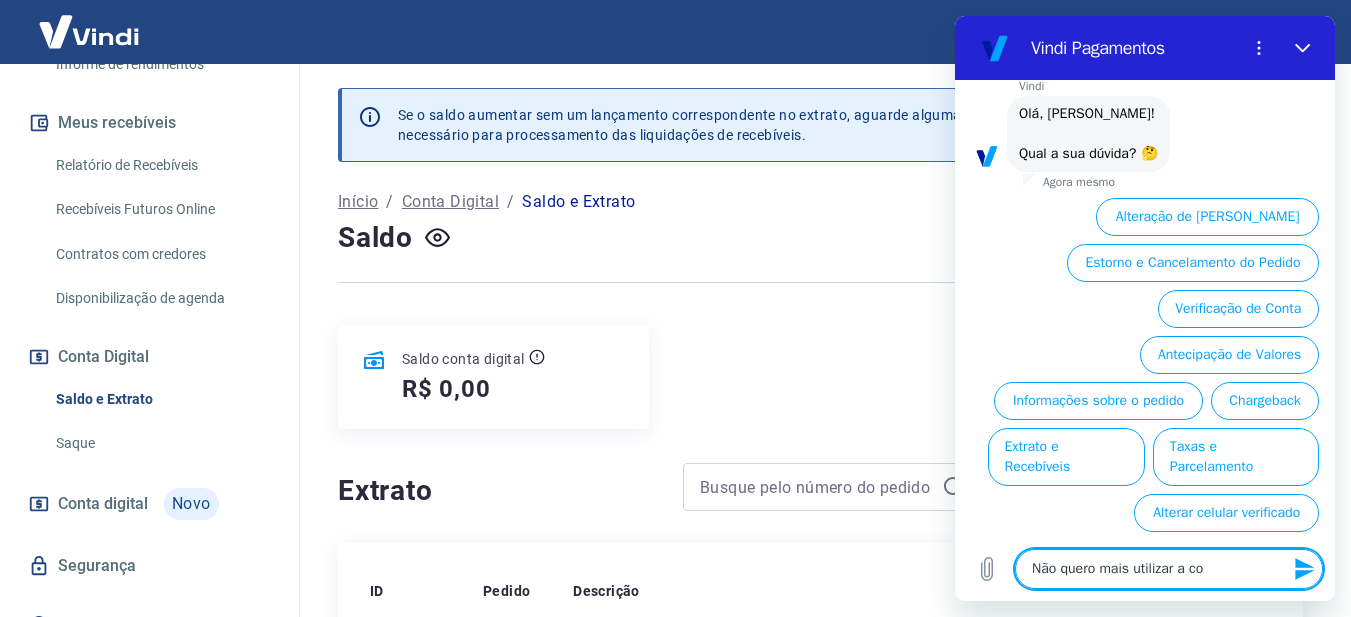 type on "Não quero mais utilizar a con" 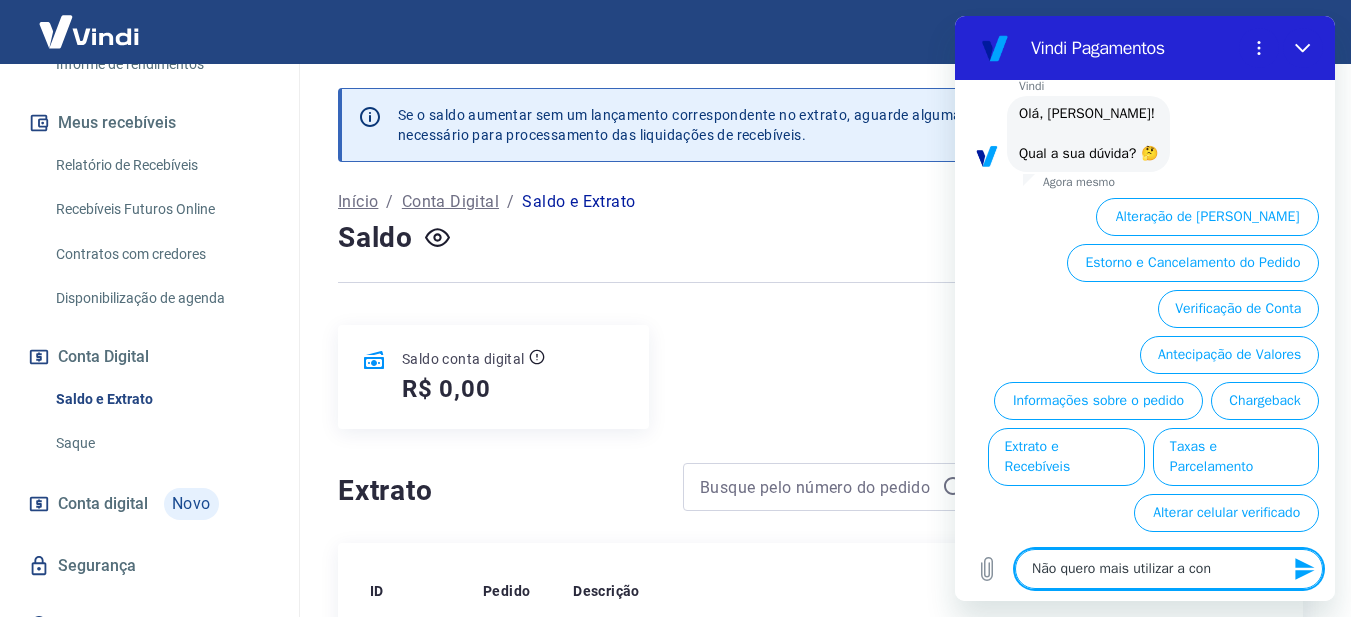 type on "Não quero mais utilizar a cont" 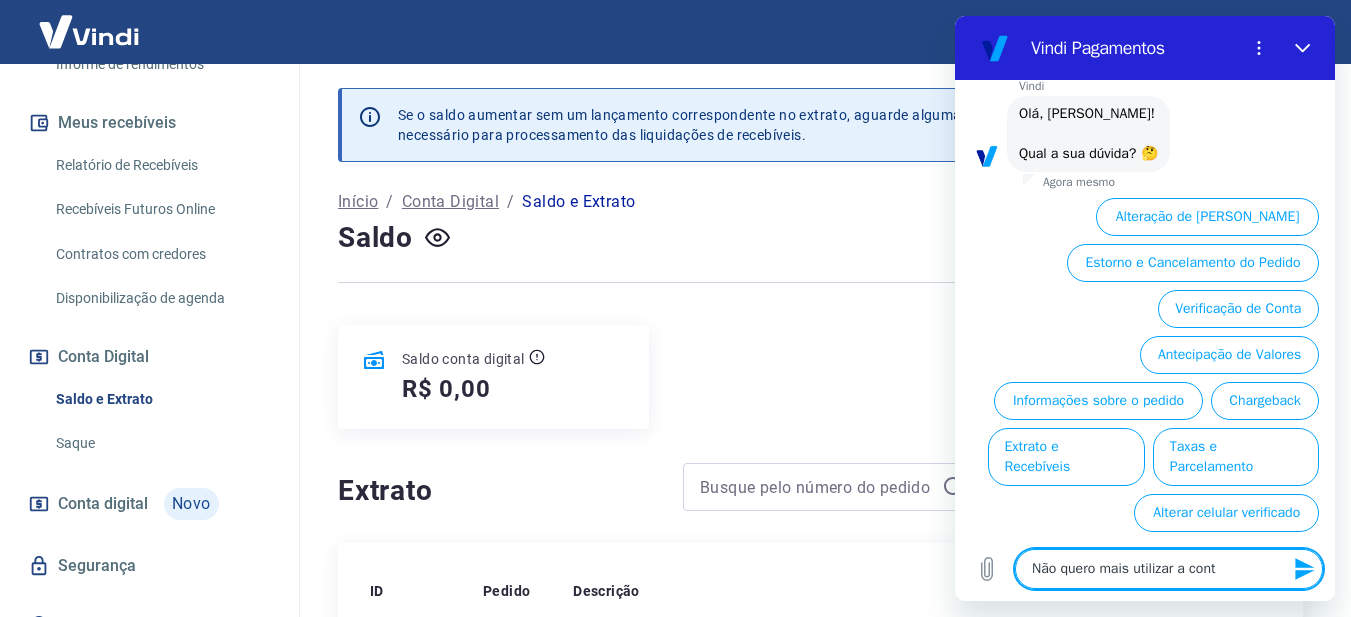 type on "x" 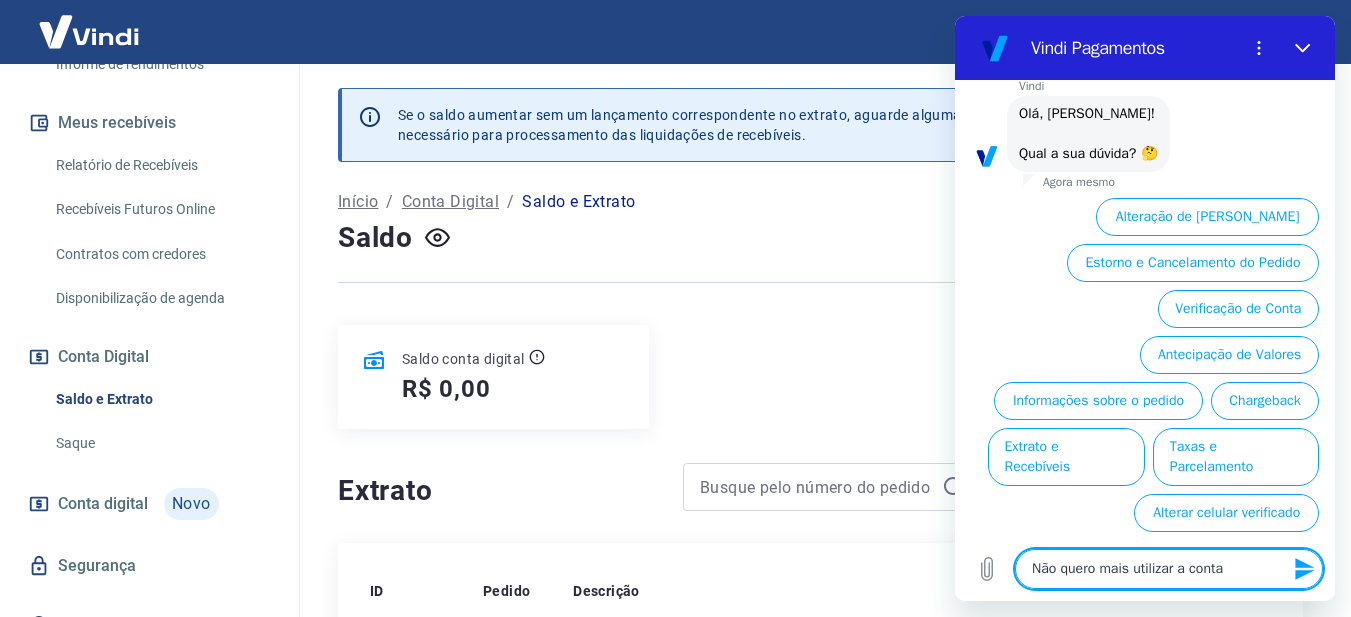 type on "Não quero mais utilizar a conta" 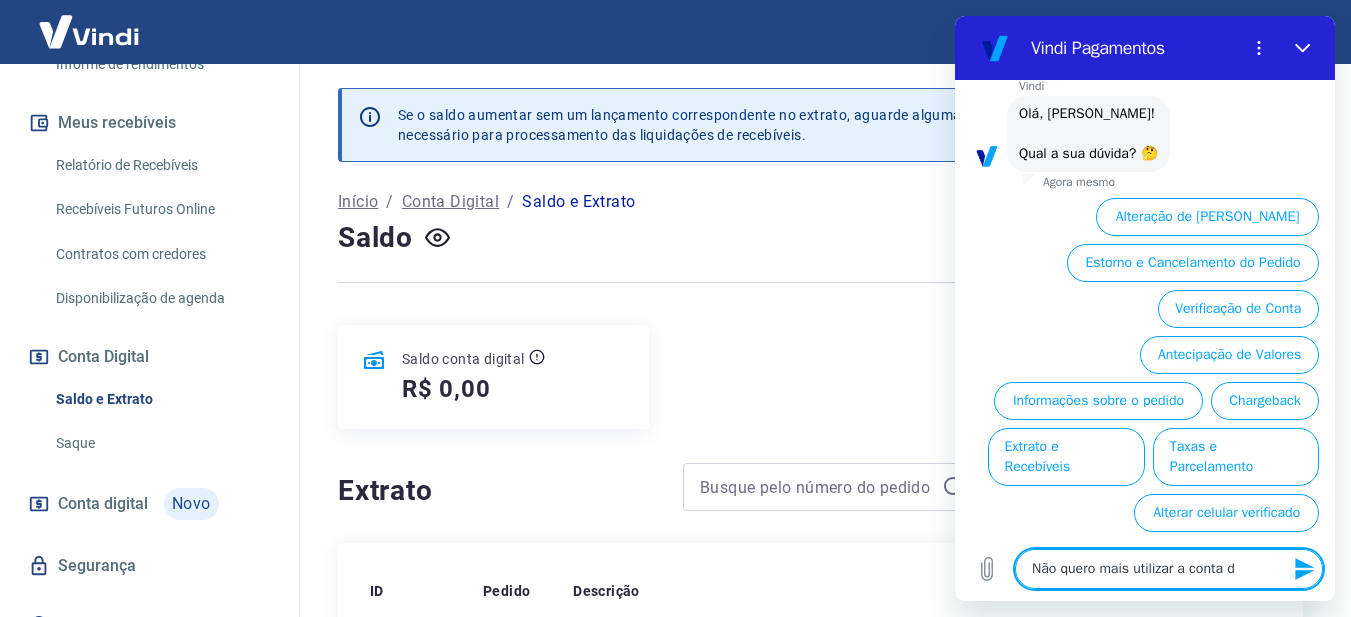 type on "Não quero mais utilizar a conta di" 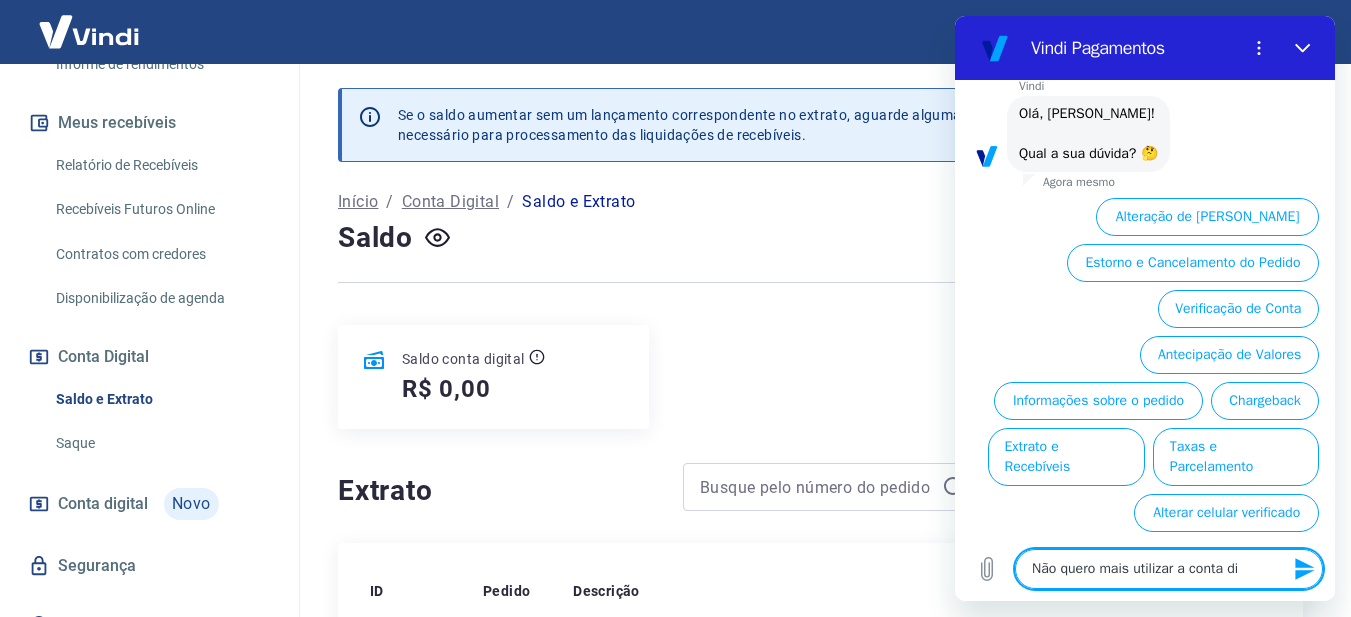 type on "Não quero mais utilizar a conta dig" 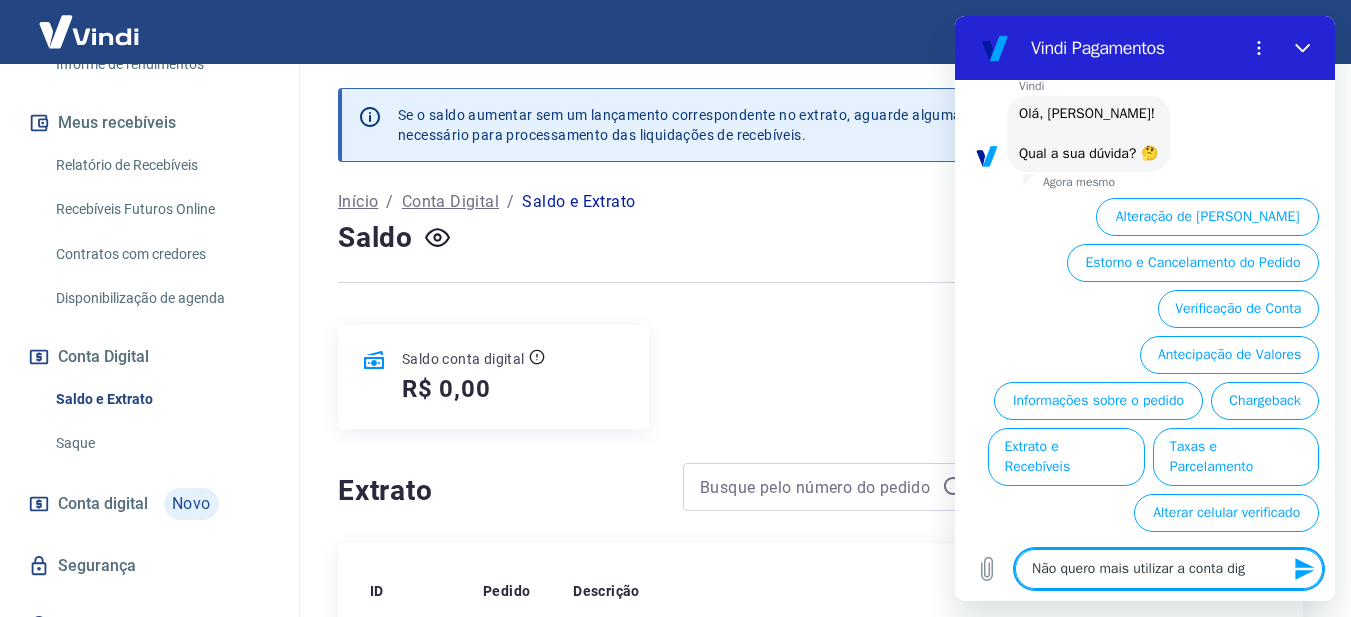 type on "Não quero mais utilizar a conta digi" 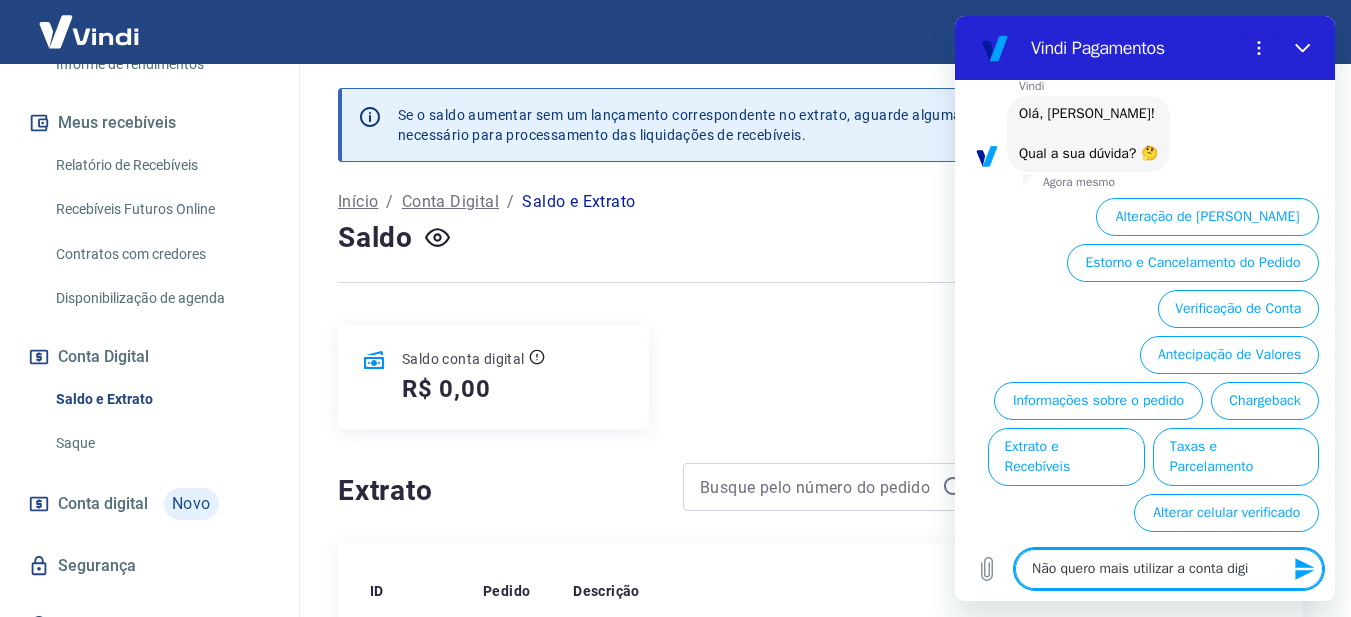 type on "Não quero mais utilizar a conta digit" 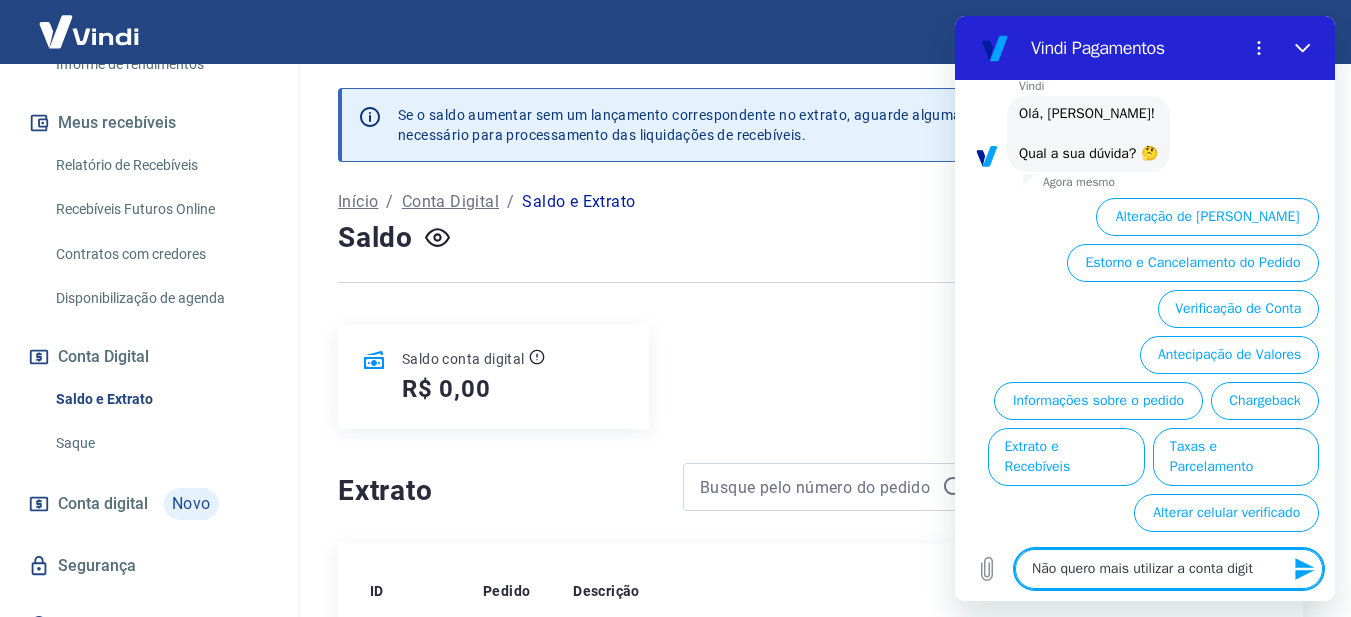 type on "Não quero mais utilizar a conta digita" 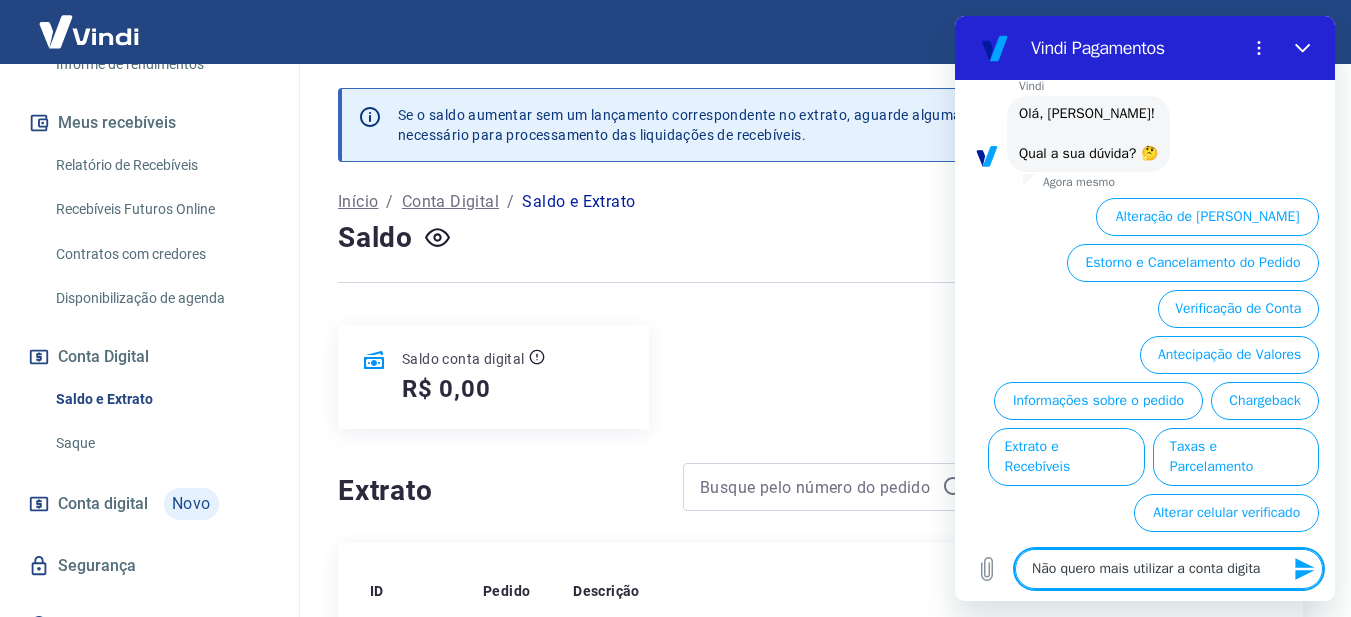 type on "Não quero mais utilizar a conta digital" 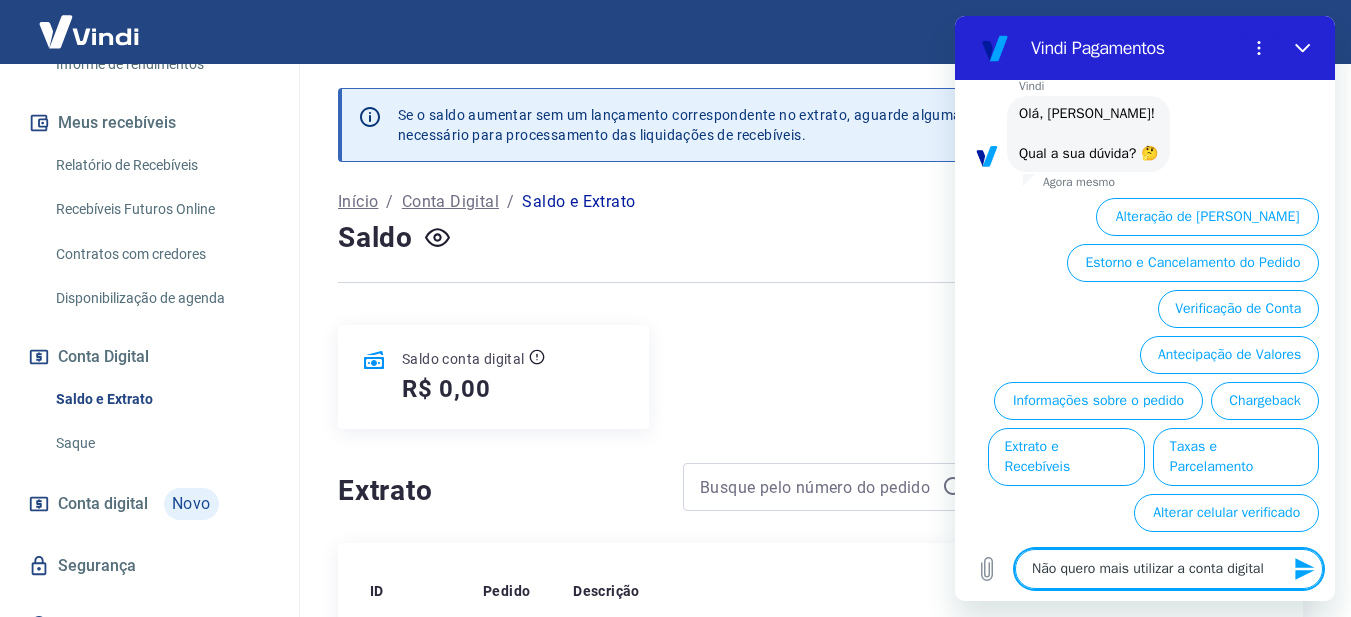 type on "Não quero mais utilizar a conta digital" 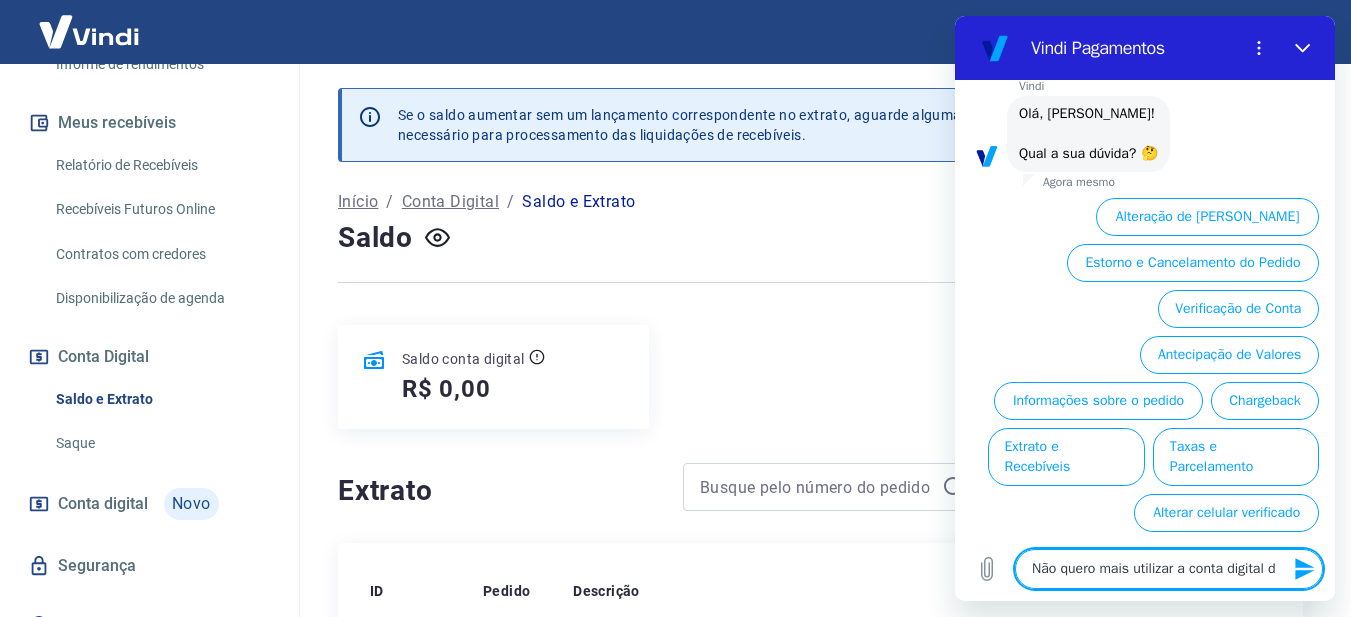 type on "Não quero mais utilizar a conta digital da" 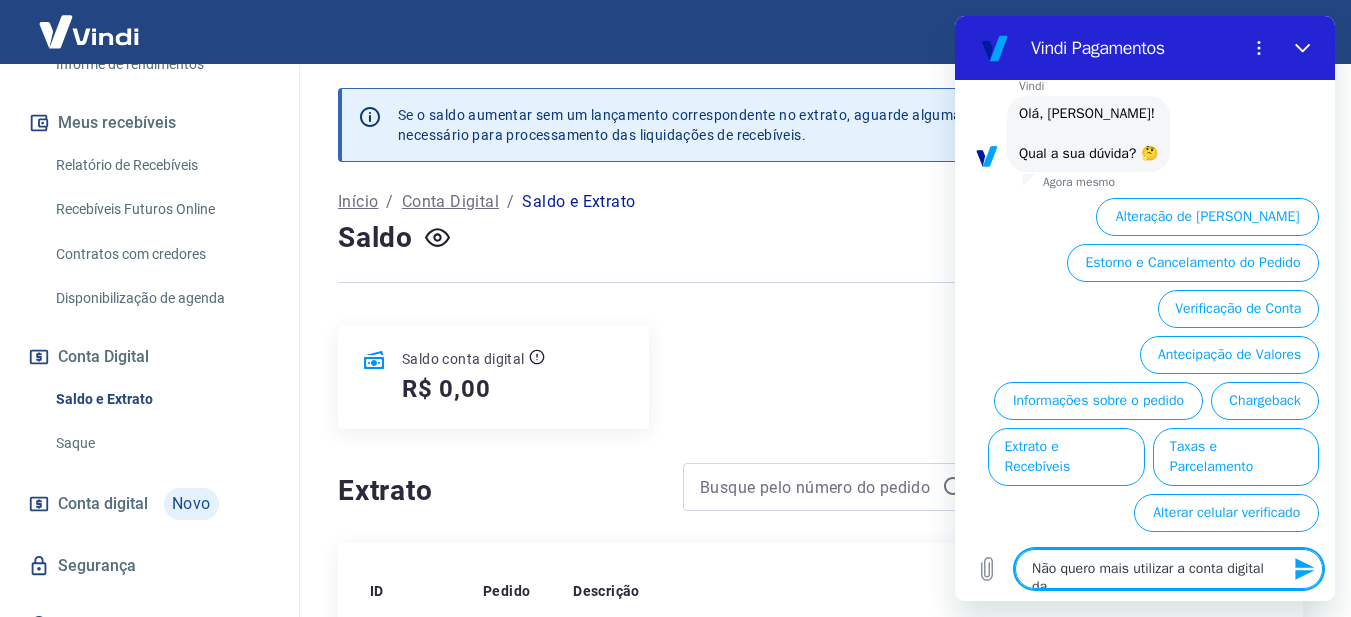 type on "x" 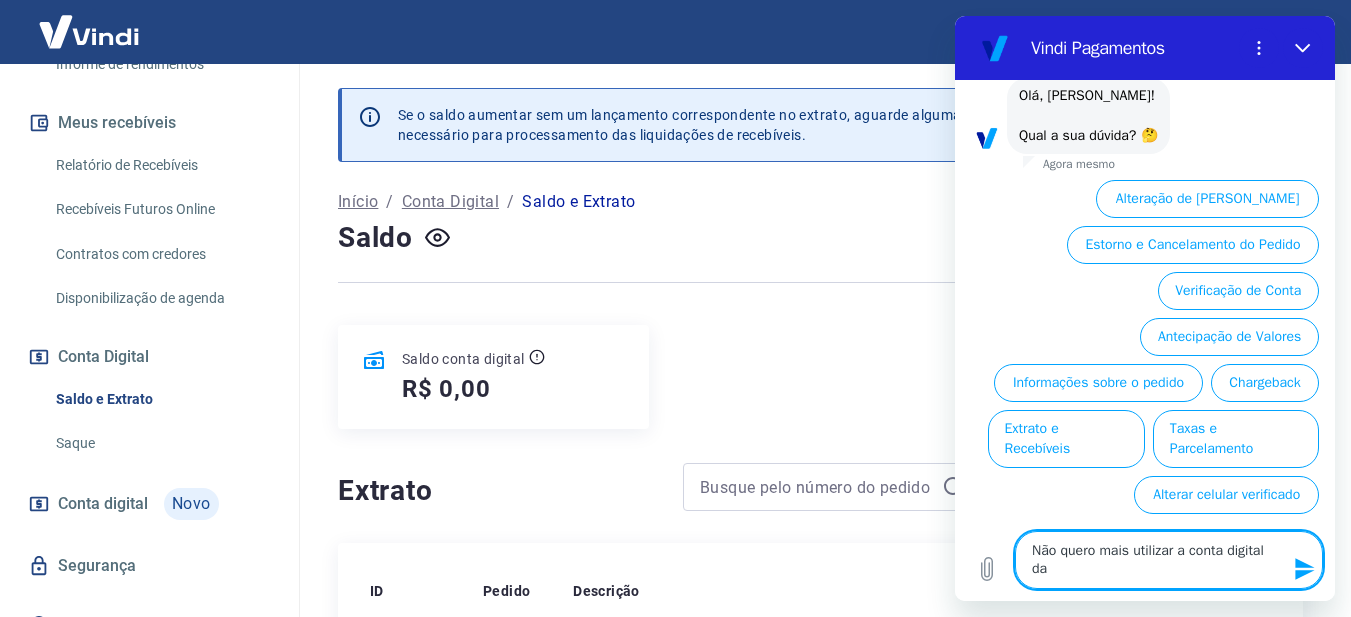 type on "Não quero mais utilizar a conta digital da" 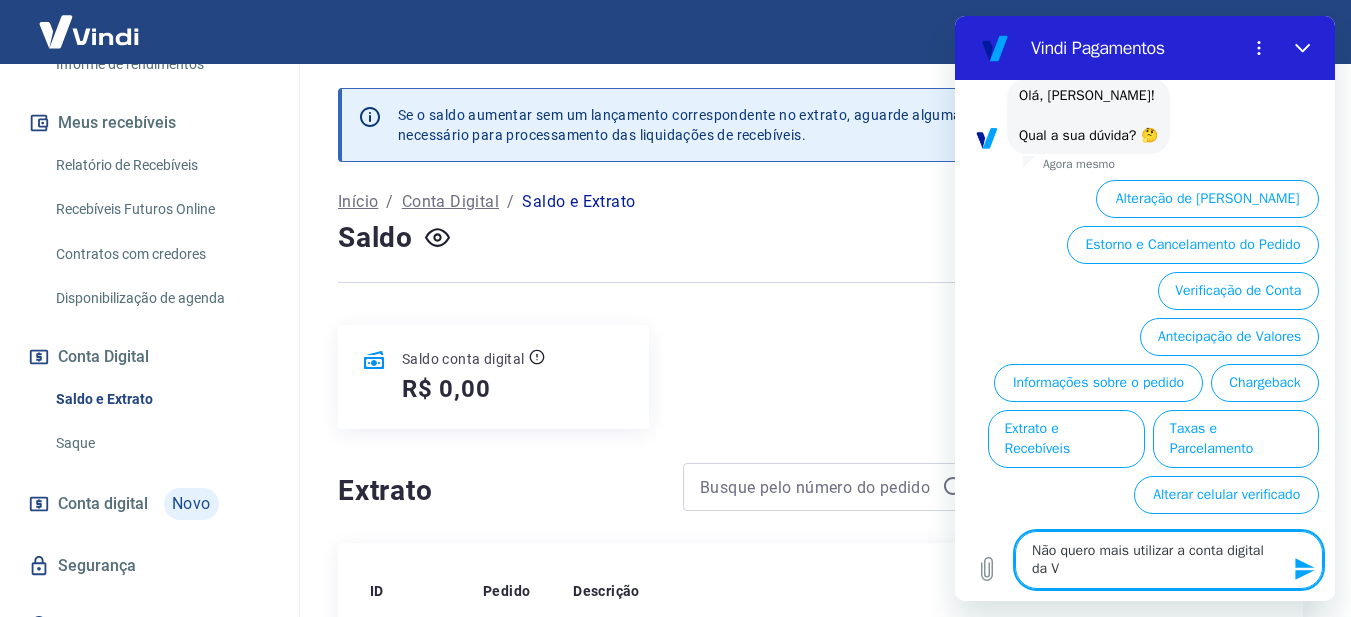 type on "x" 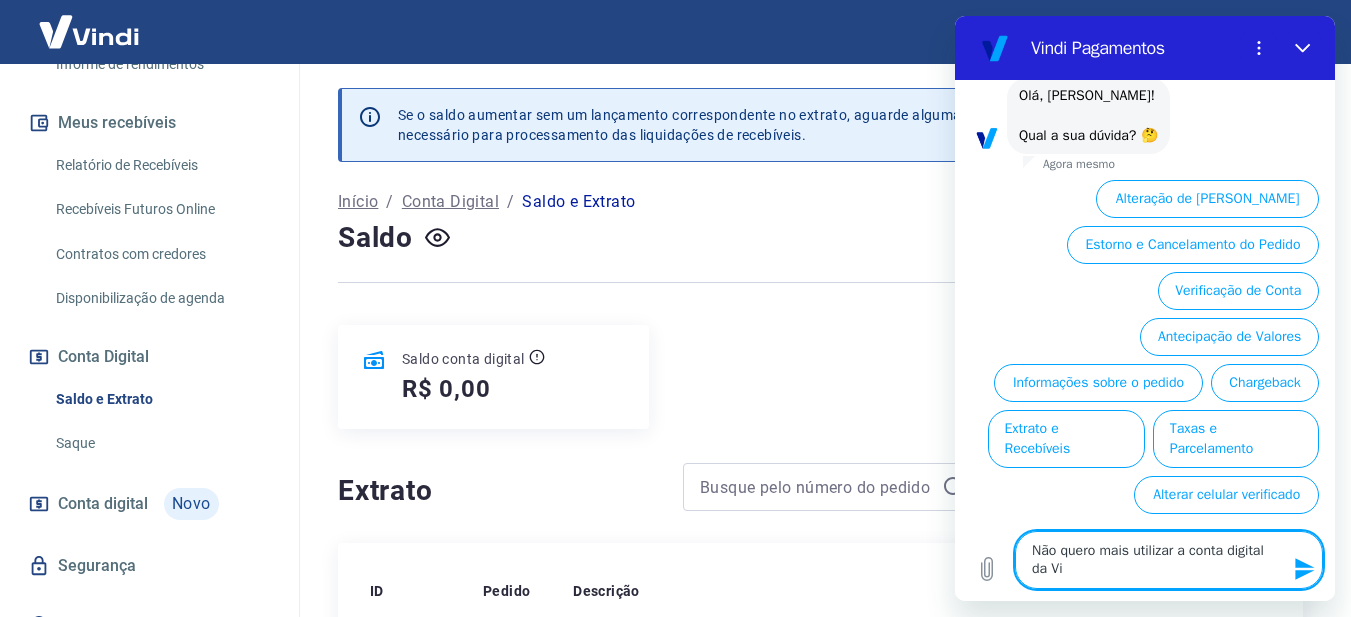 type on "Não quero mais utilizar a conta digital da Vin" 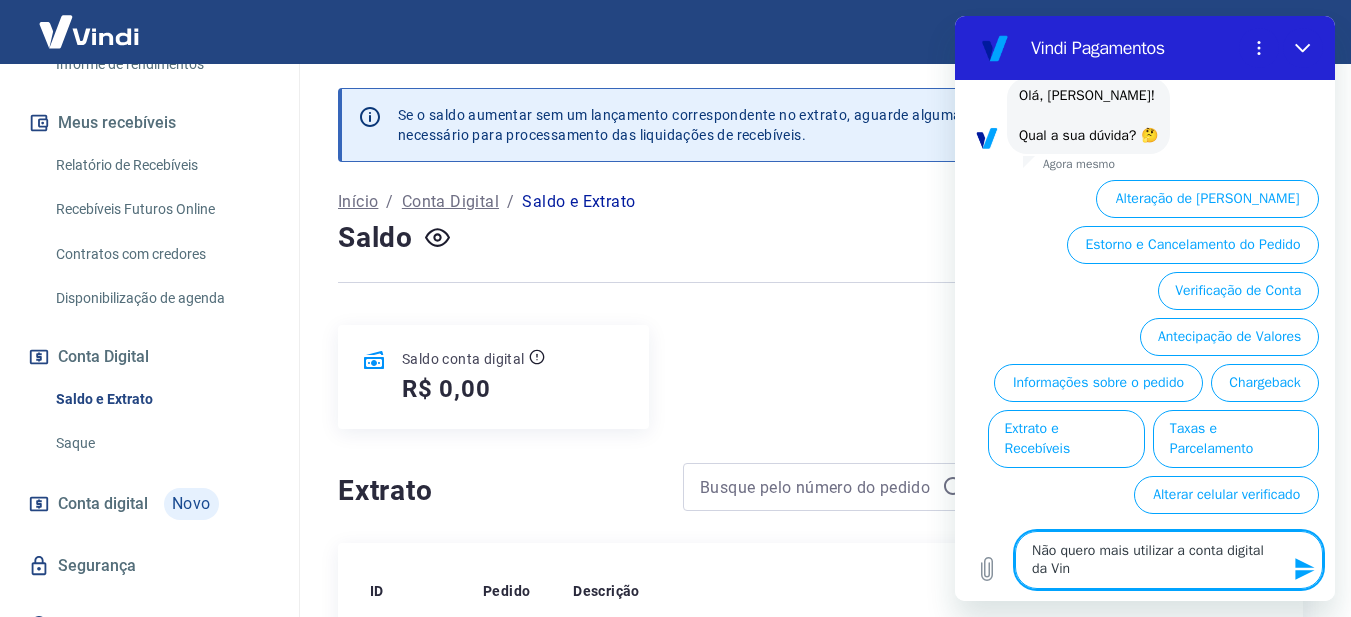 type on "Não quero mais utilizar a conta digital da Vind" 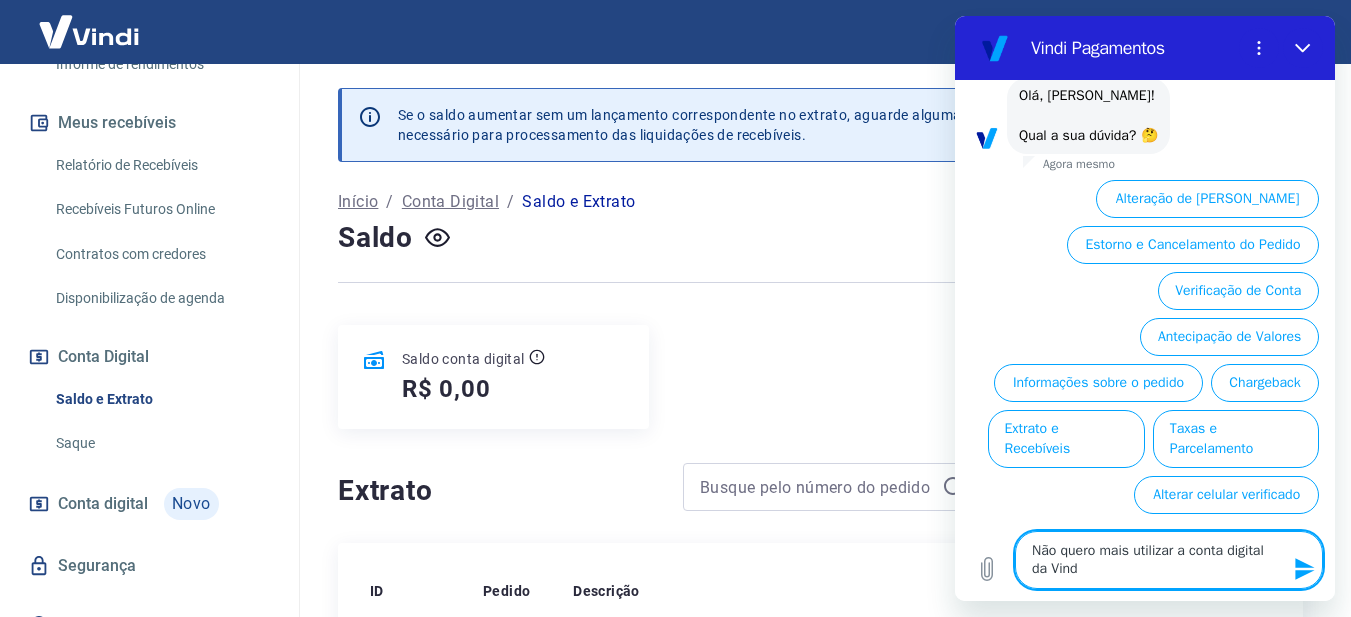 type on "Não quero mais utilizar a conta digital da Vindi" 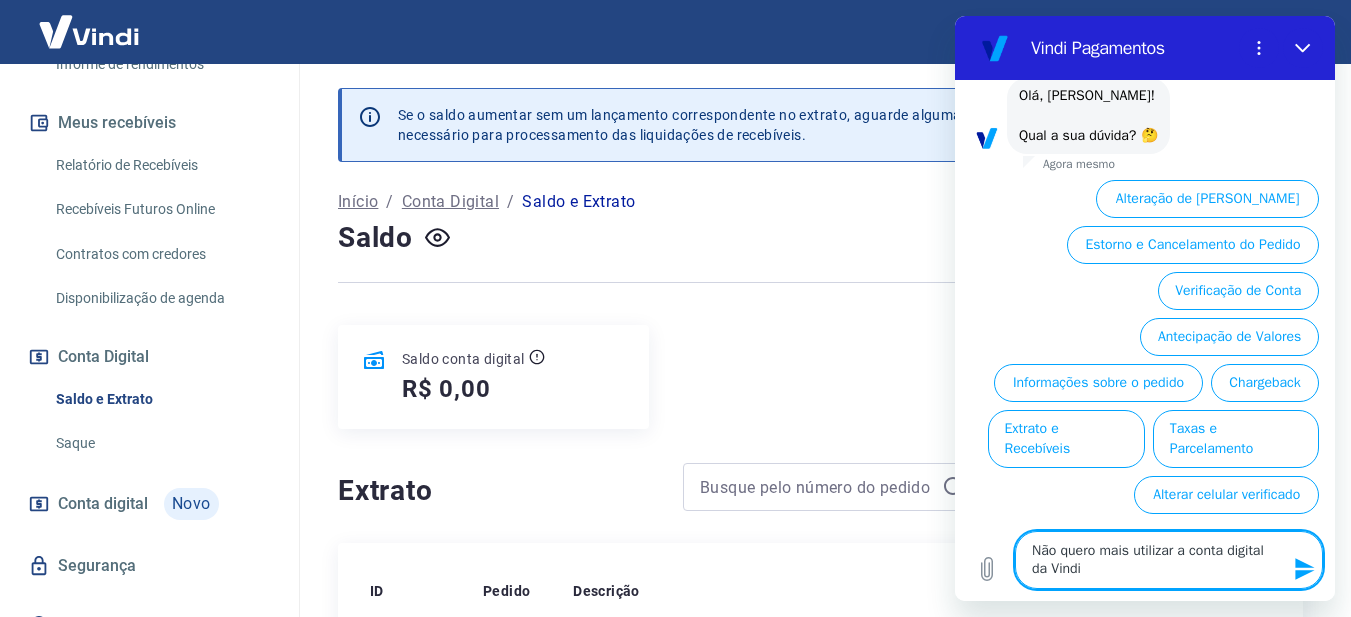 type on "Não quero mais utilizar a conta digital da Vindi," 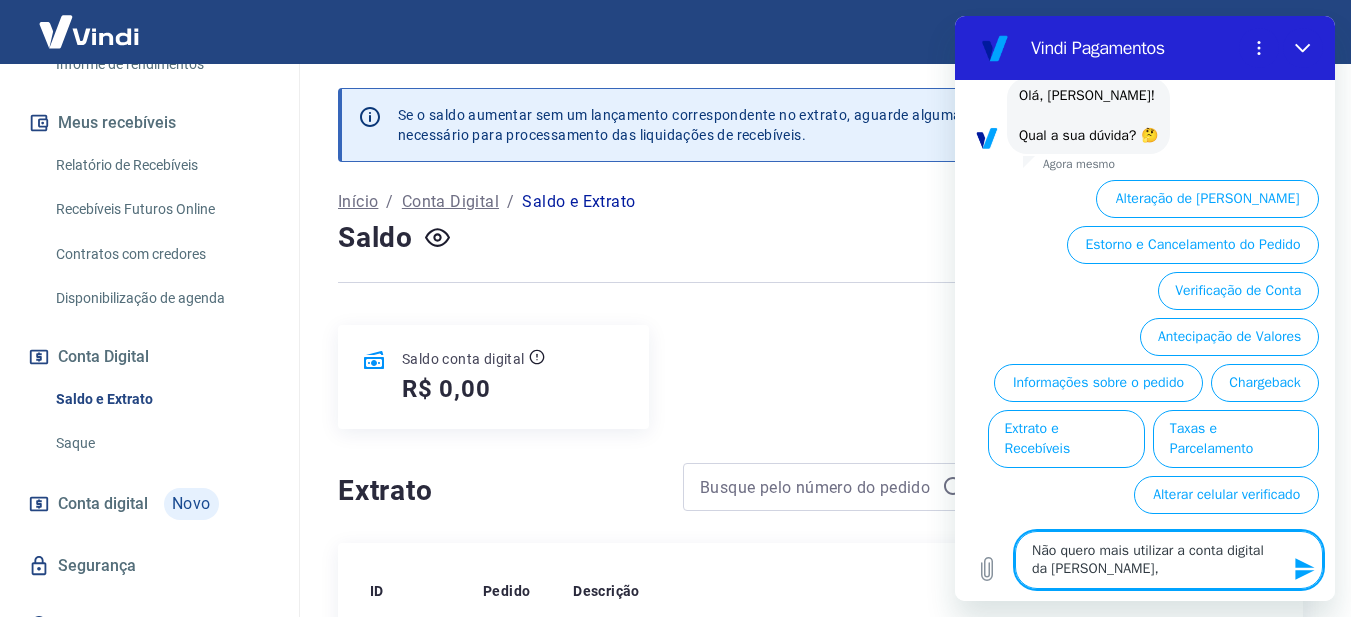 type on "Não quero mais utilizar a conta digital da Vindi," 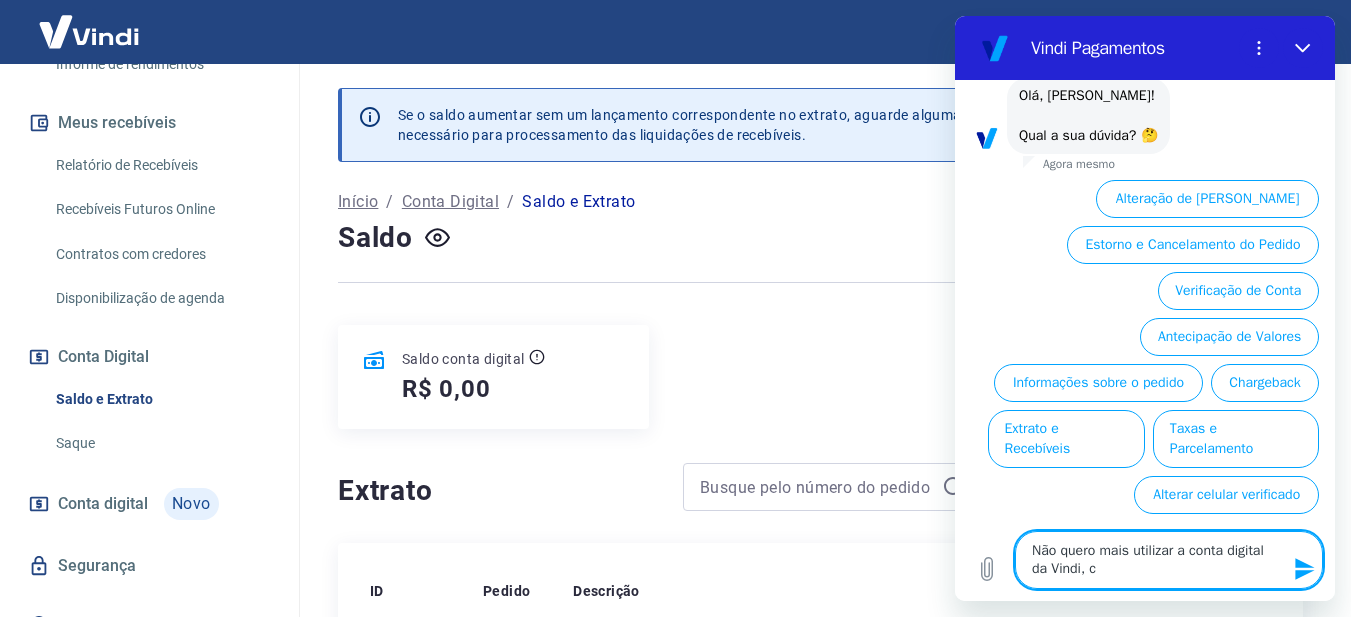 type on "Não quero mais utilizar a conta digital da Vindi, co" 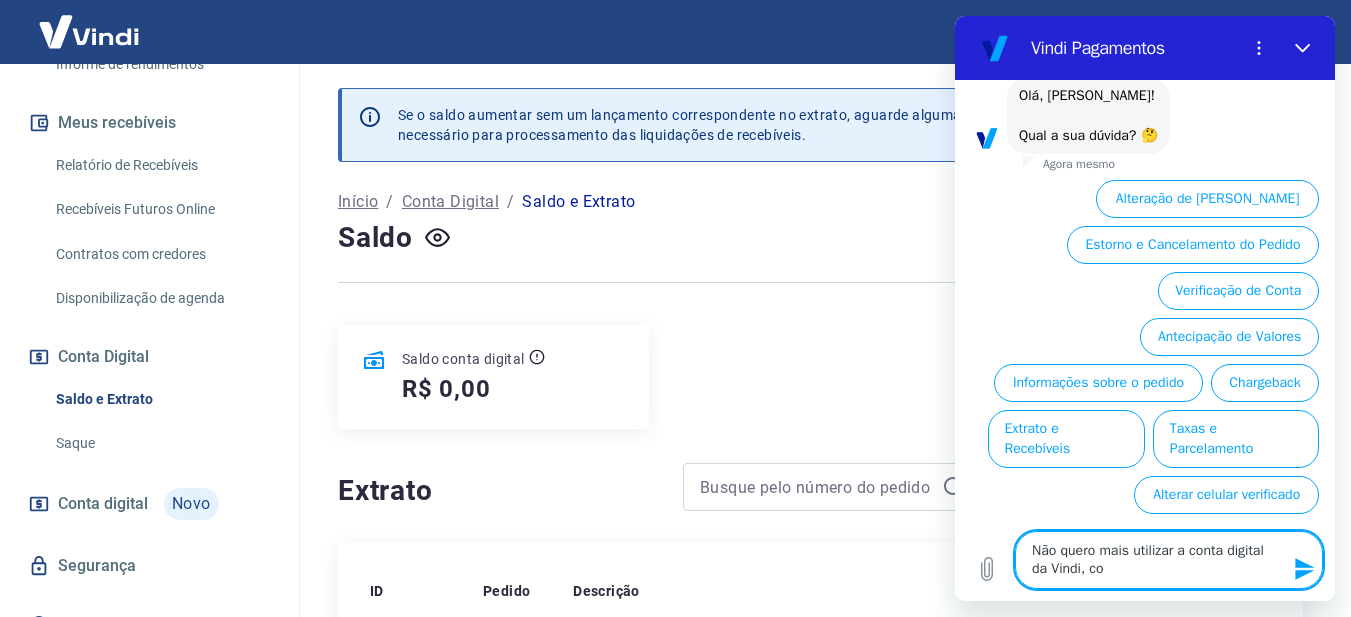 type on "Não quero mais utilizar a conta digital da Vindi, com" 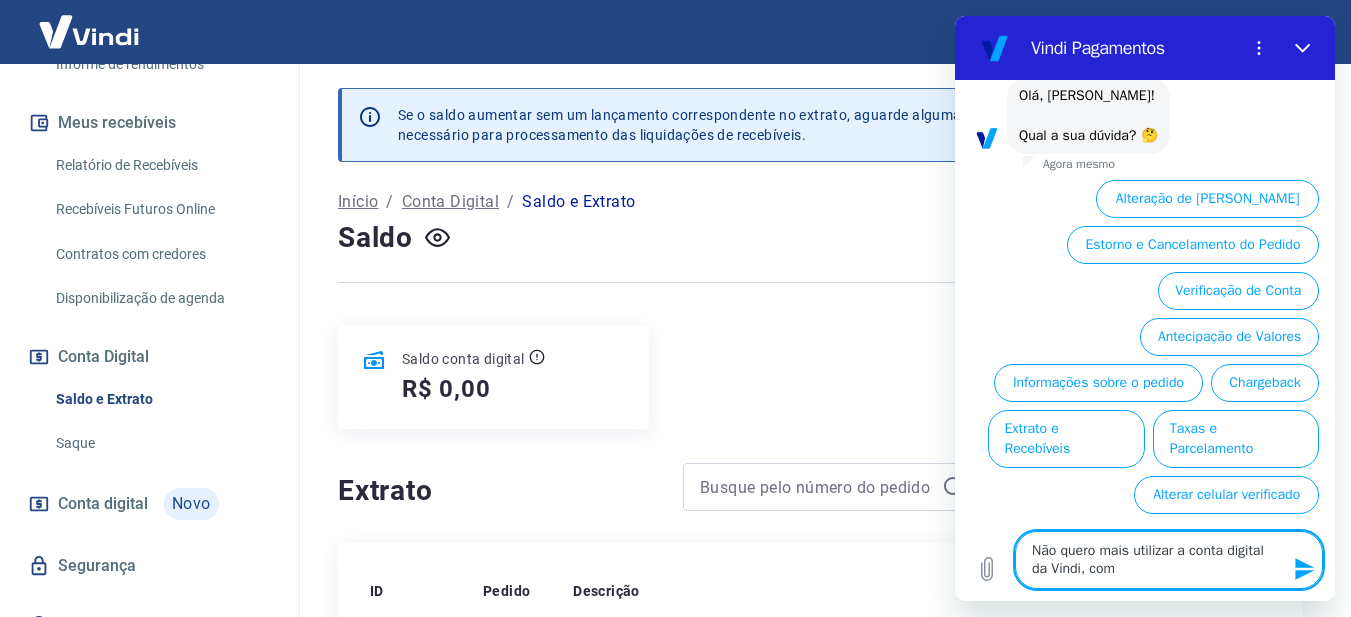 type on "Não quero mais utilizar a conta digital da Vindi, como" 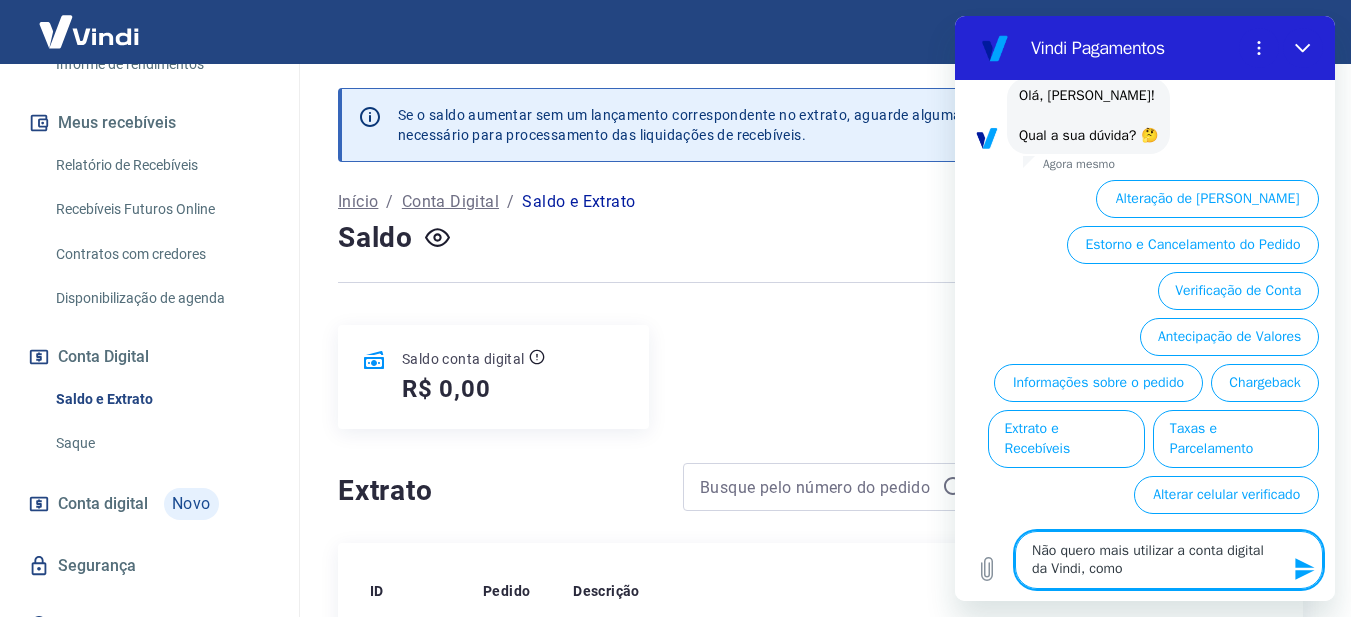 type on "x" 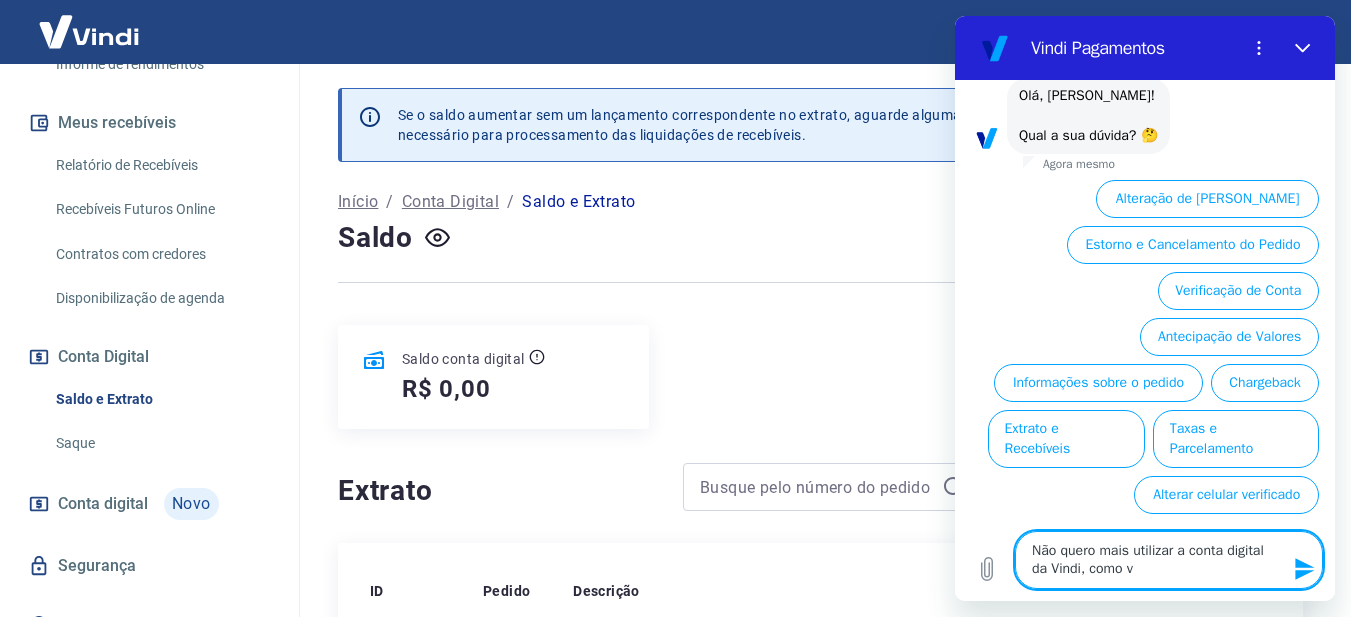 type on "x" 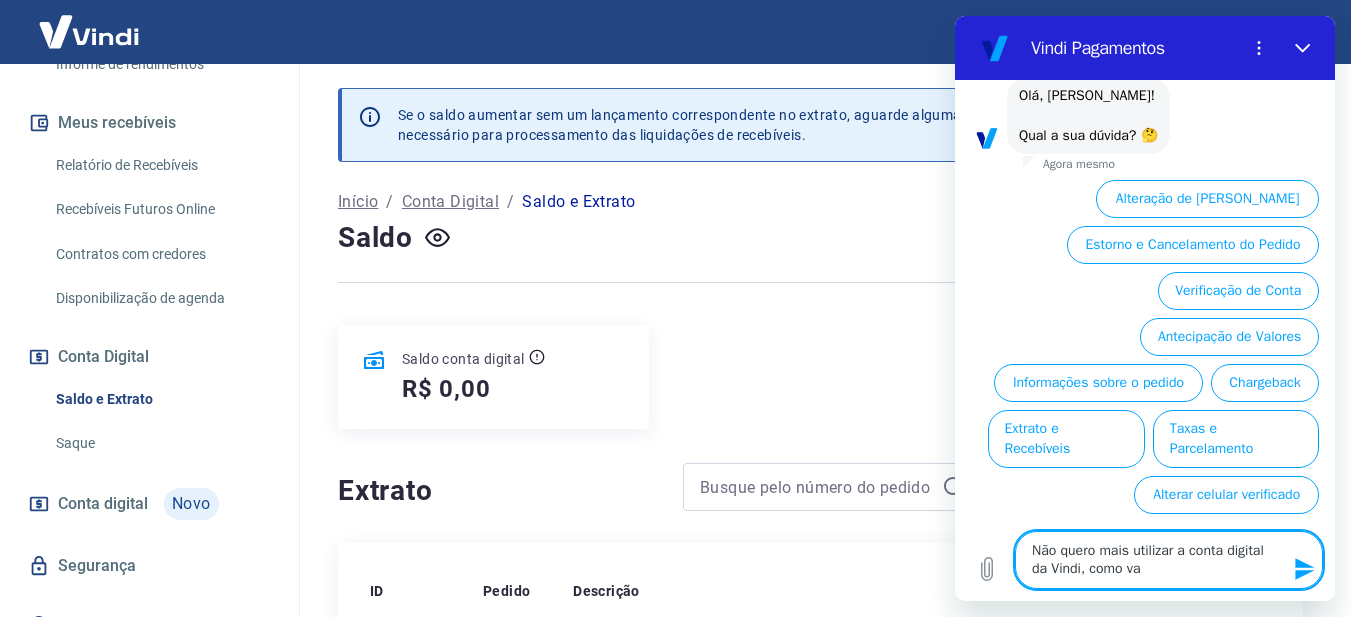 type on "x" 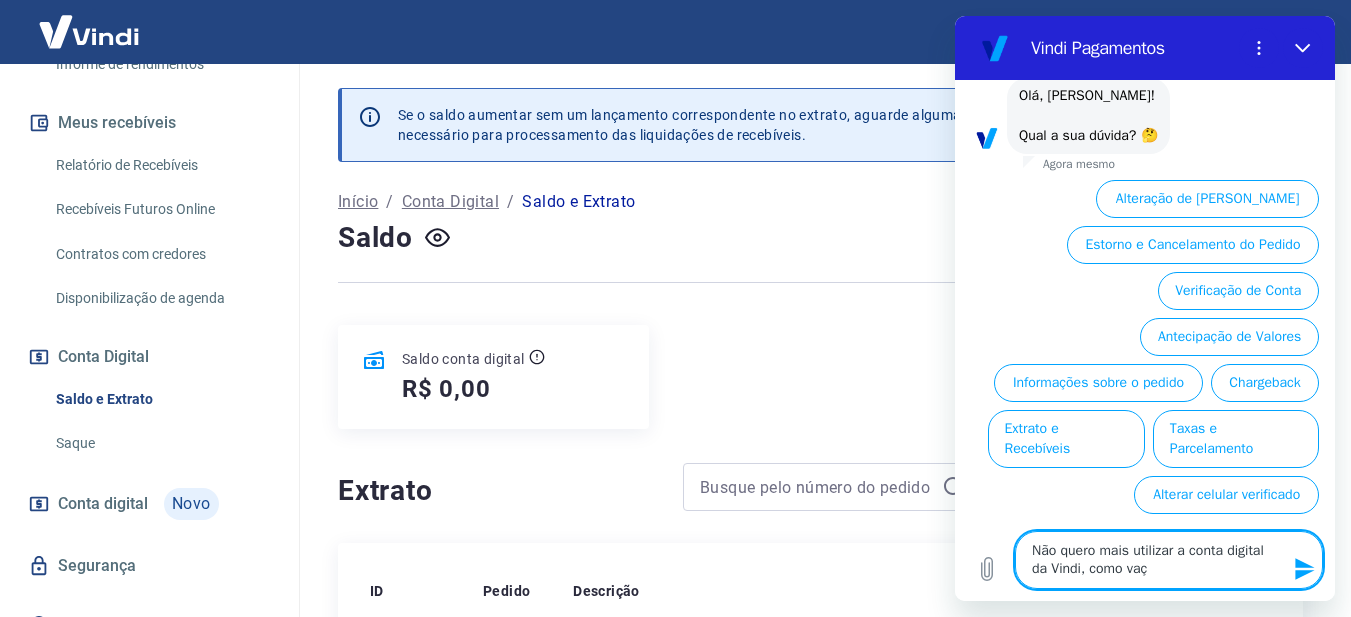 type on "Não quero mais utilizar a conta digital da Vindi, como vaço" 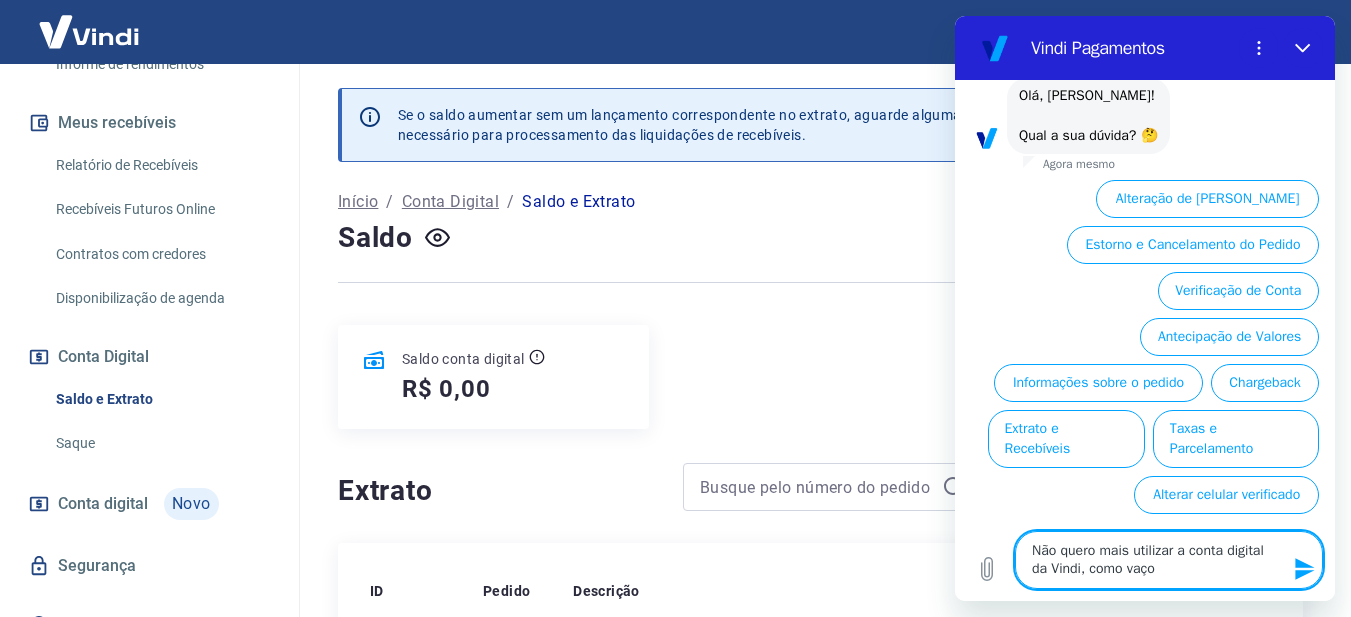 type on "Não quero mais utilizar a conta digital da Vindi, como vaço" 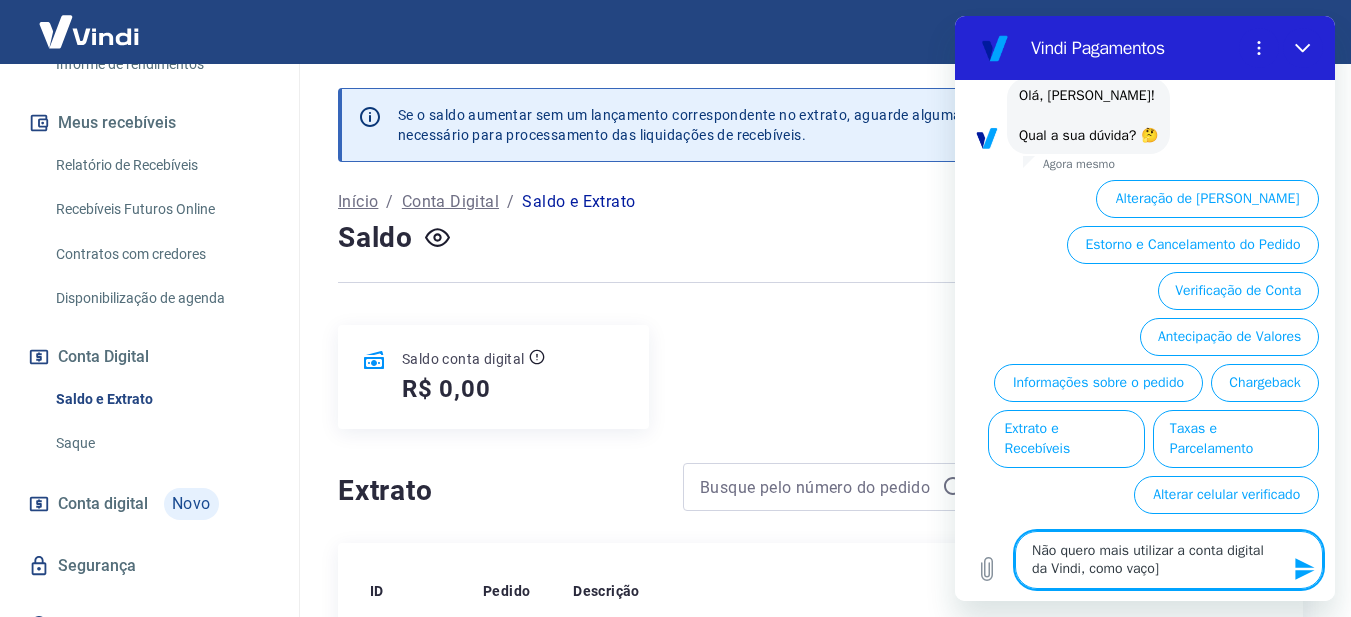 type on "Não quero mais utilizar a conta digital da Vindi, como vaço" 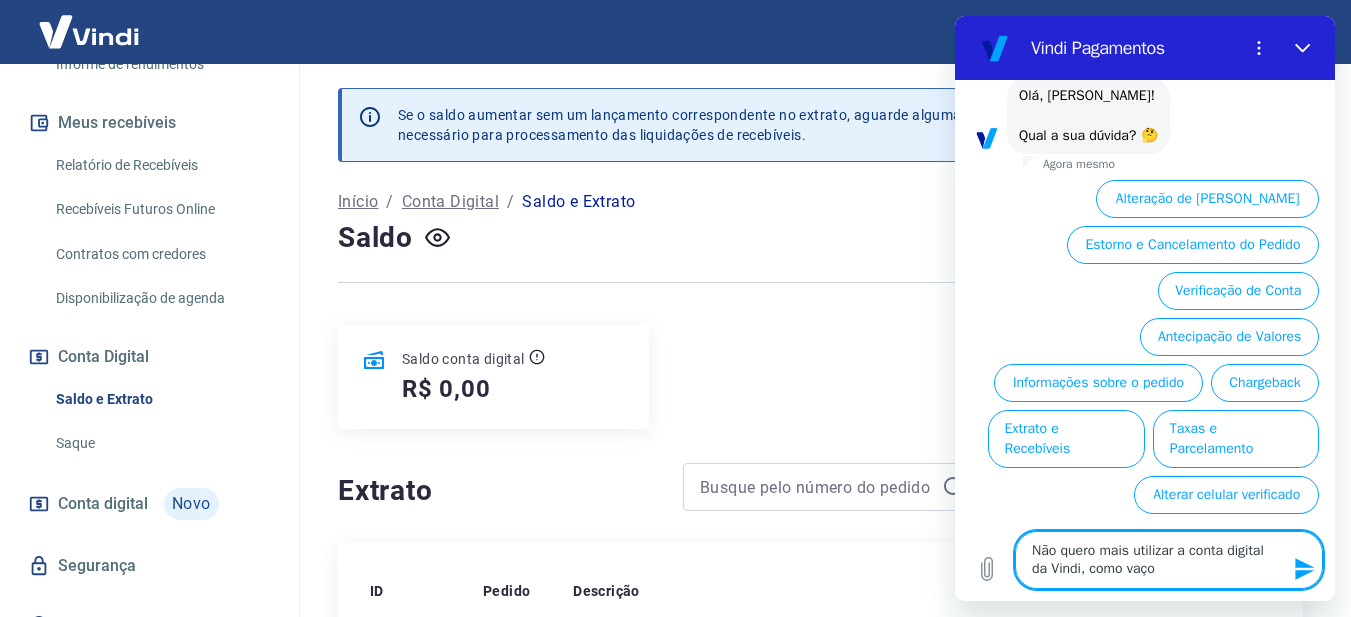 type on "Não quero mais utilizar a conta digital da Vindi, como vaç" 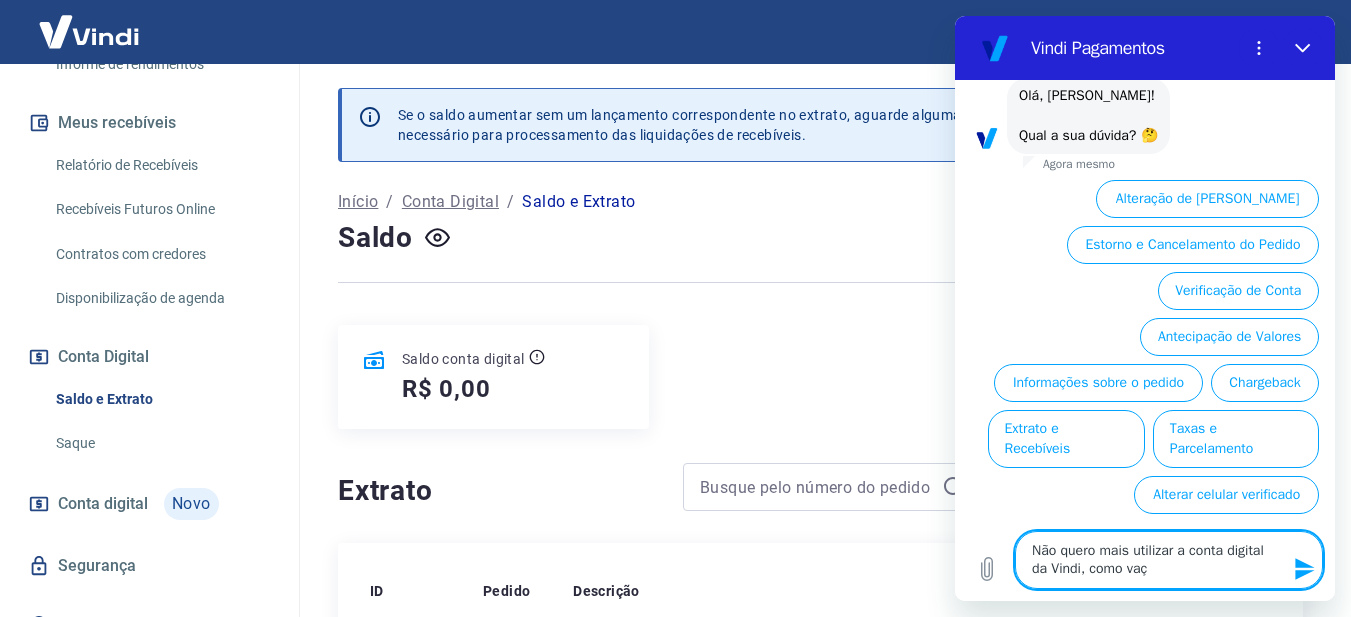 type on "Não quero mais utilizar a conta digital da Vindi, como va" 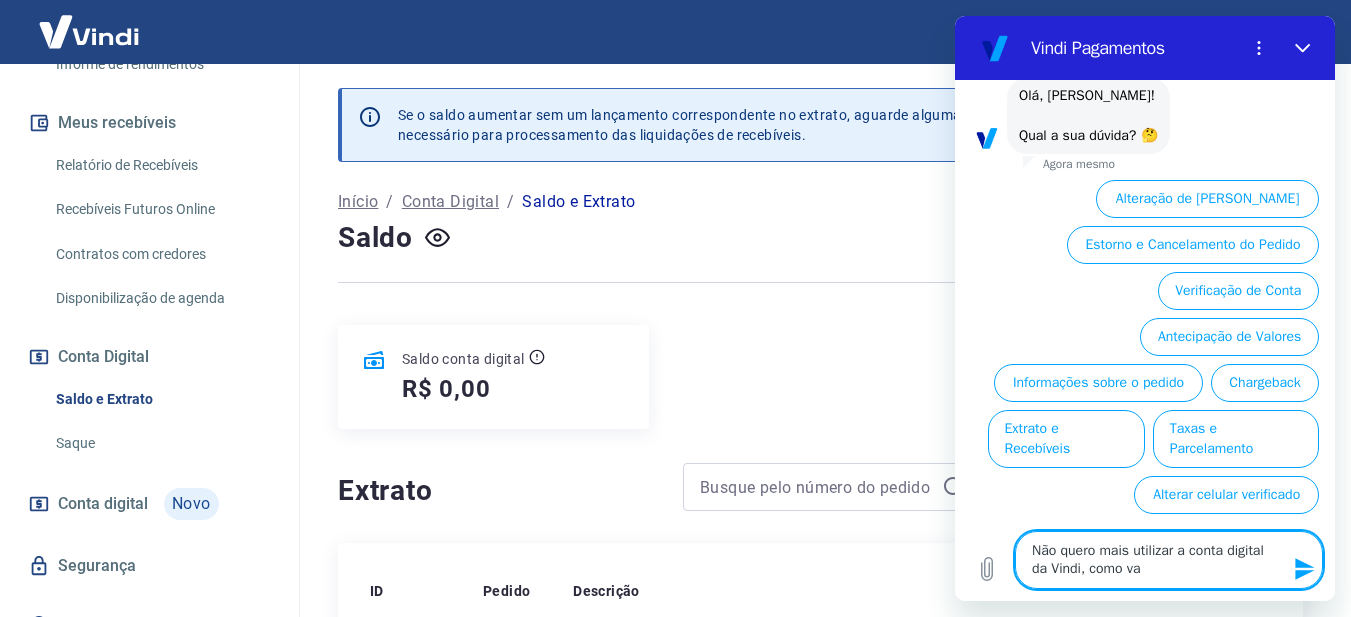 type on "Não quero mais utilizar a conta digital da Vindi, como v" 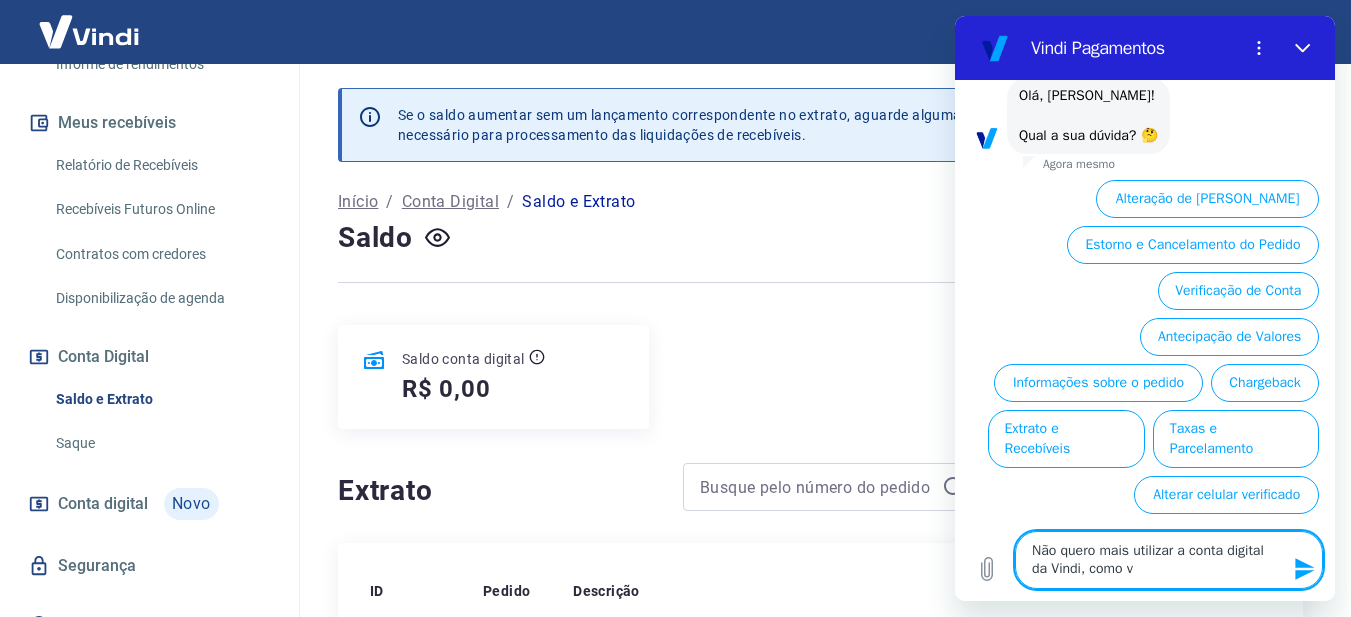 type on "Não quero mais utilizar a conta digital da Vindi, como" 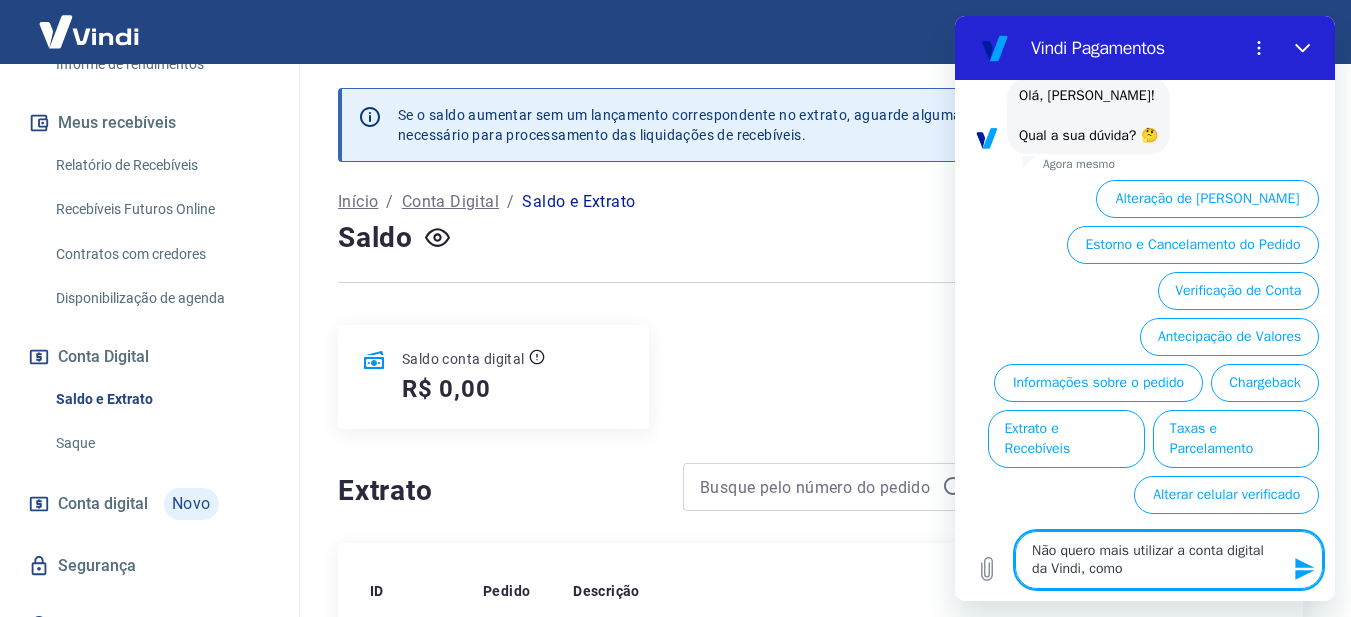 type on "x" 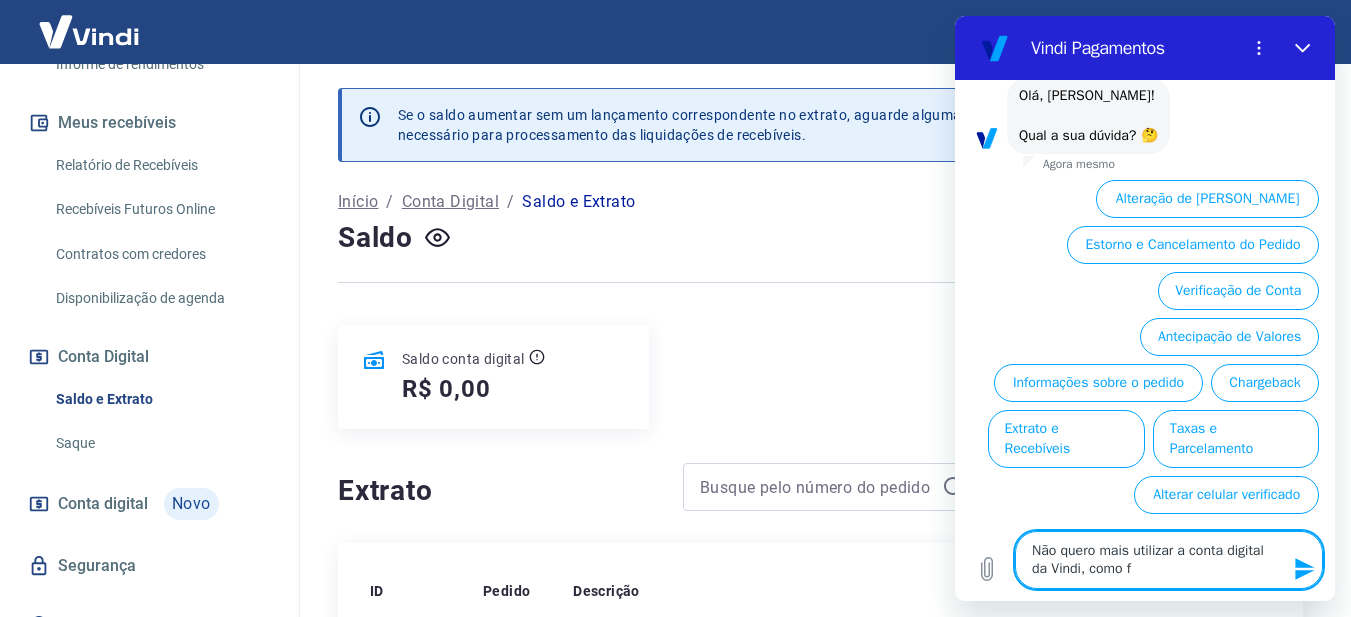 type on "Não quero mais utilizar a conta digital da Vindi, como fa" 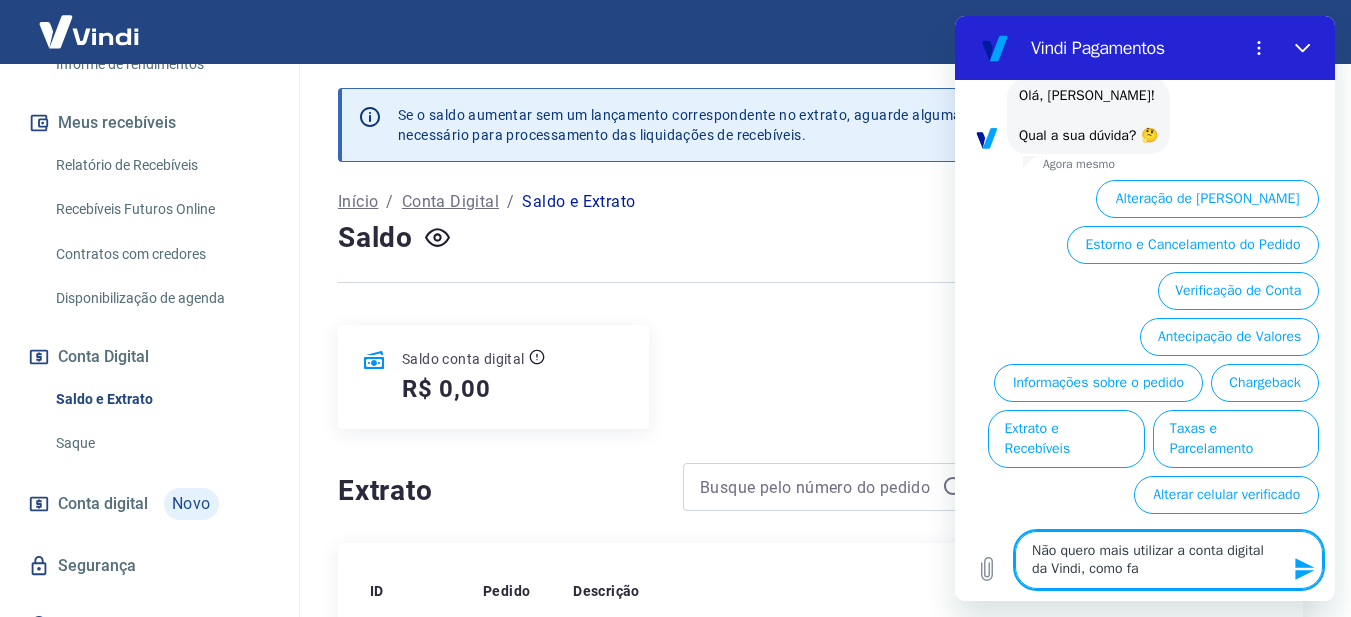 type on "Não quero mais utilizar a conta digital da Vindi, como faç" 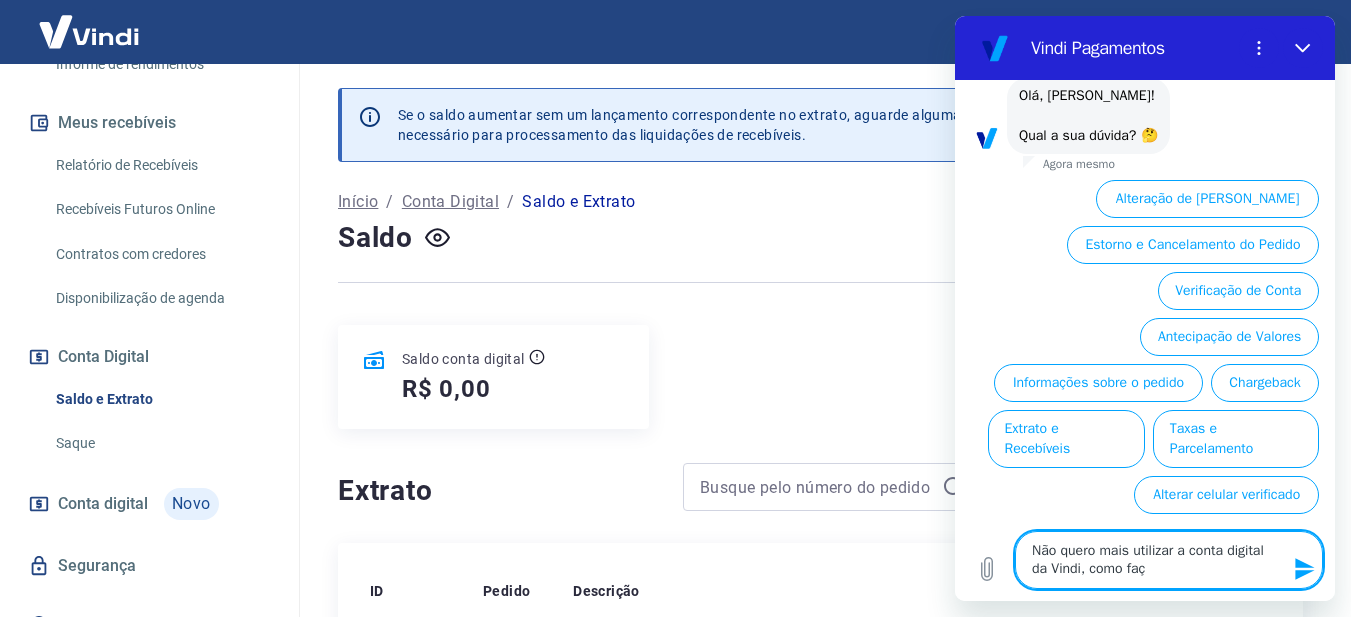 type on "Não quero mais utilizar a conta digital da Vindi, como faço" 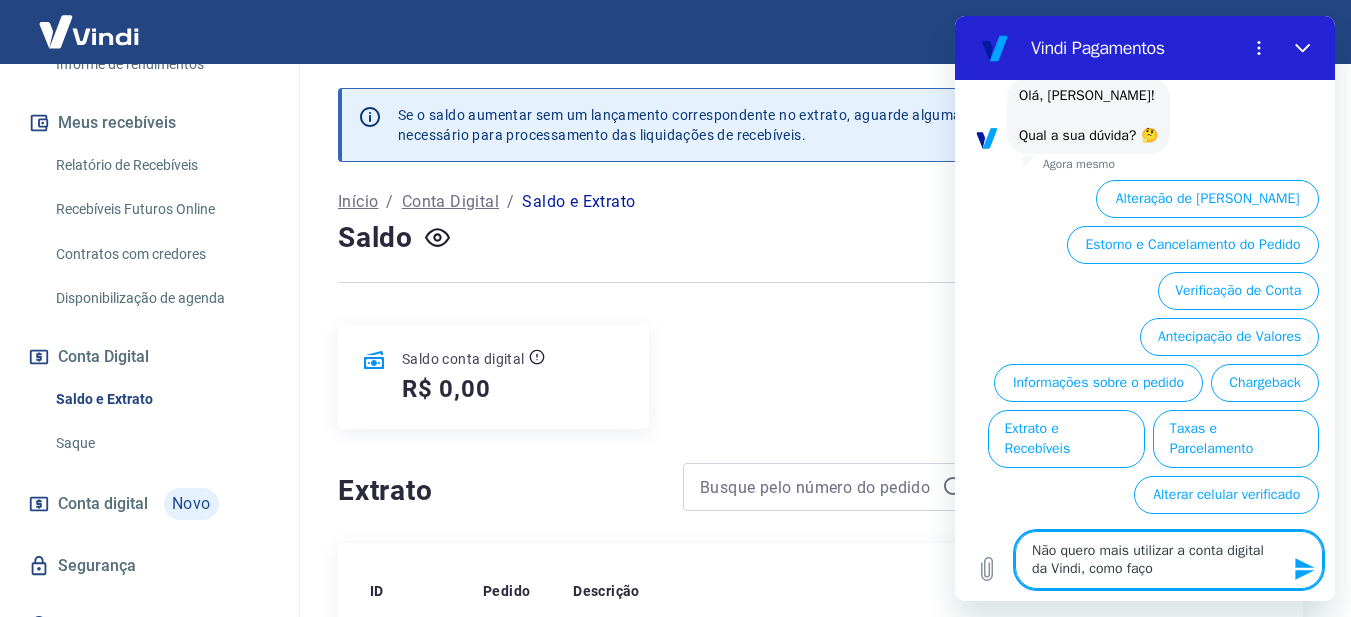 type on "Não quero mais utilizar a conta digital da Vindi, como faço" 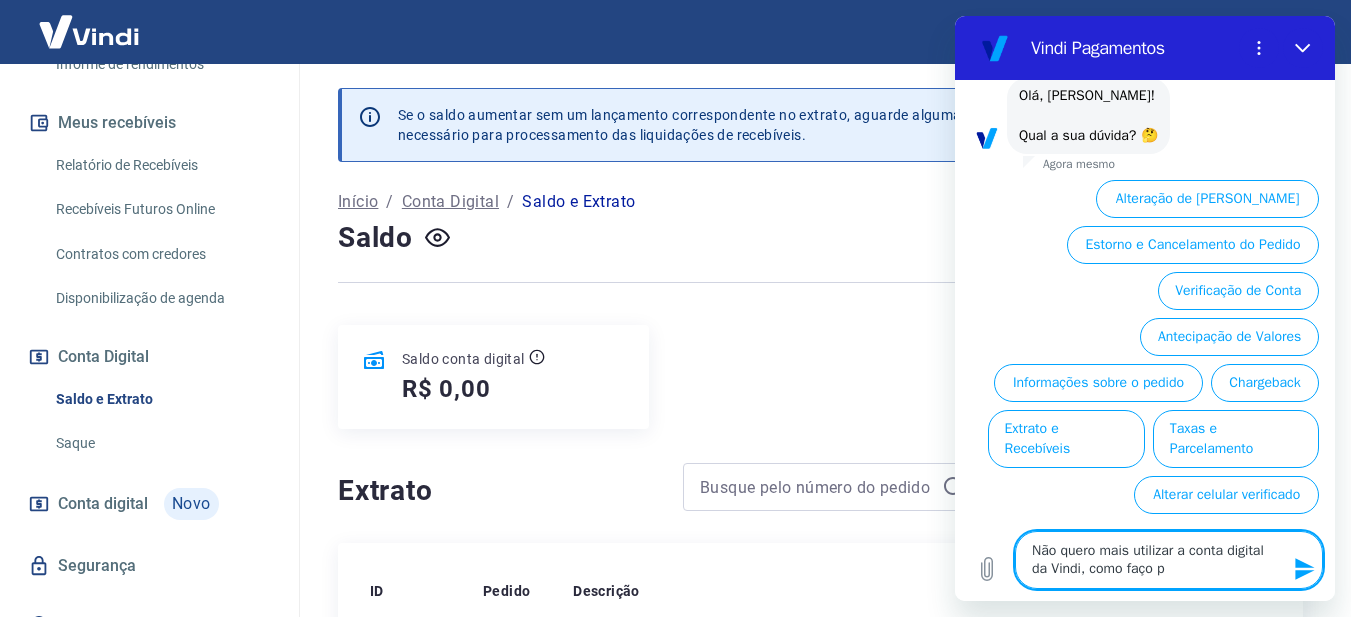 type on "Não quero mais utilizar a conta digital da Vindi, como faço pa" 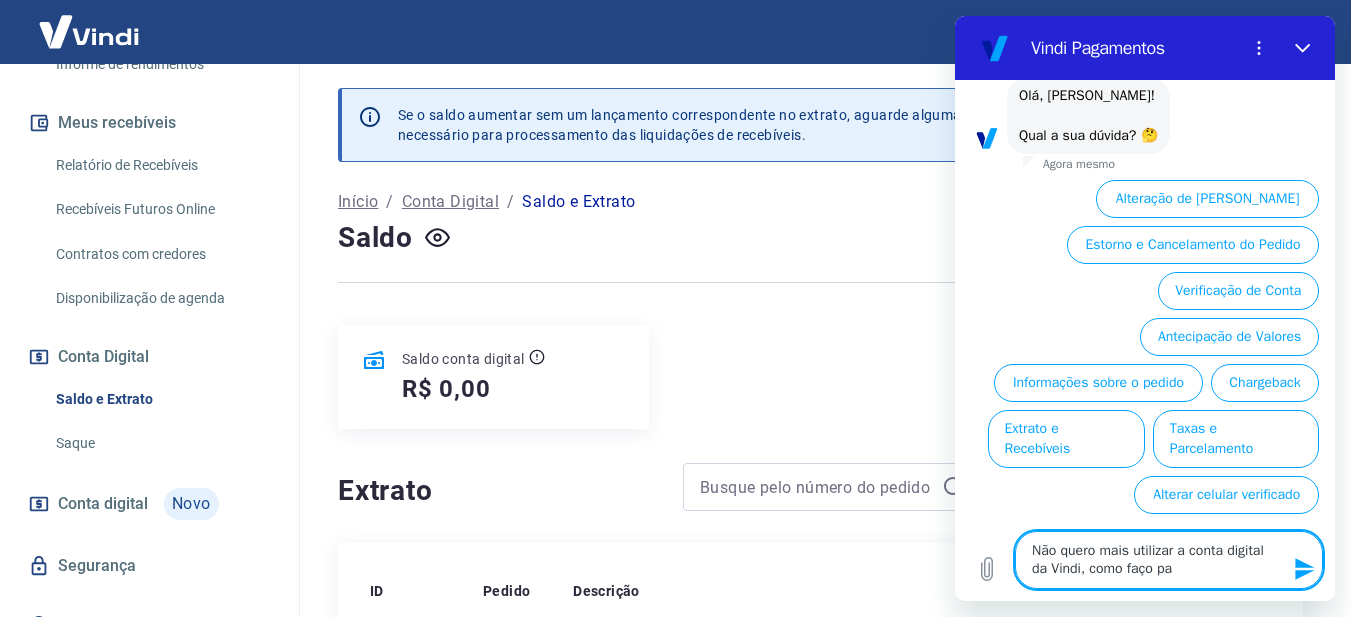 type on "x" 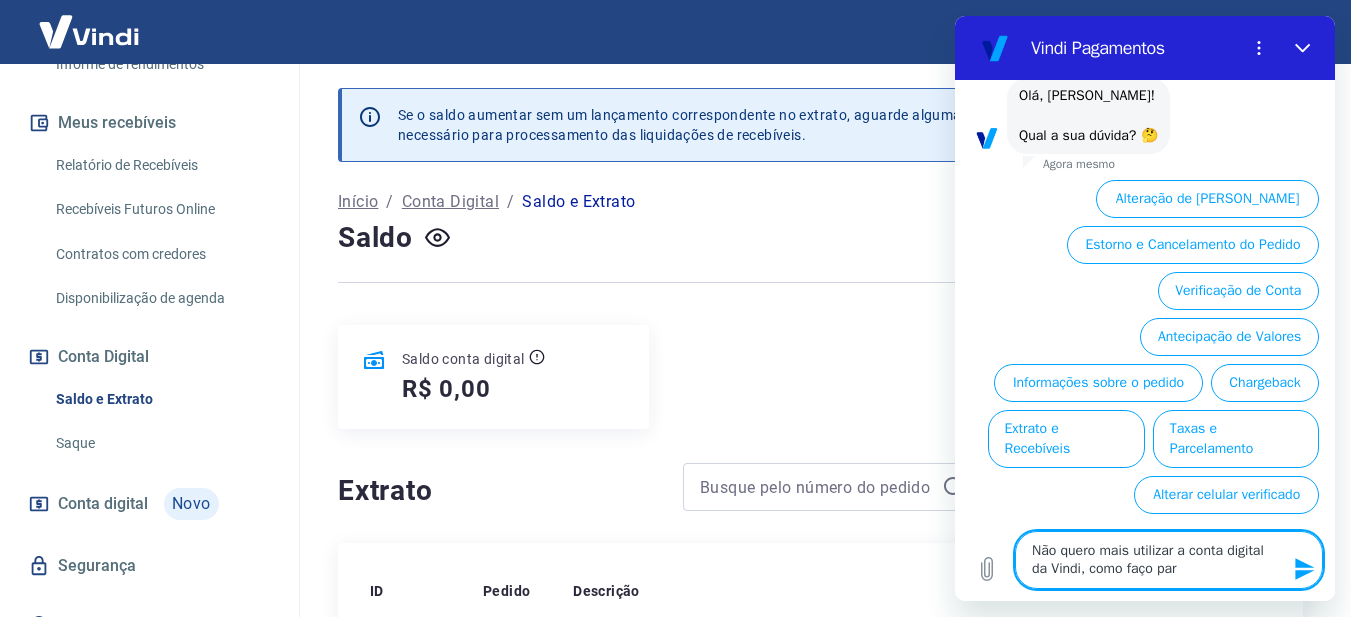type on "Não quero mais utilizar a conta digital da Vindi, como faço para" 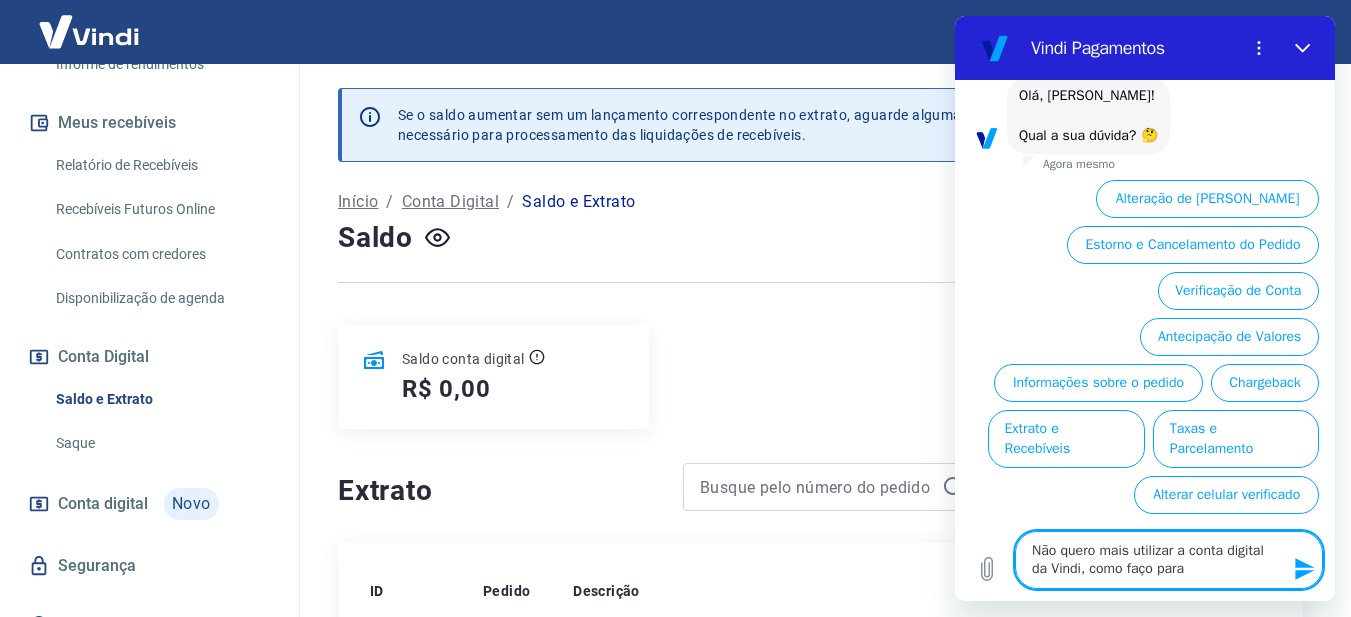 type on "Não quero mais utilizar a conta digital da Vindi, como faço para" 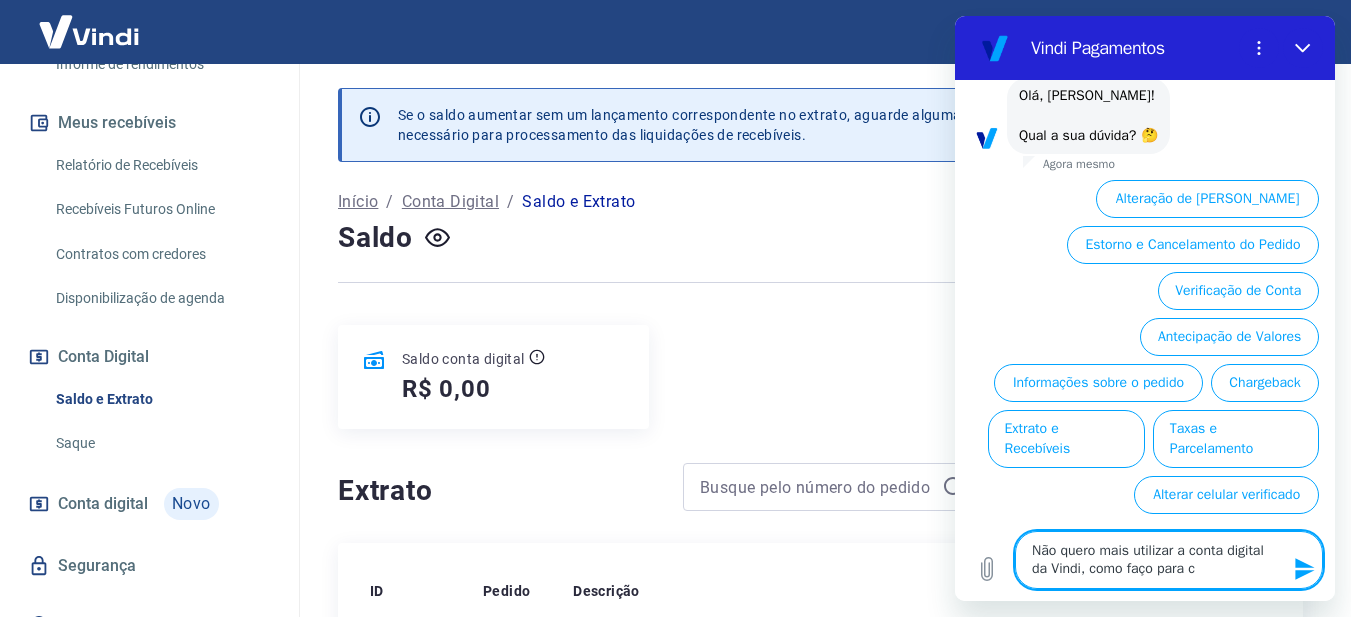 type on "Não quero mais utilizar a conta digital da Vindi, como faço para ca" 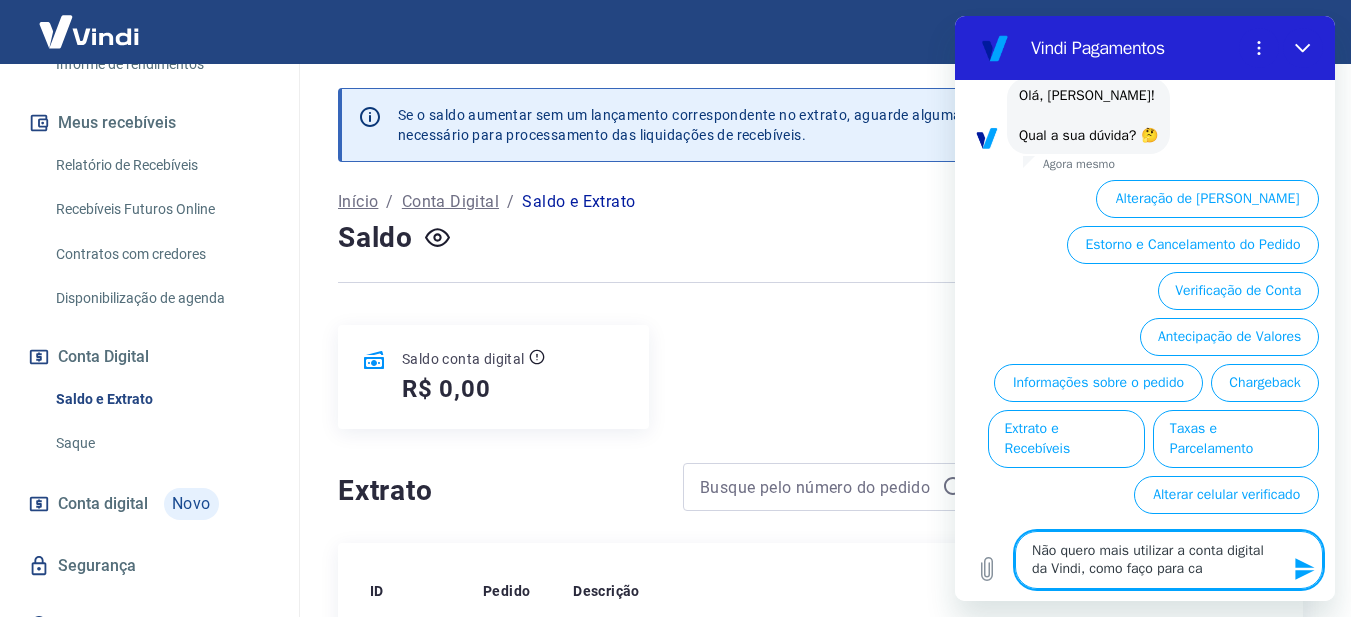 type on "Não quero mais utilizar a conta digital da Vindi, como faço para can" 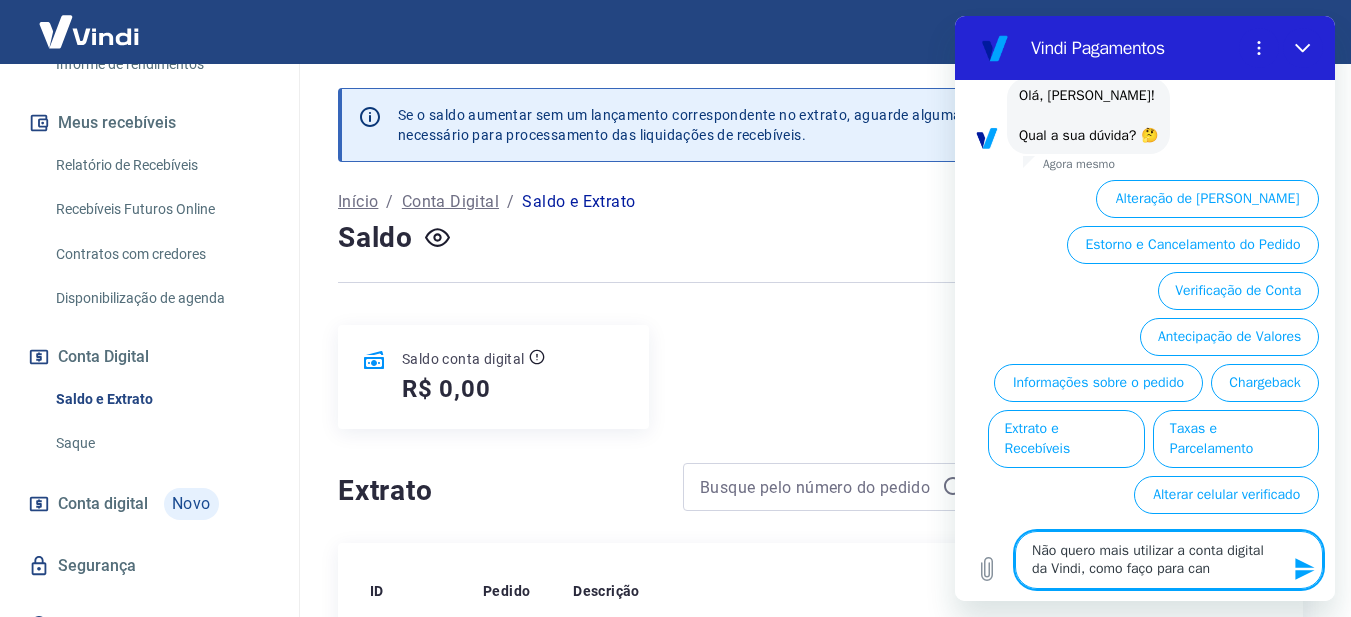 type on "Não quero mais utilizar a conta digital da Vindi, como faço para canc" 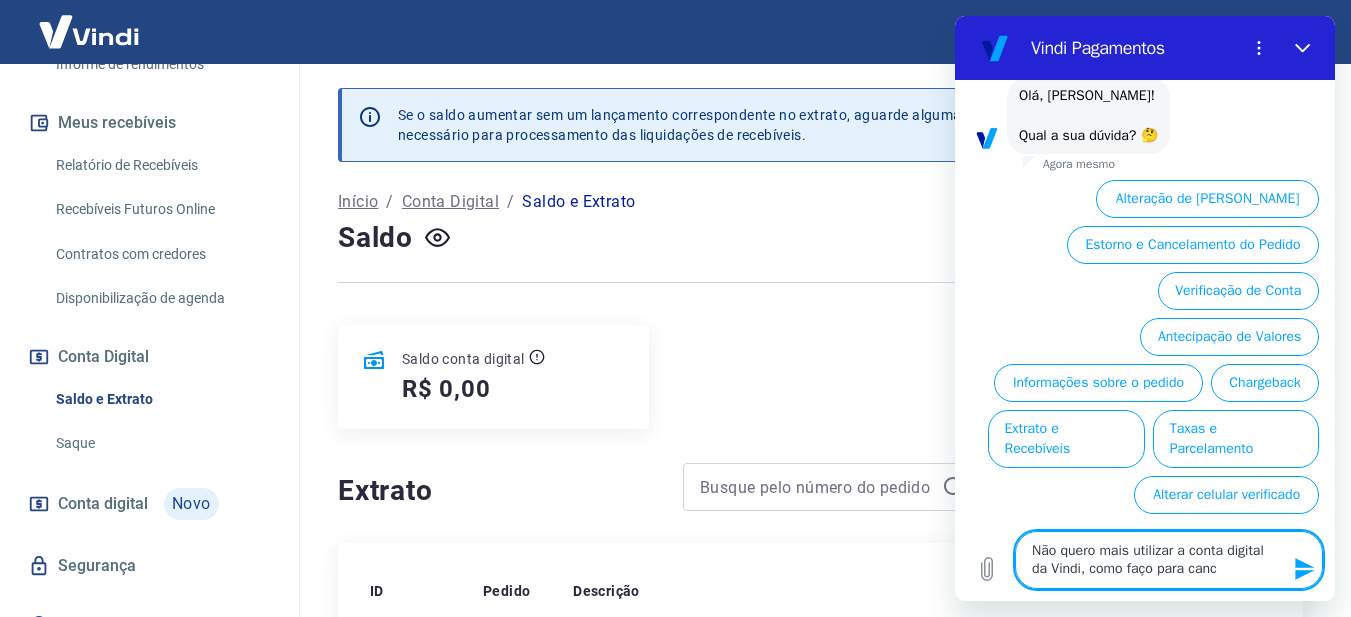 type on "Não quero mais utilizar a conta digital da Vindi, como faço para cance" 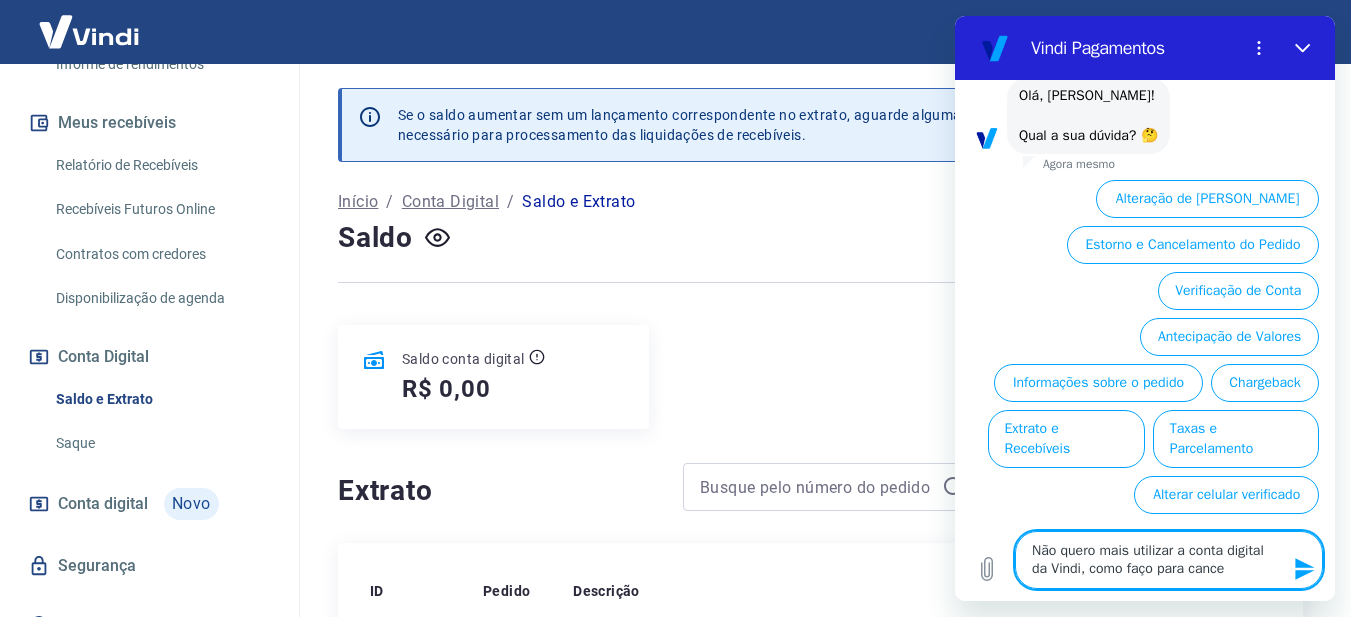 type on "Não quero mais utilizar a conta digital da Vindi, como faço para cancel" 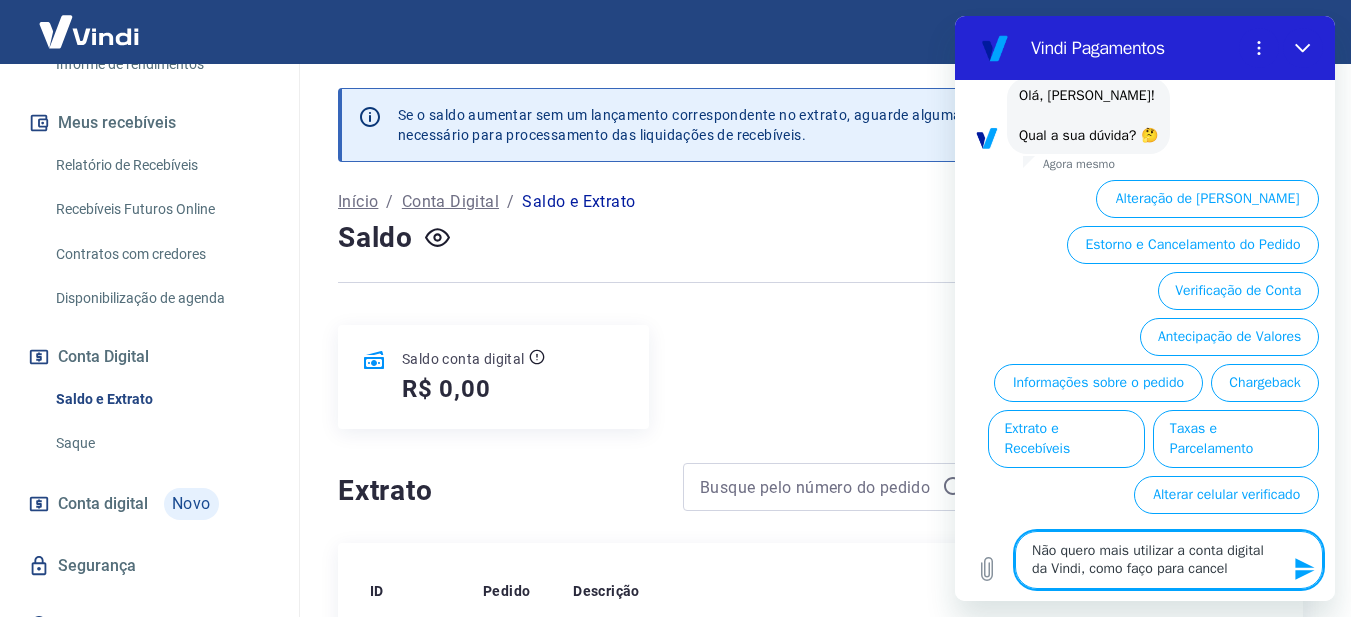 type on "Não quero mais utilizar a conta digital da Vindi, como faço para cancela" 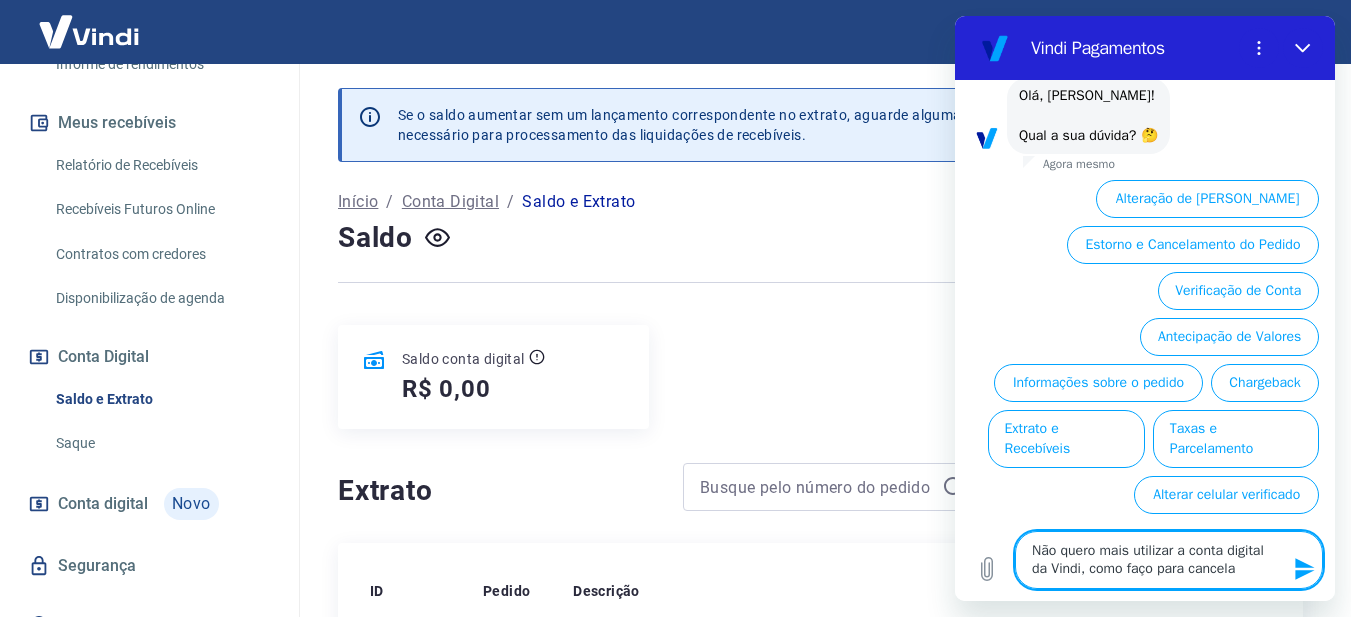 type on "Não quero mais utilizar a conta digital da Vindi, como faço para cancelar" 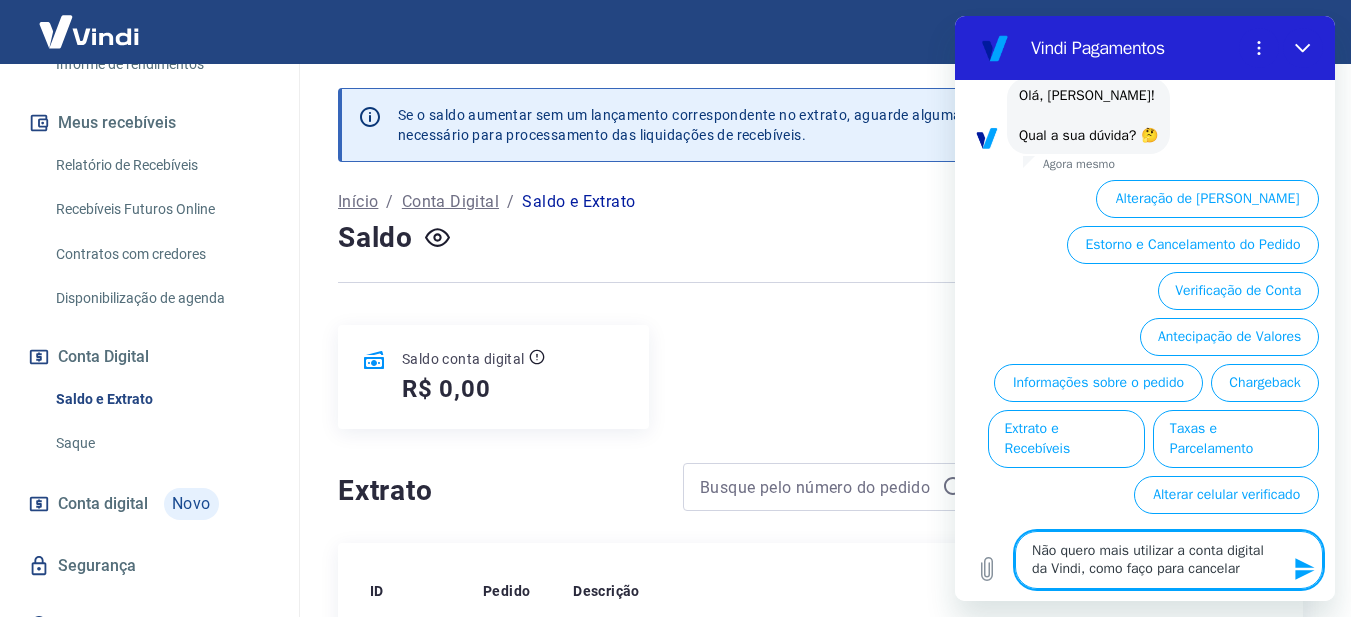 scroll, scrollTop: 134, scrollLeft: 0, axis: vertical 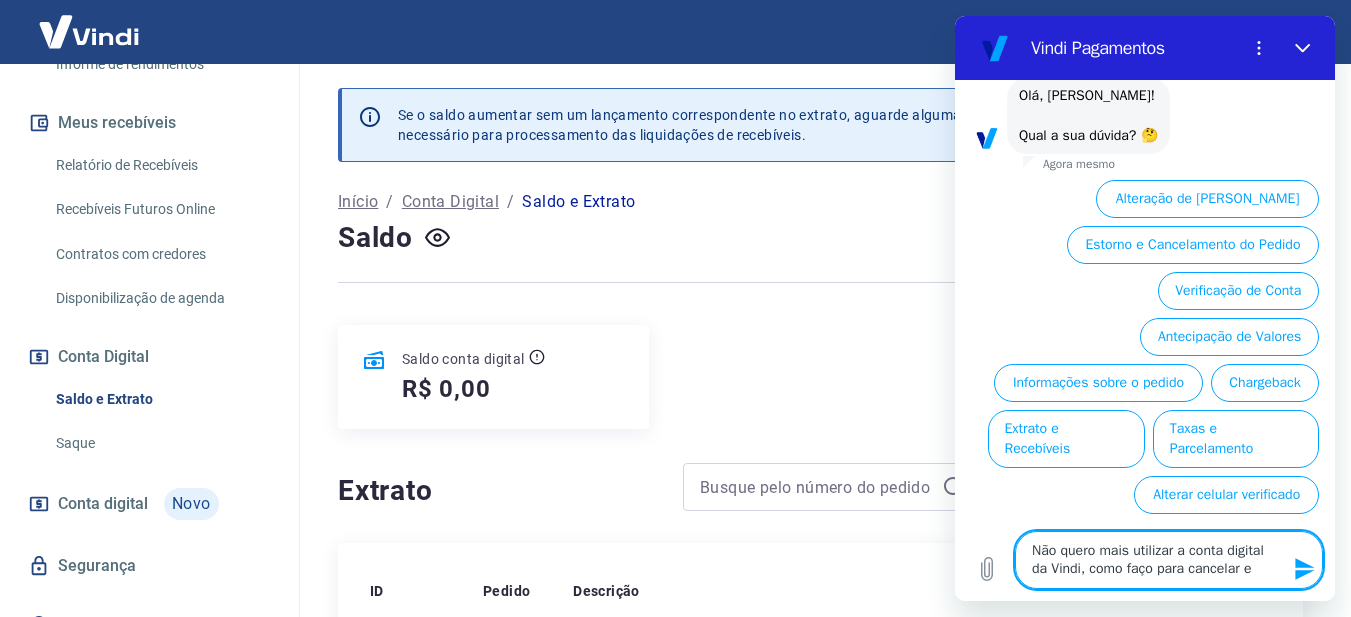 type on "Não quero mais utilizar a conta digital da Vindi, como faço para cancelar el" 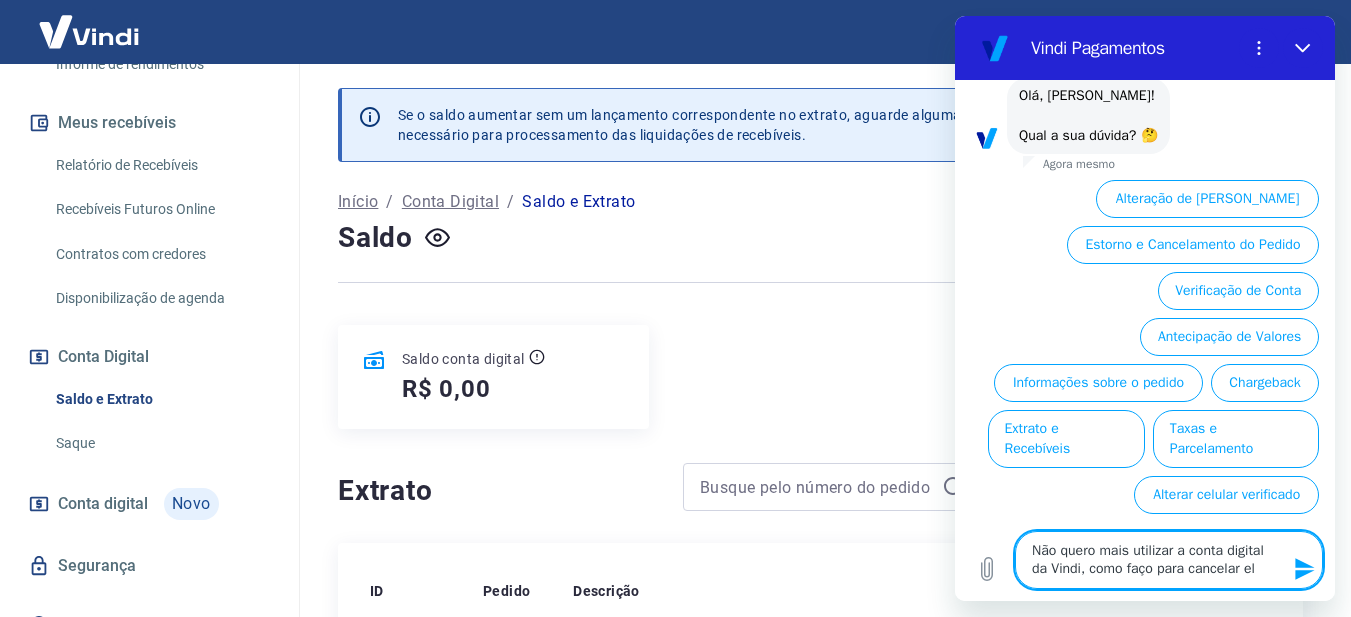 type on "Não quero mais utilizar a conta digital da Vindi, como faço para cancelar ela" 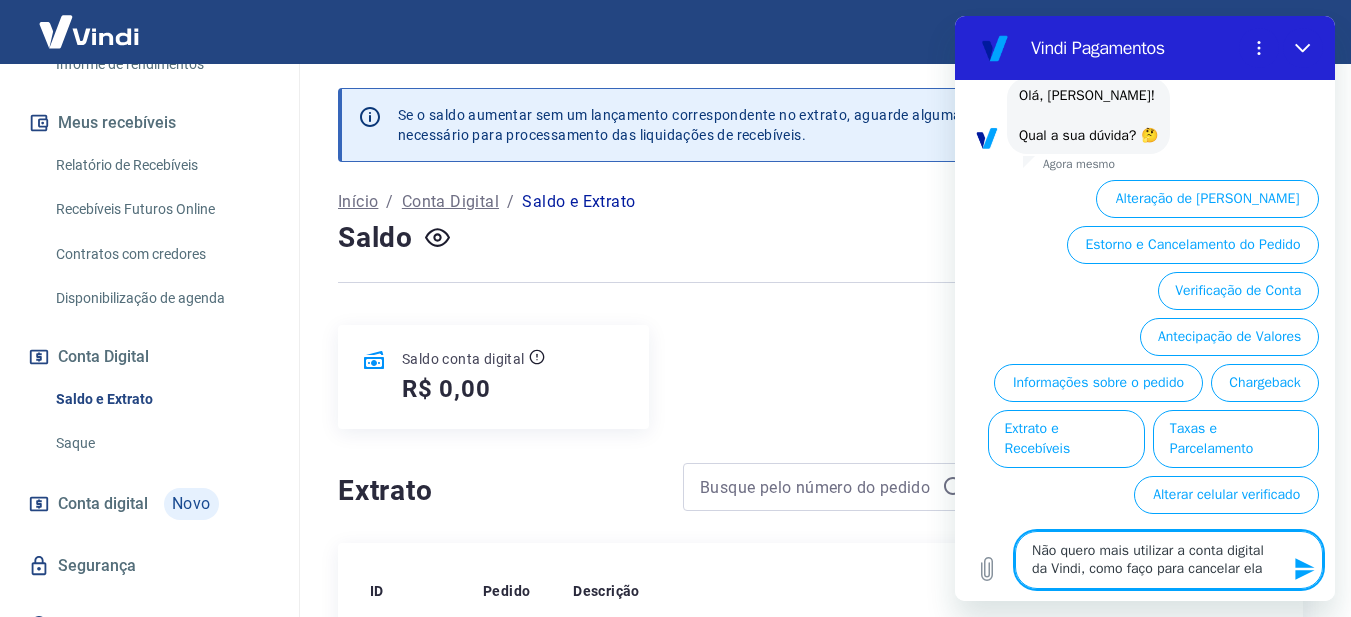 type on "Não quero mais utilizar a conta digital da Vindi, como faço para cancelar ela" 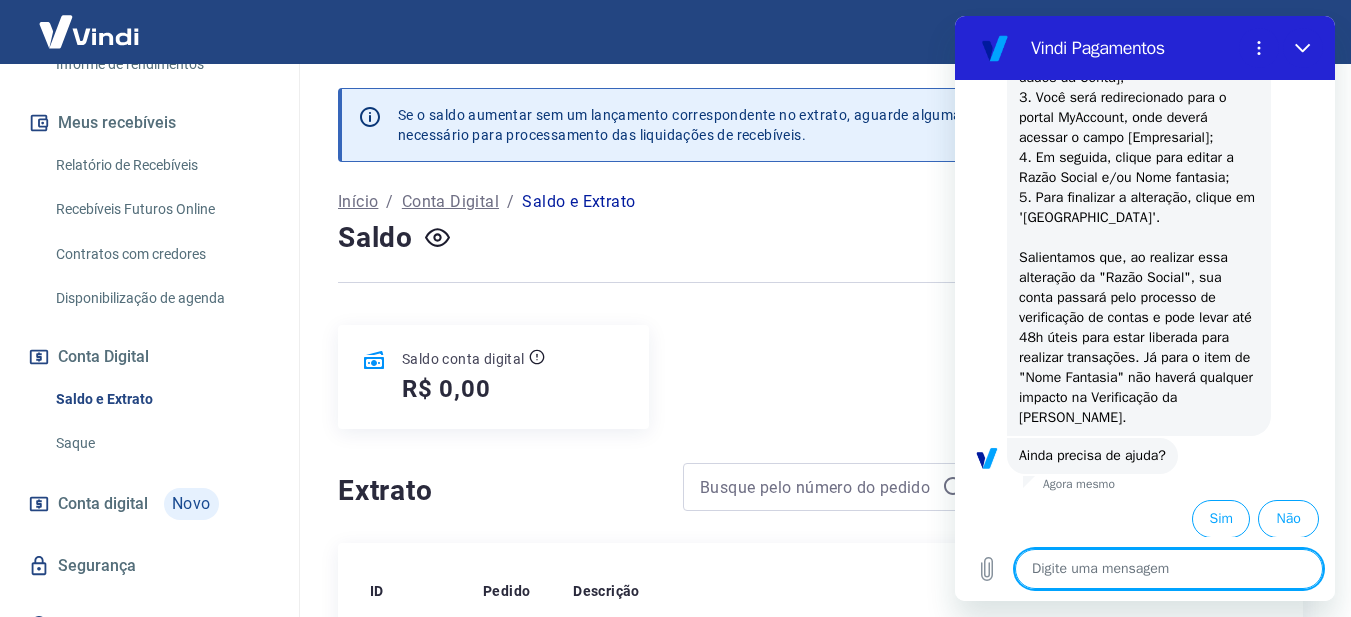 scroll, scrollTop: 506, scrollLeft: 0, axis: vertical 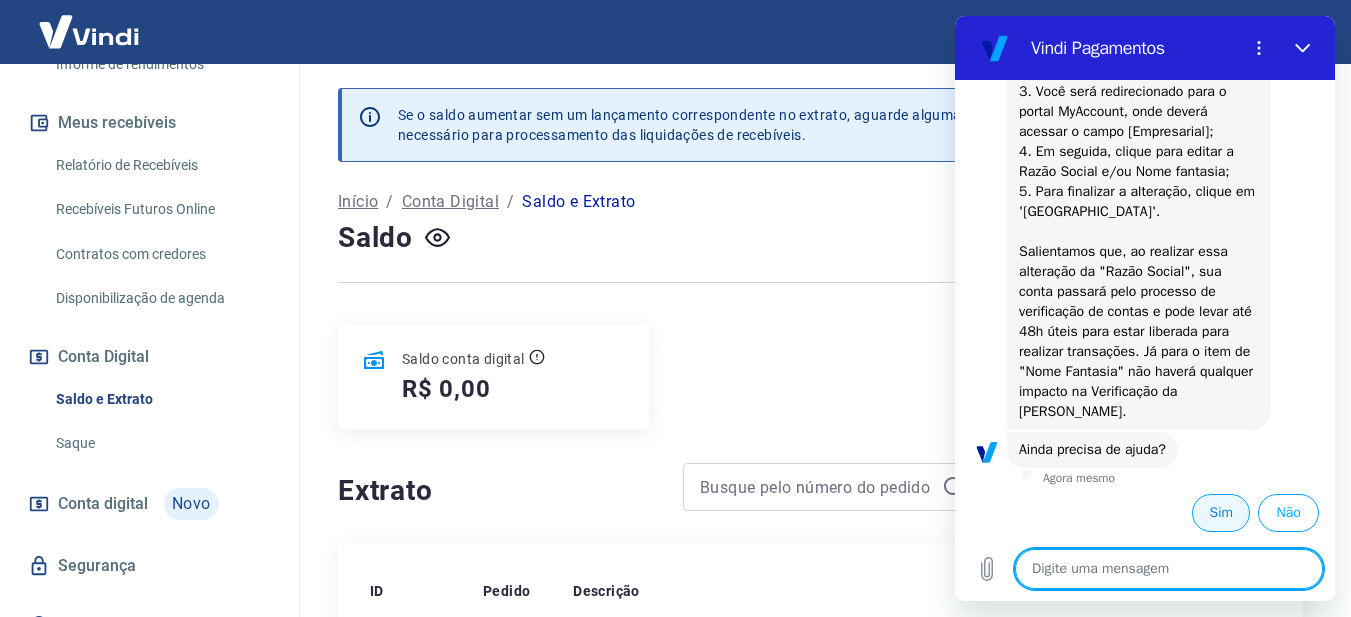 click on "Sim" at bounding box center [1221, 513] 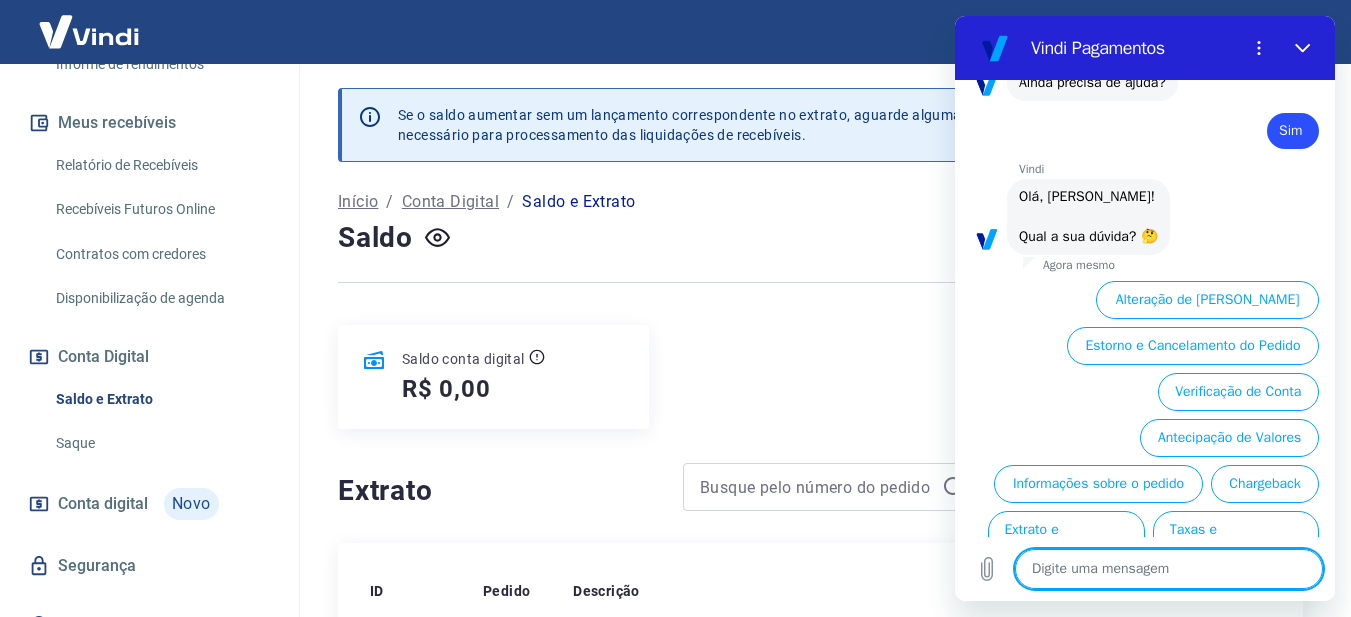 scroll, scrollTop: 982, scrollLeft: 0, axis: vertical 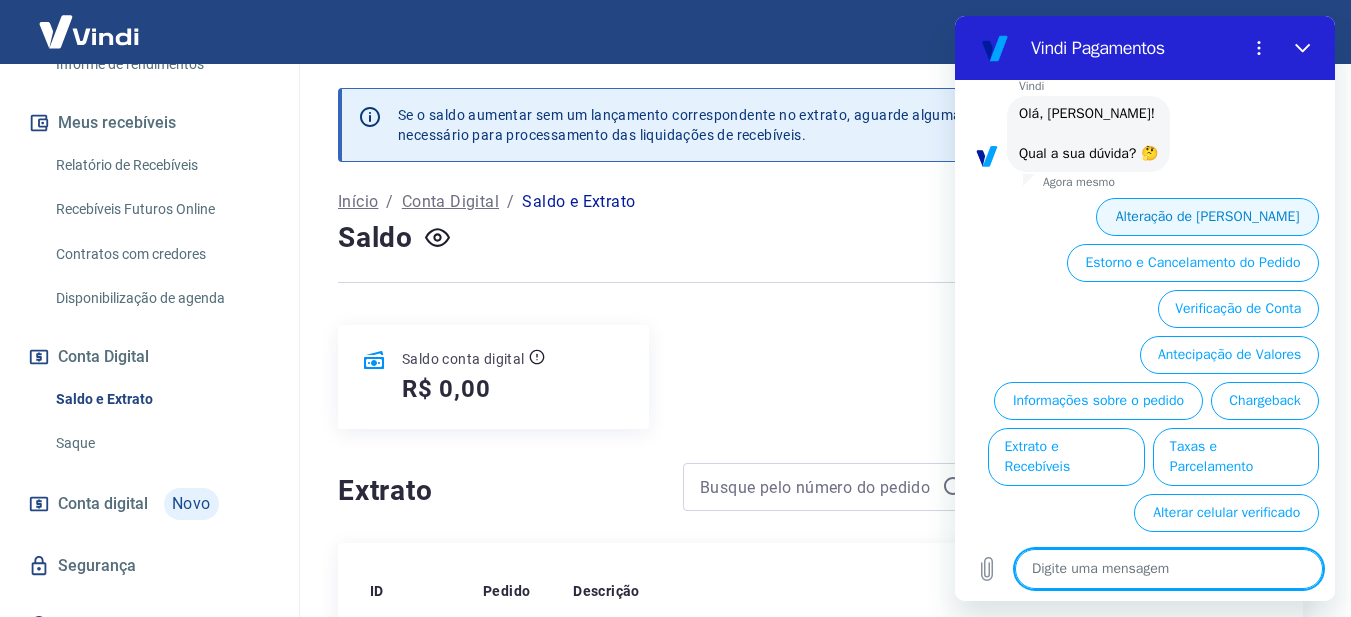 click on "Alteração de Dados Cadastrais" at bounding box center [1207, 217] 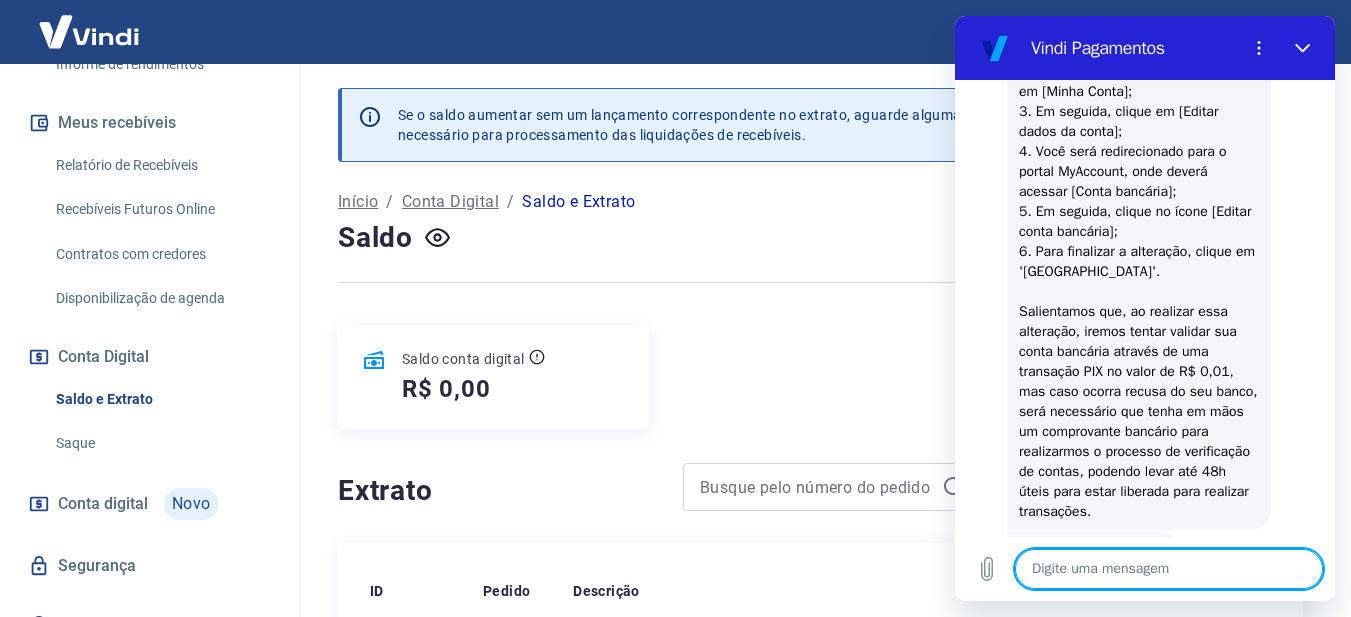 scroll, scrollTop: 1352, scrollLeft: 0, axis: vertical 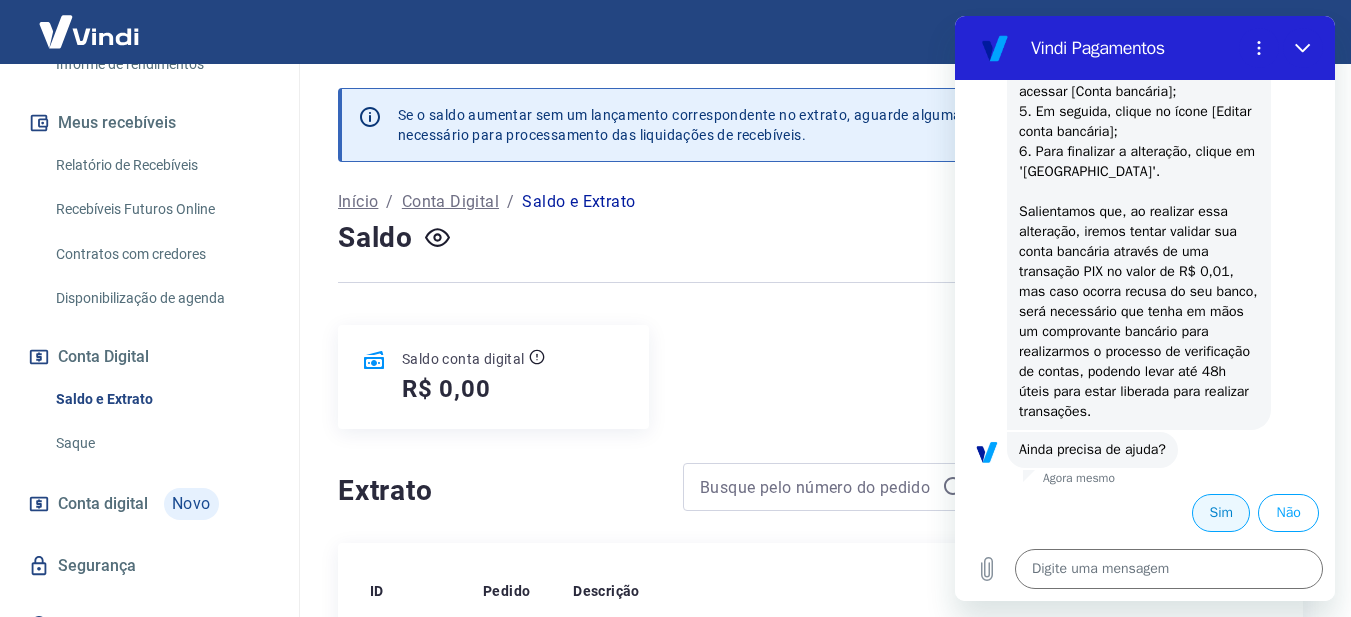 click on "Sim" at bounding box center (1221, 513) 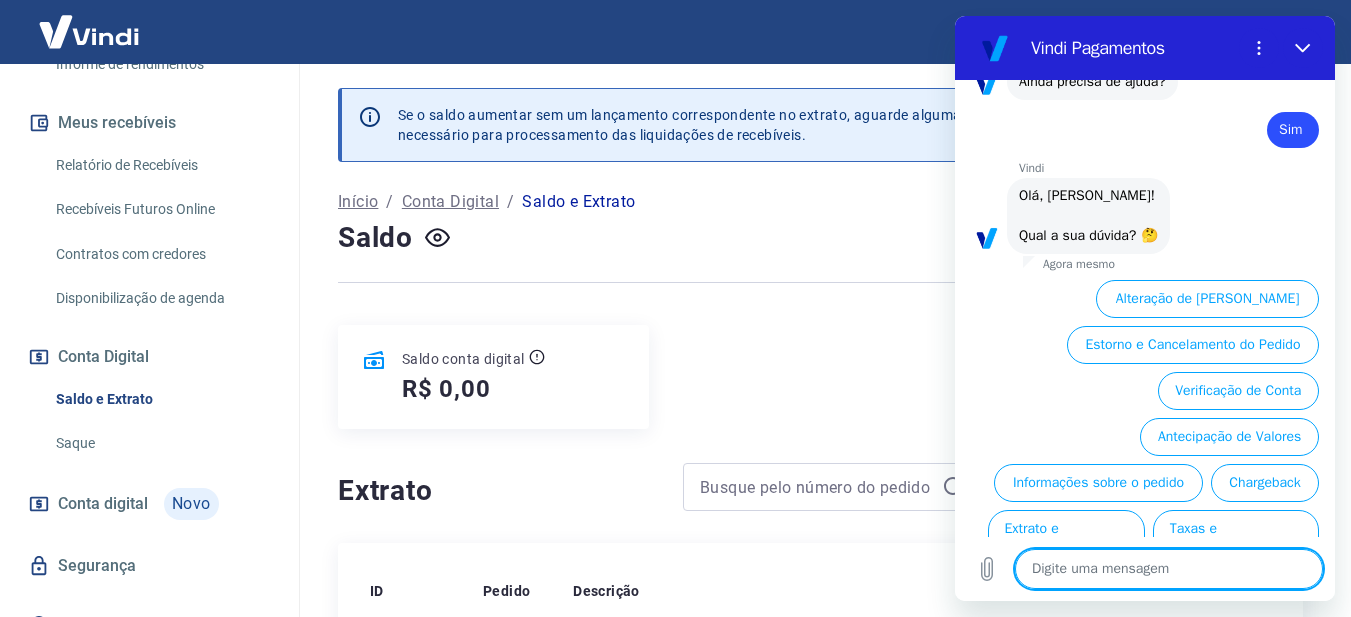 scroll, scrollTop: 1828, scrollLeft: 0, axis: vertical 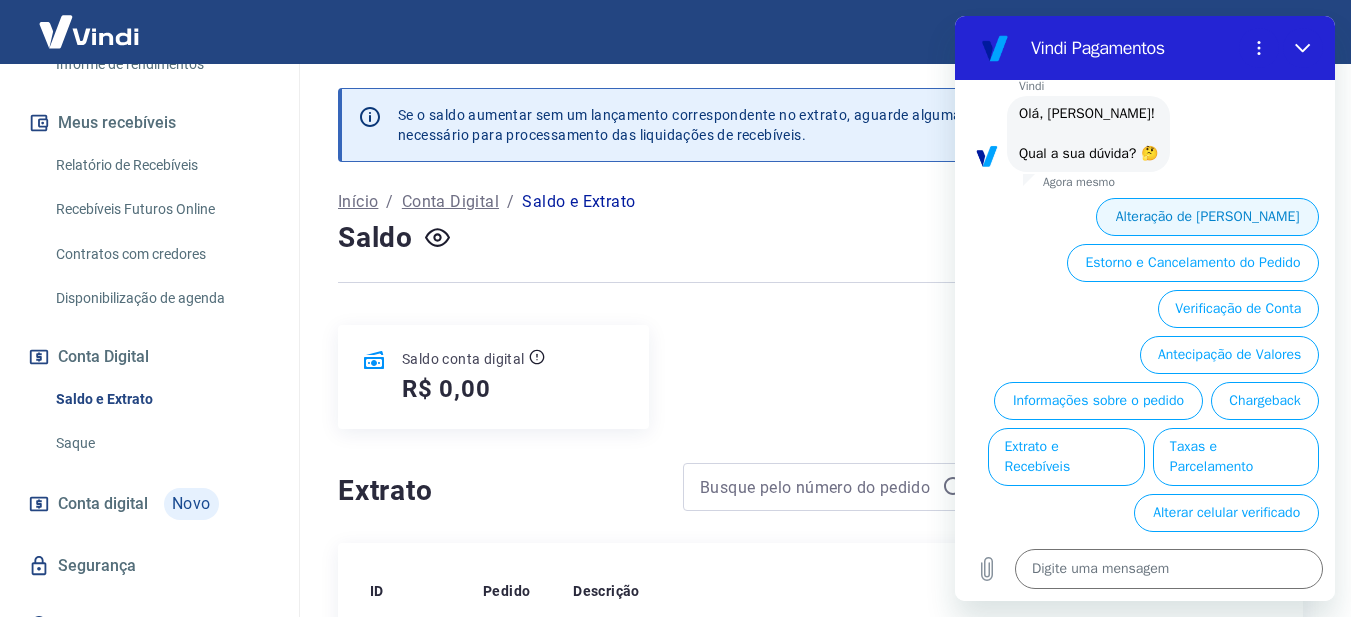 click on "Alteração de Dados Cadastrais" at bounding box center (1207, 217) 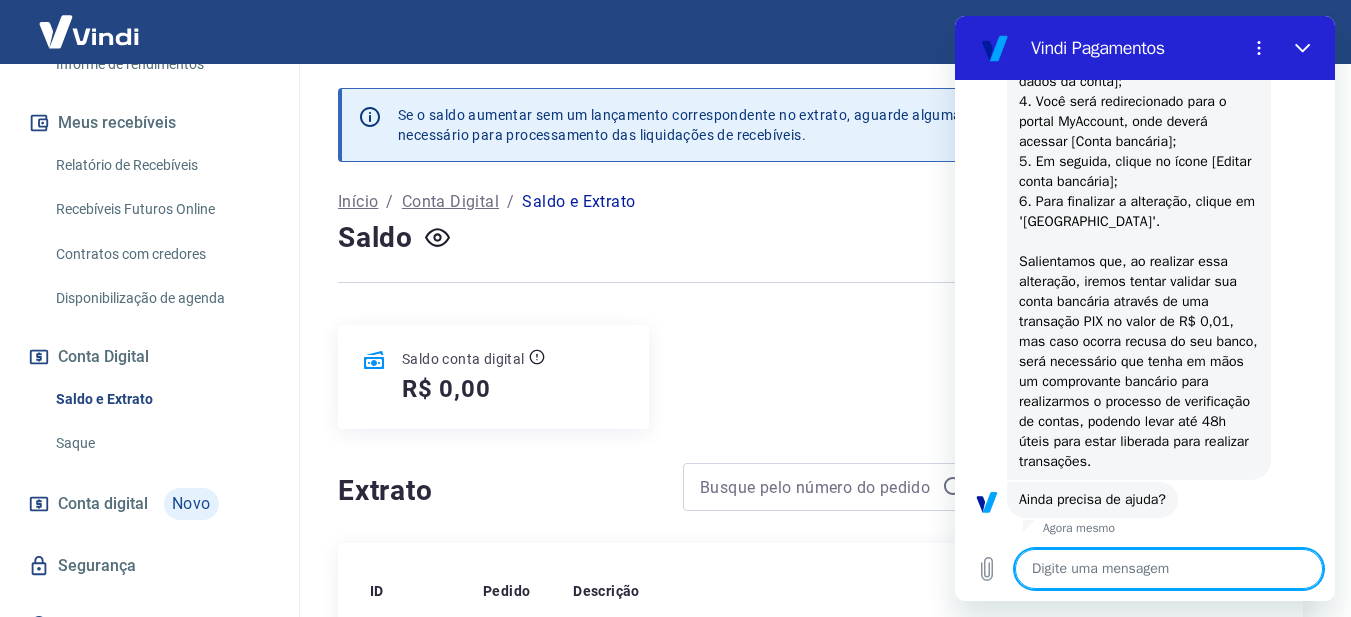 scroll, scrollTop: 2198, scrollLeft: 0, axis: vertical 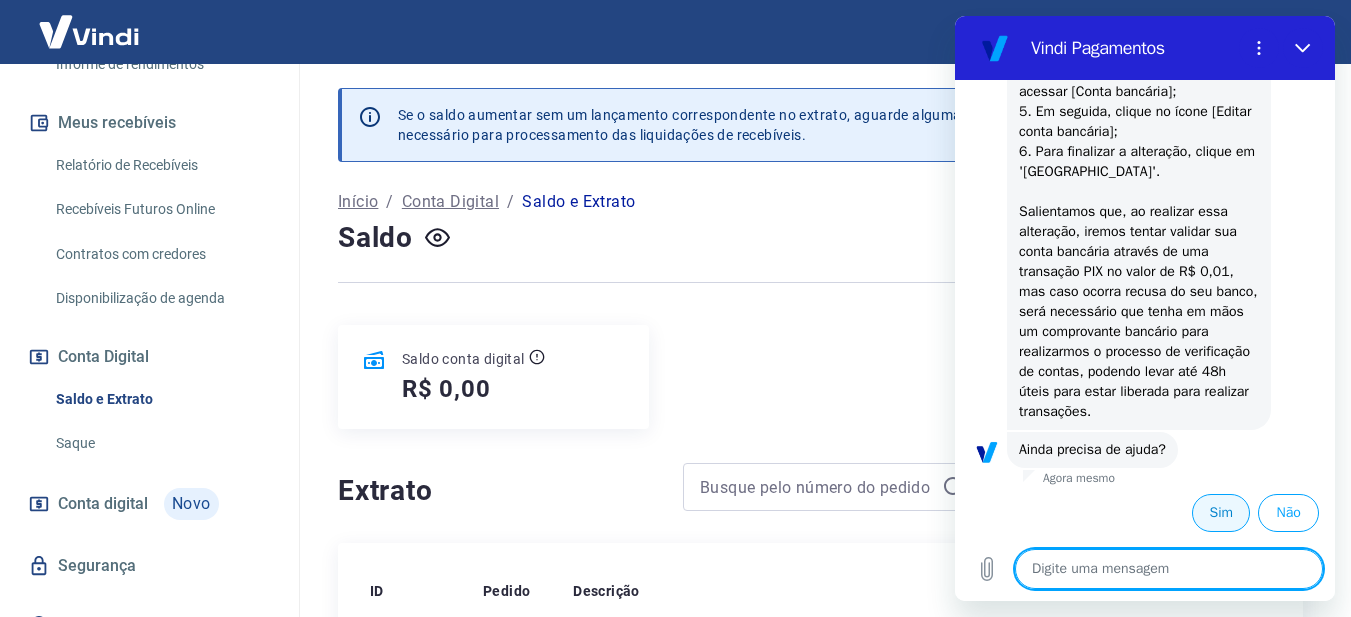 click on "Sim" at bounding box center [1221, 513] 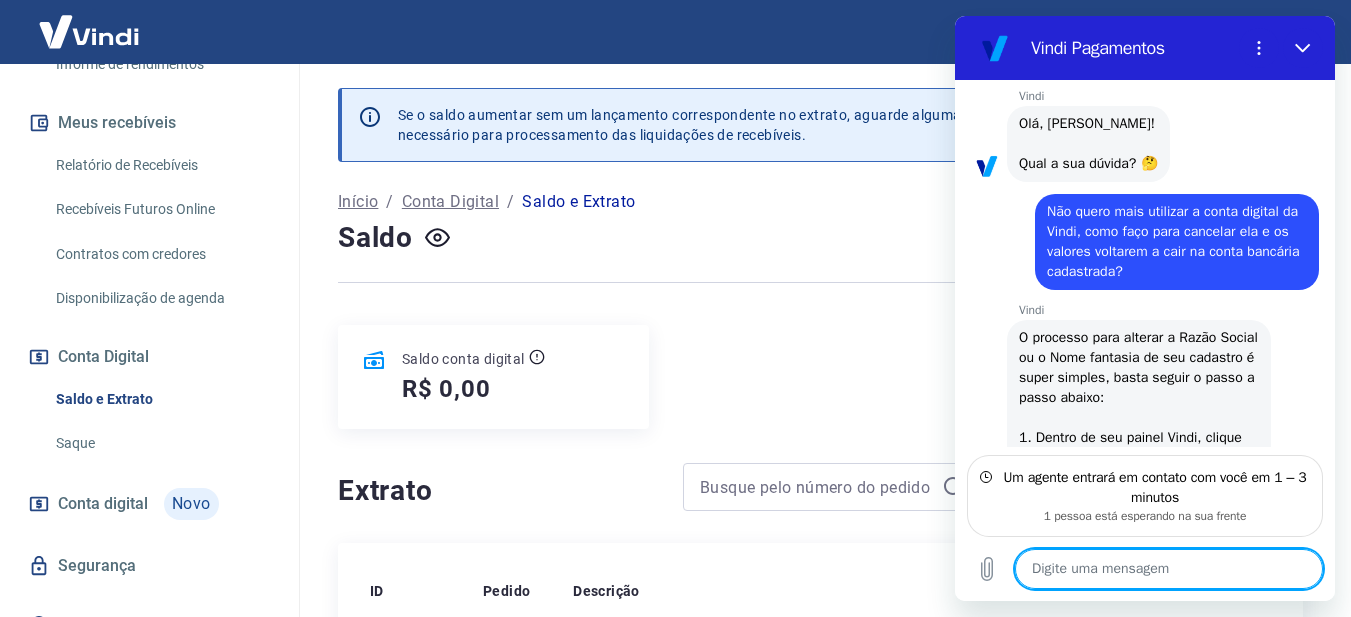 scroll, scrollTop: 0, scrollLeft: 0, axis: both 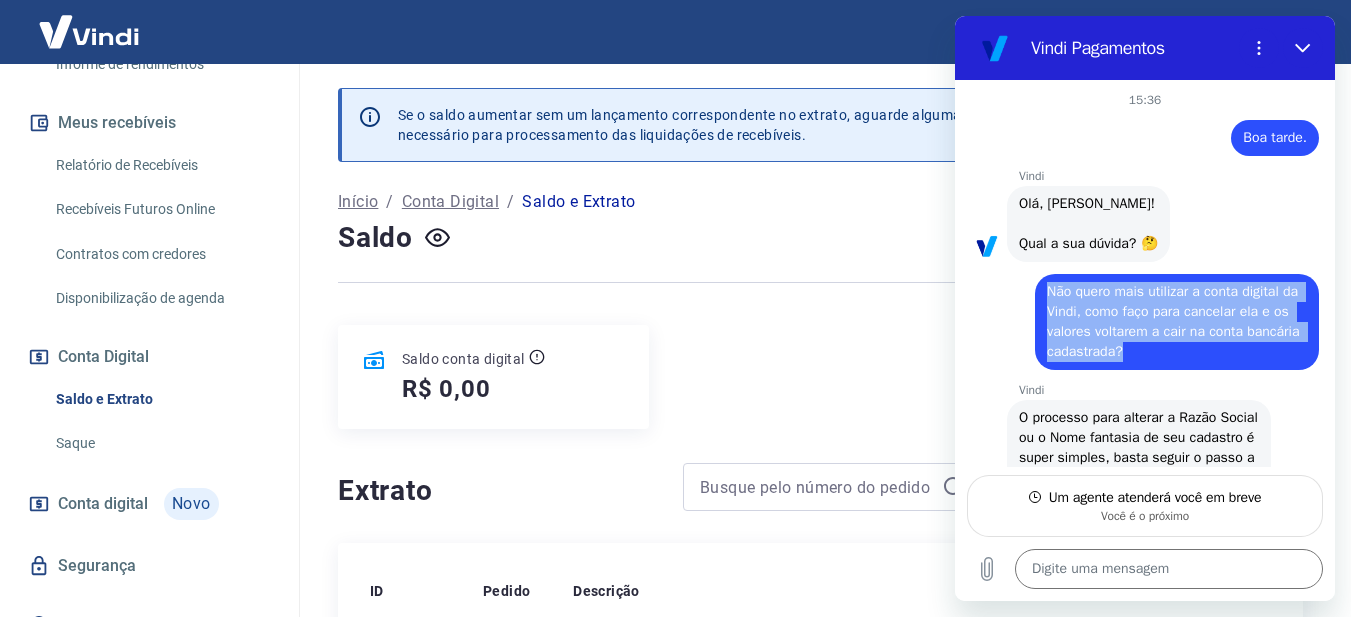 drag, startPoint x: 1047, startPoint y: 292, endPoint x: 1191, endPoint y: 359, distance: 158.8238 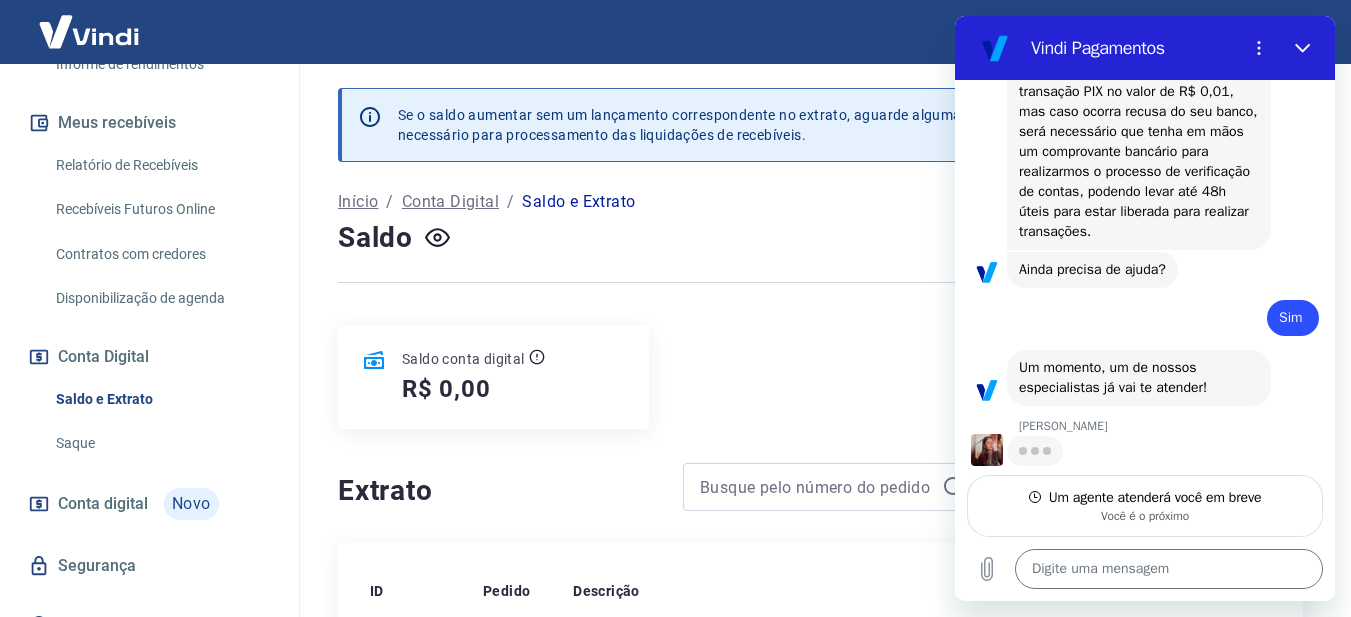 scroll, scrollTop: 2378, scrollLeft: 0, axis: vertical 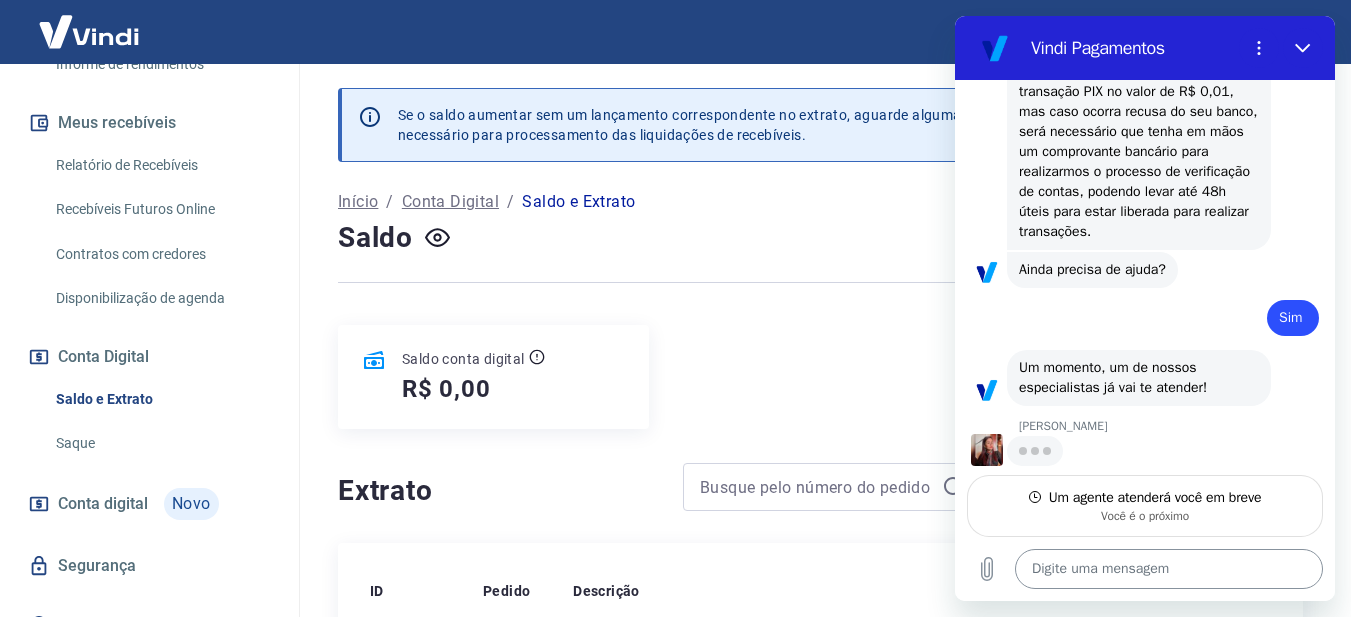 click at bounding box center [1169, 569] 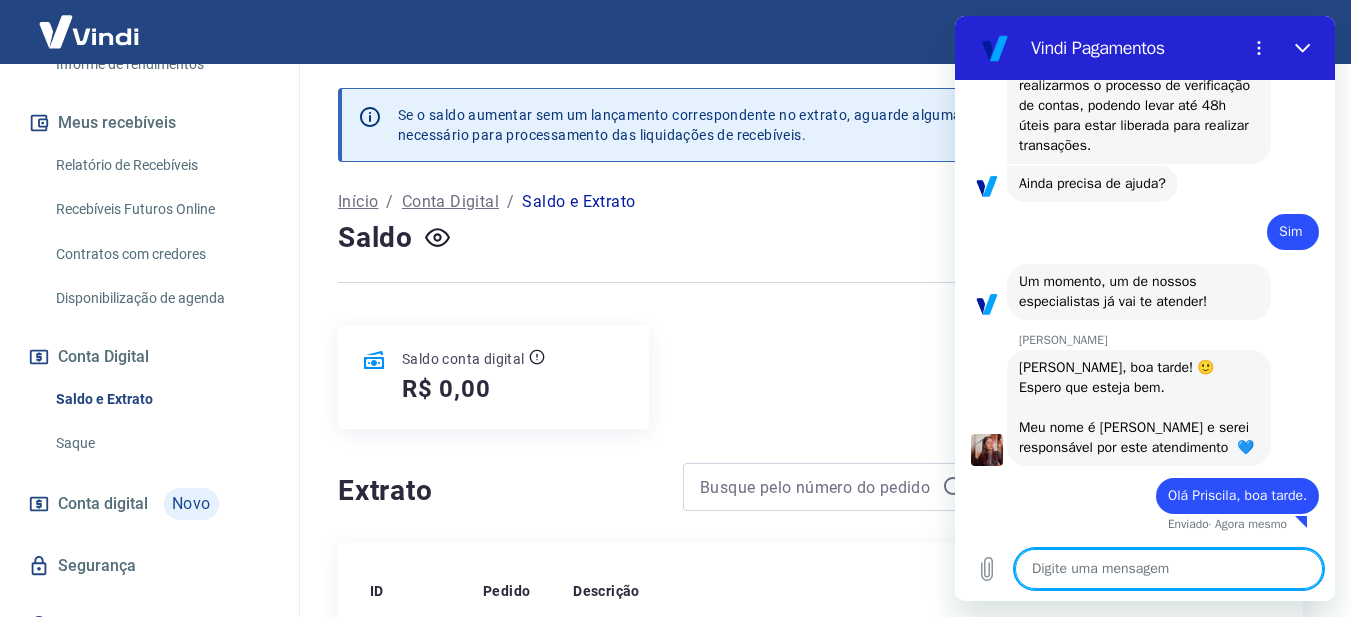 scroll, scrollTop: 2484, scrollLeft: 0, axis: vertical 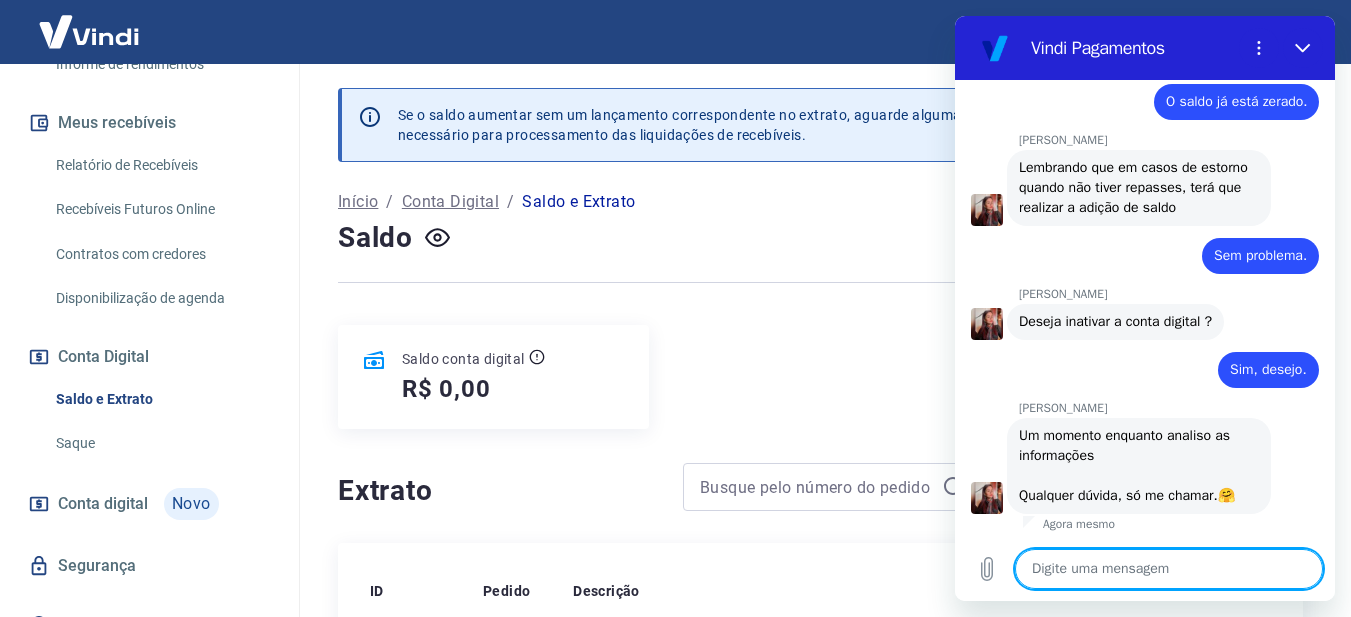 click at bounding box center (1169, 569) 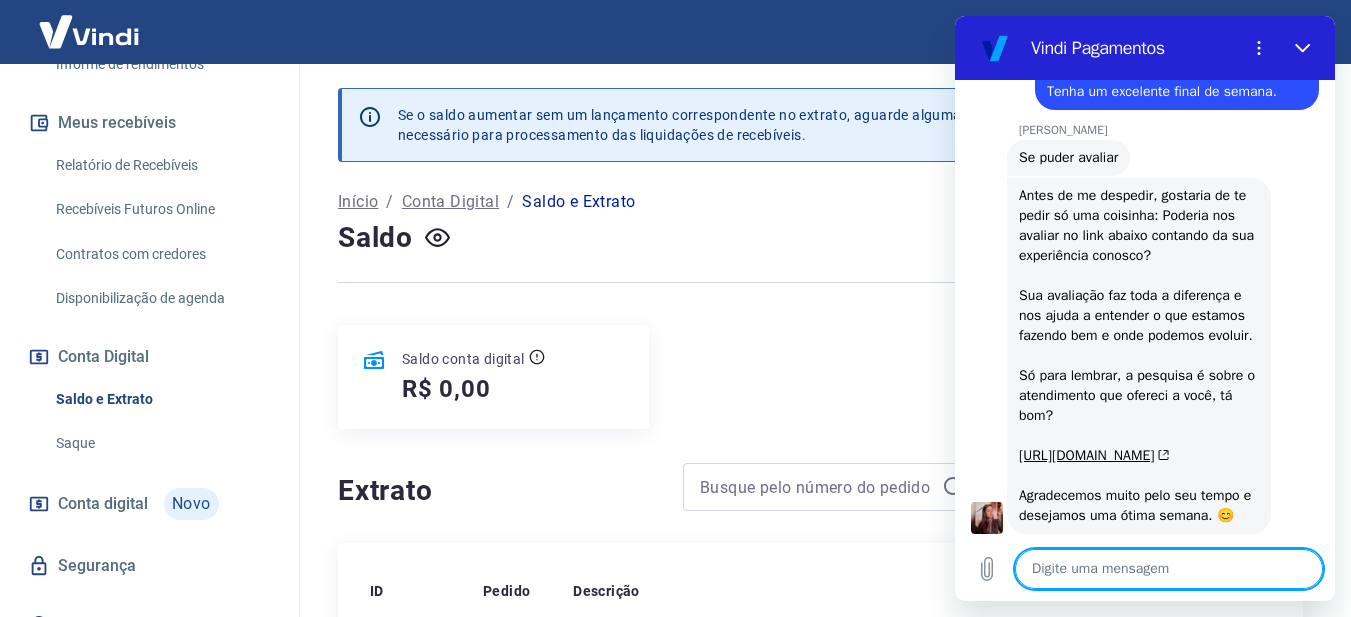 scroll, scrollTop: 4204, scrollLeft: 0, axis: vertical 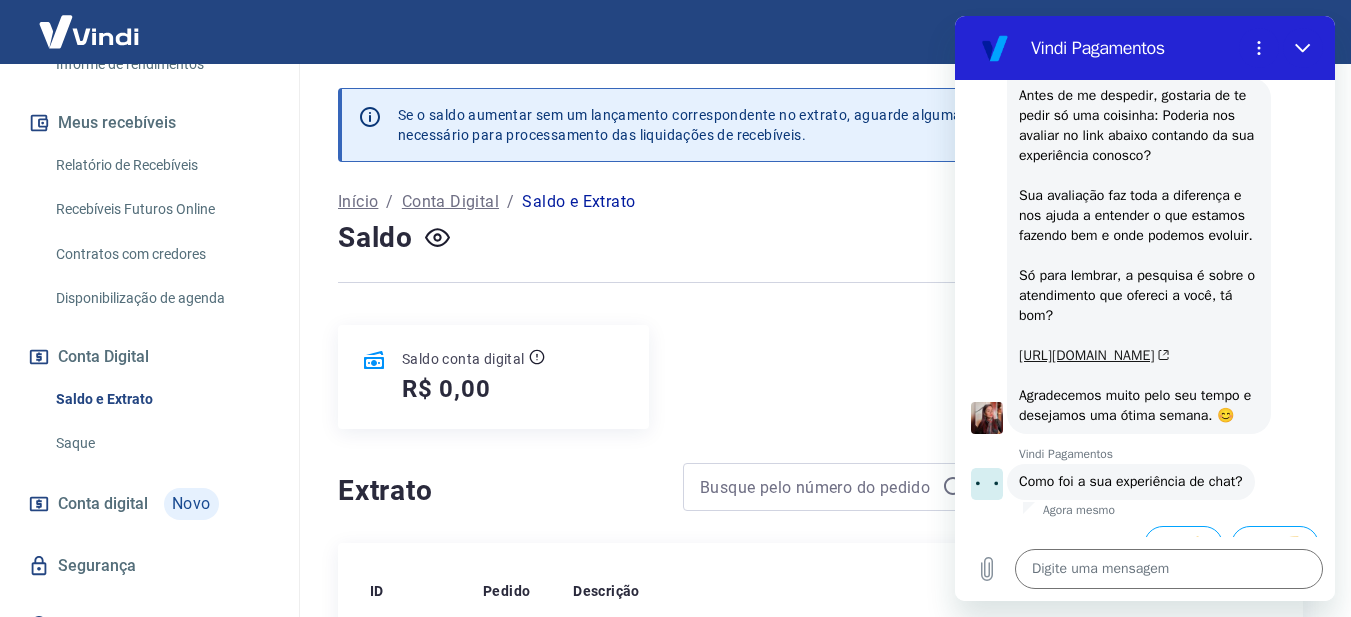 click on "https://g.page/r/CVG4FibZJa2aEAg/review" at bounding box center [1094, 355] 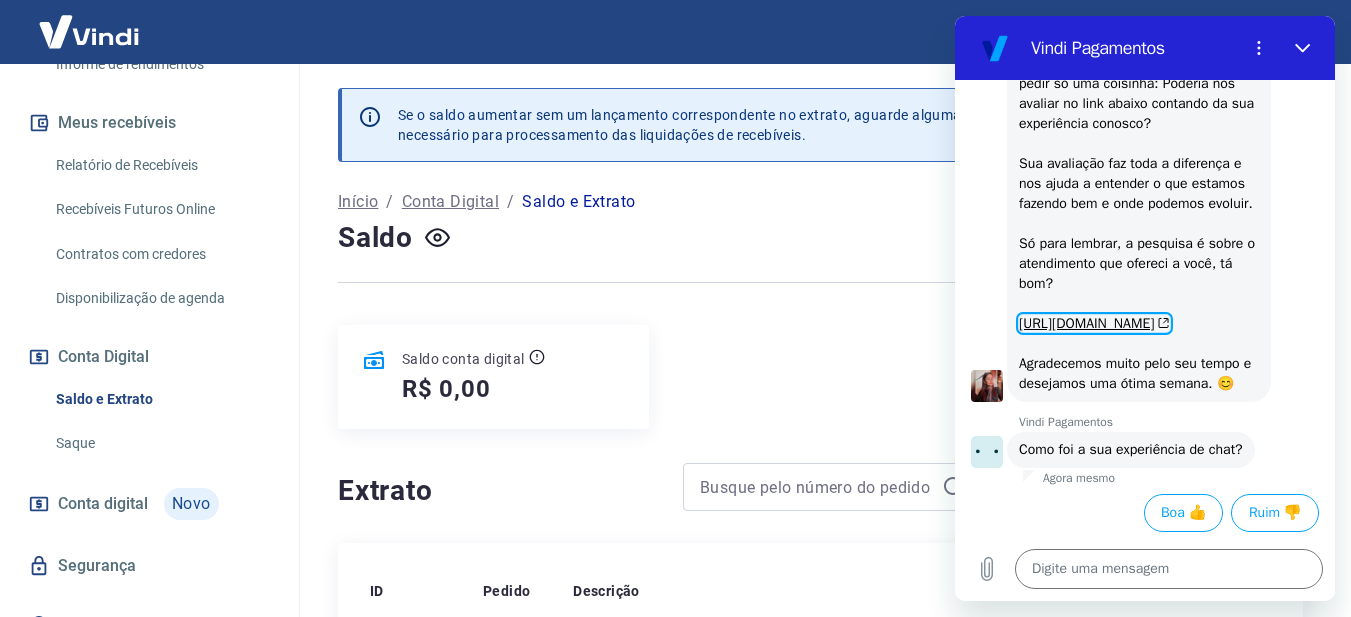 scroll, scrollTop: 4316, scrollLeft: 0, axis: vertical 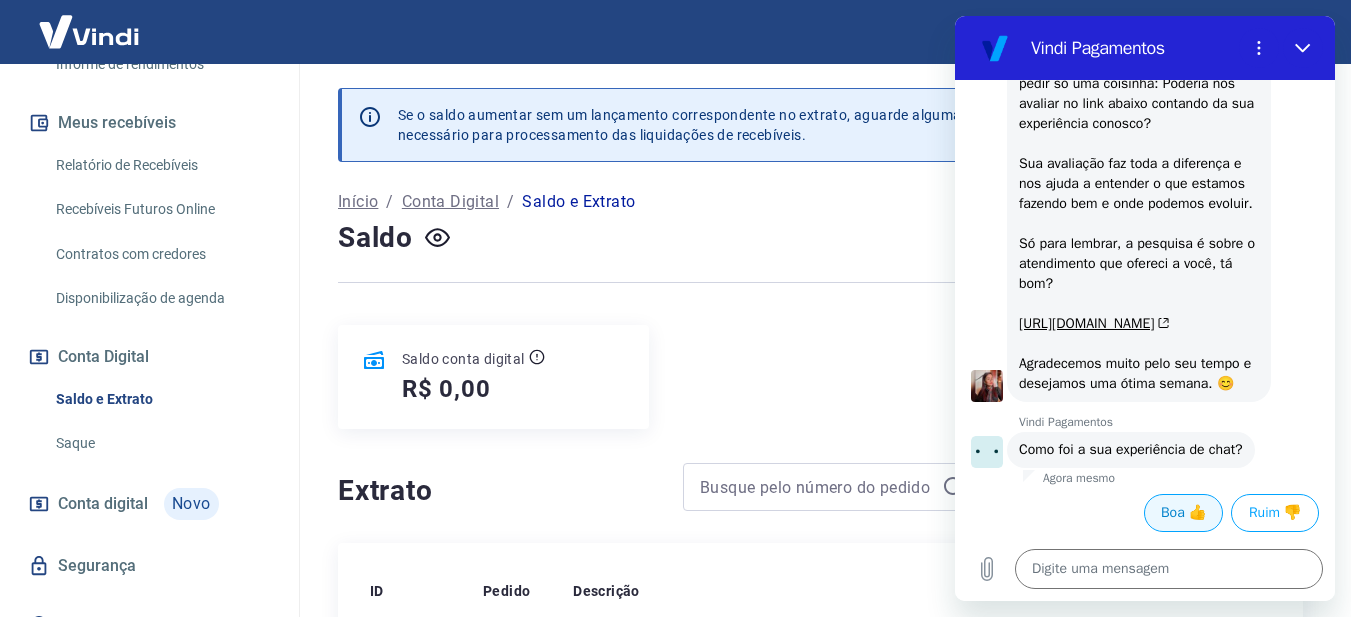 click on "Boa 👍" at bounding box center [1183, 513] 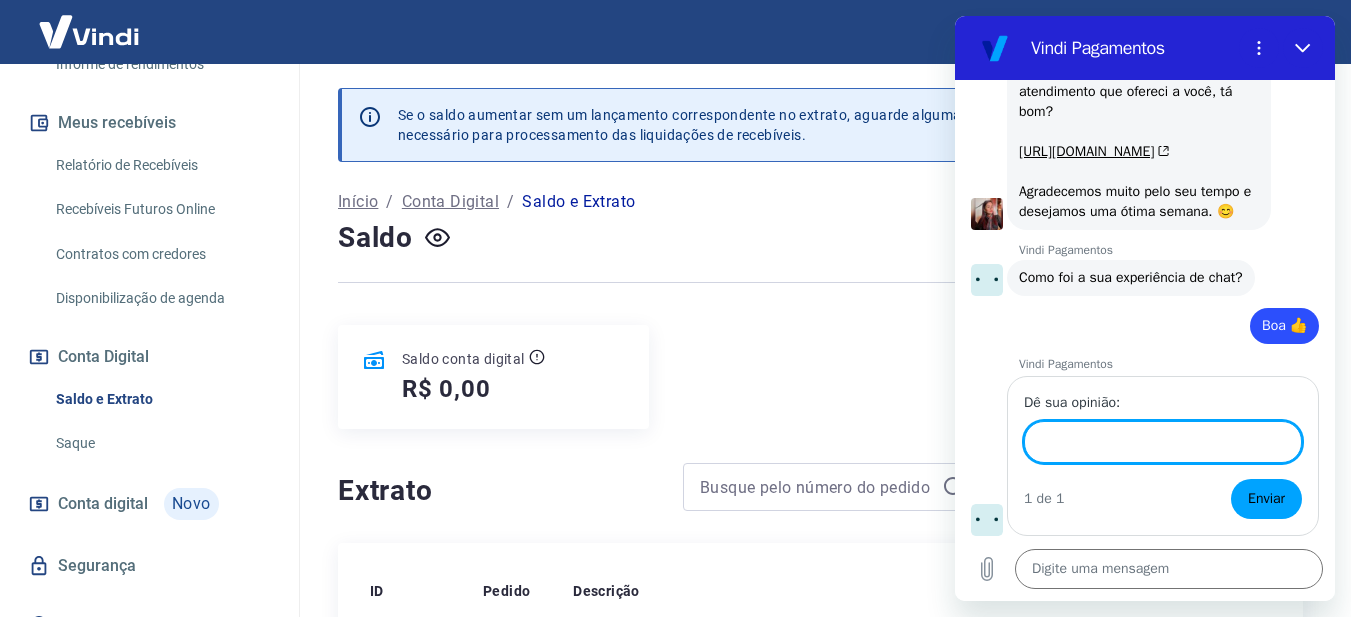 scroll, scrollTop: 4488, scrollLeft: 0, axis: vertical 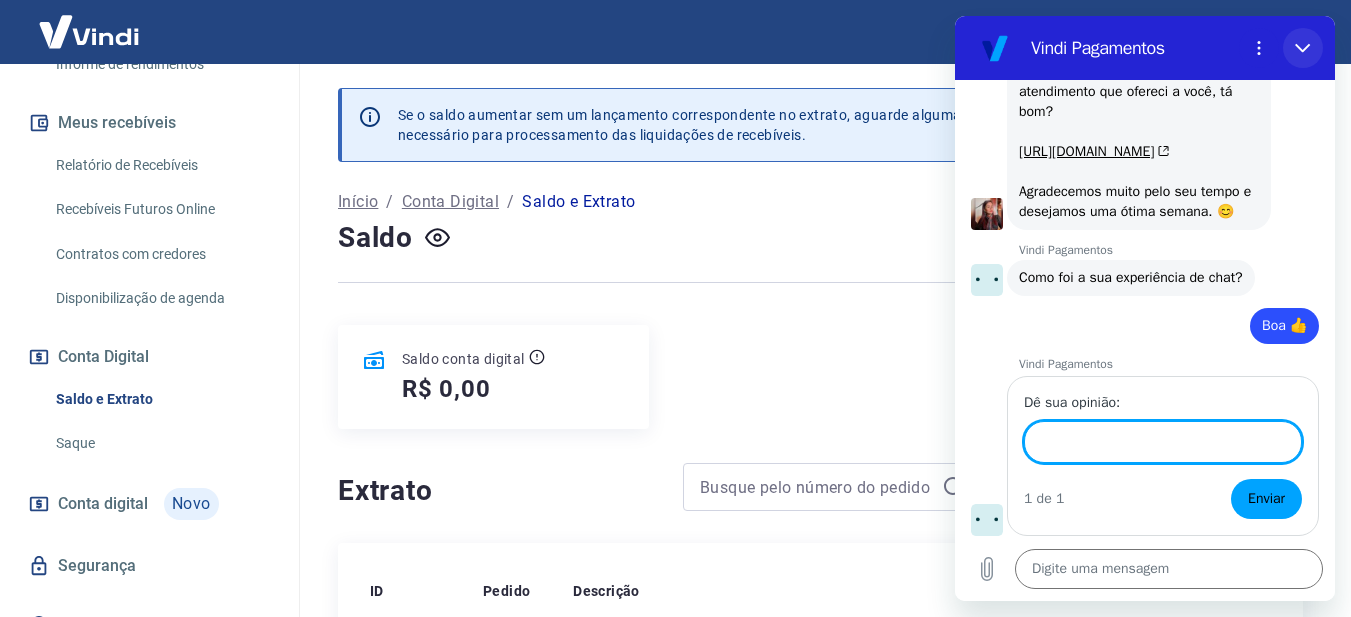 click at bounding box center [1303, 48] 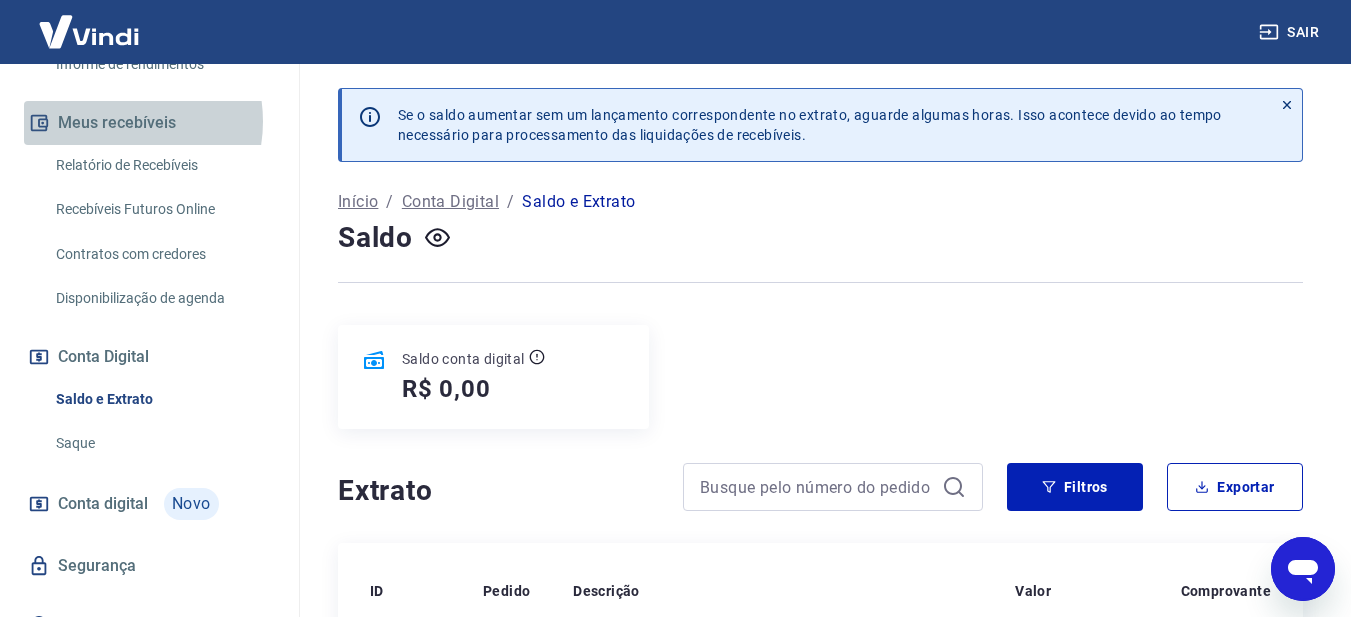 click on "Meus recebíveis" at bounding box center (149, 123) 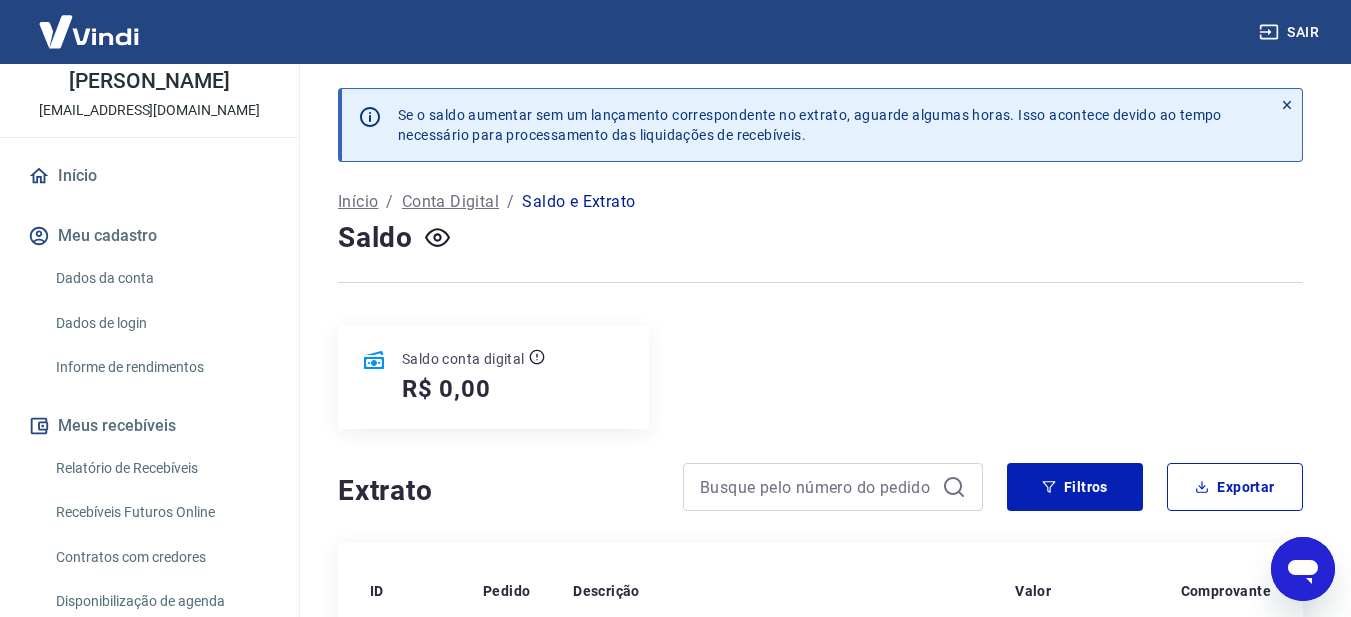 scroll, scrollTop: 0, scrollLeft: 0, axis: both 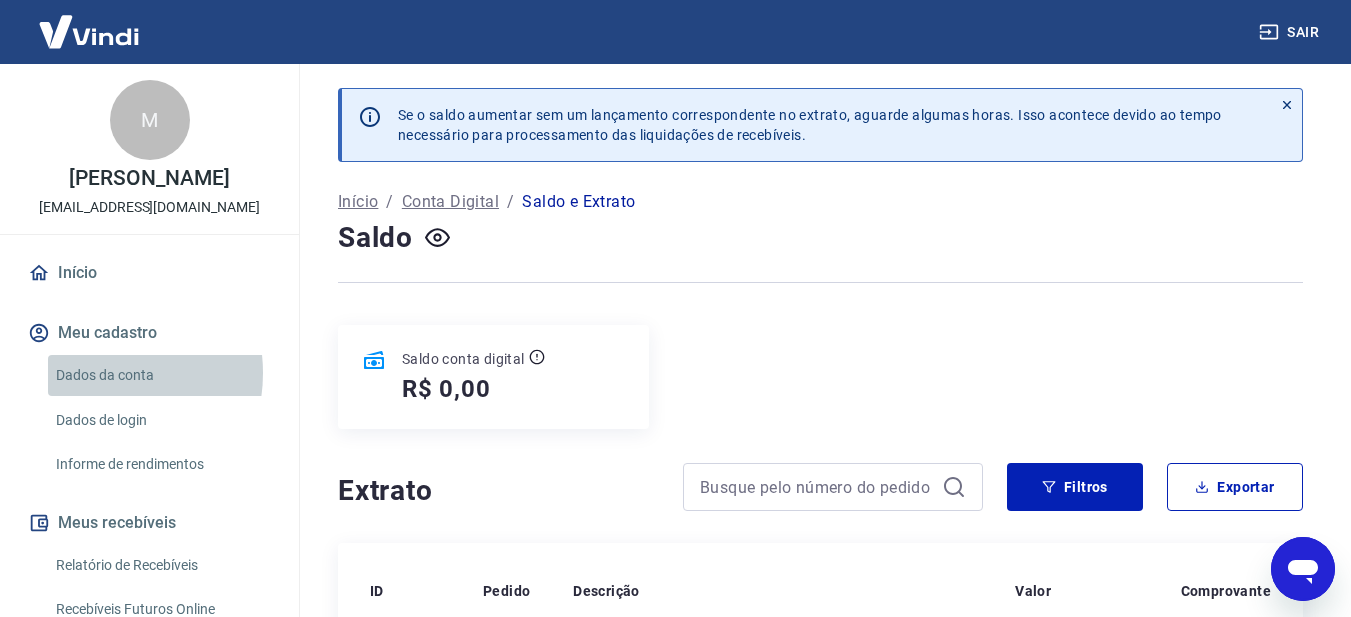 click on "Dados da conta" at bounding box center (161, 375) 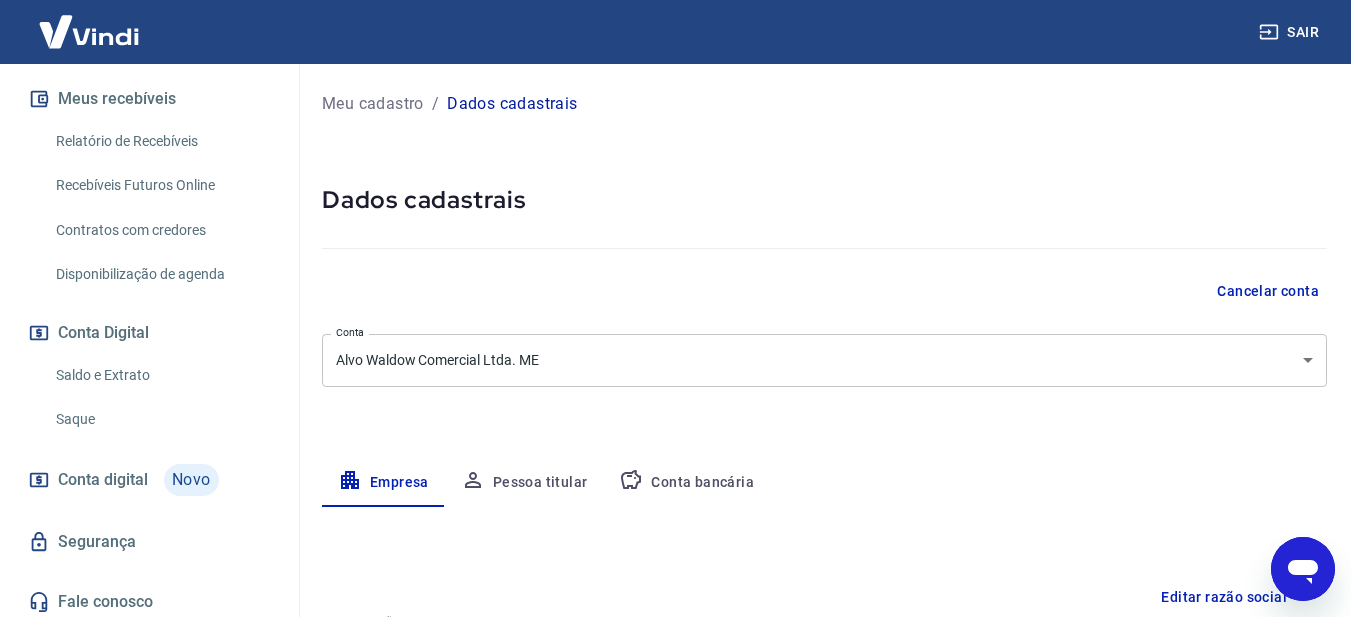 scroll, scrollTop: 431, scrollLeft: 0, axis: vertical 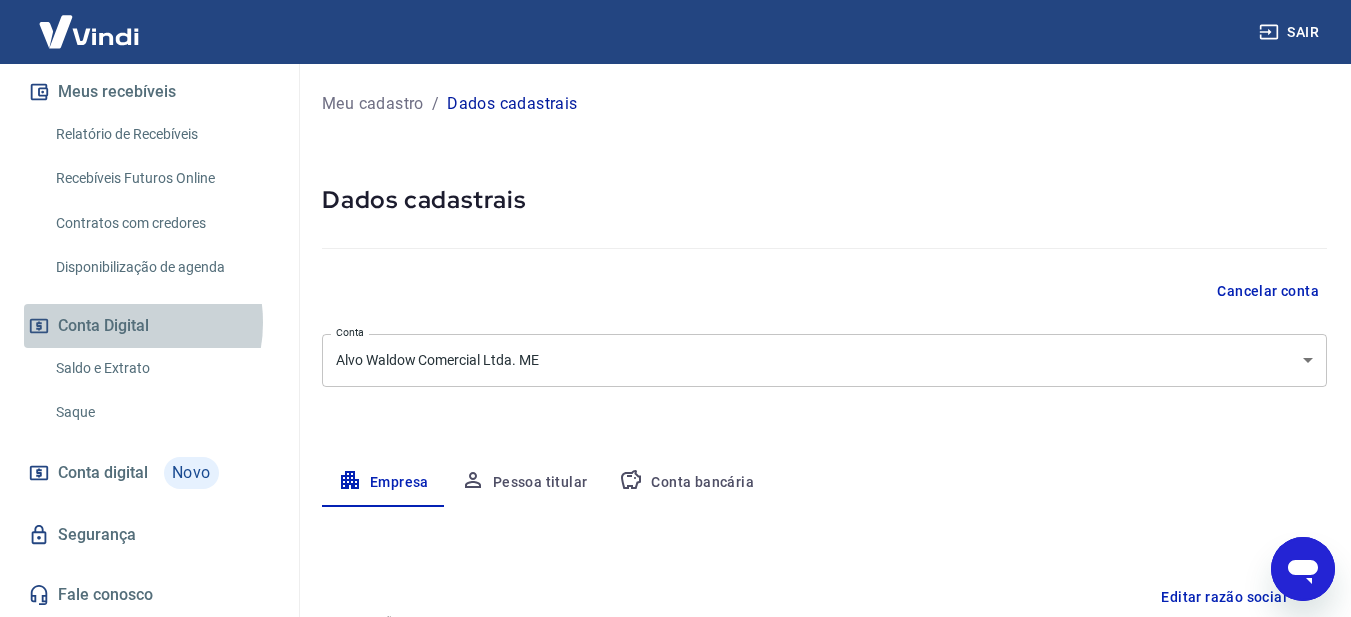 click on "Conta Digital" at bounding box center [149, 326] 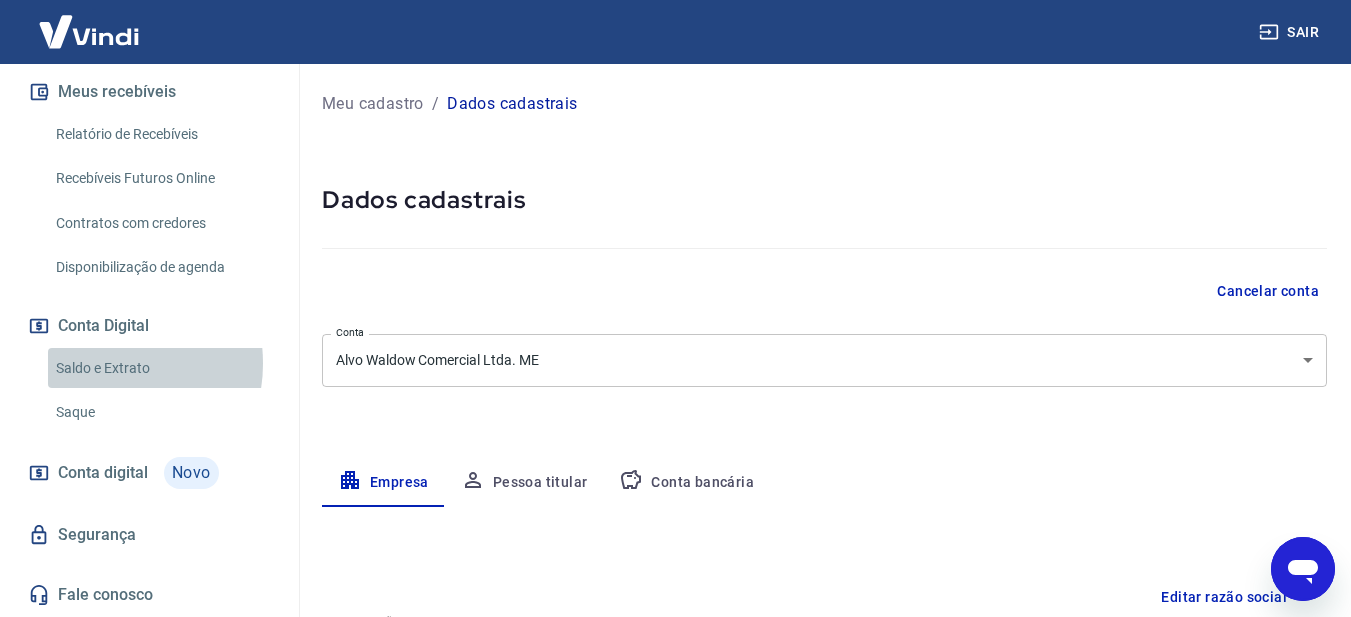 click on "Saldo e Extrato" at bounding box center [161, 368] 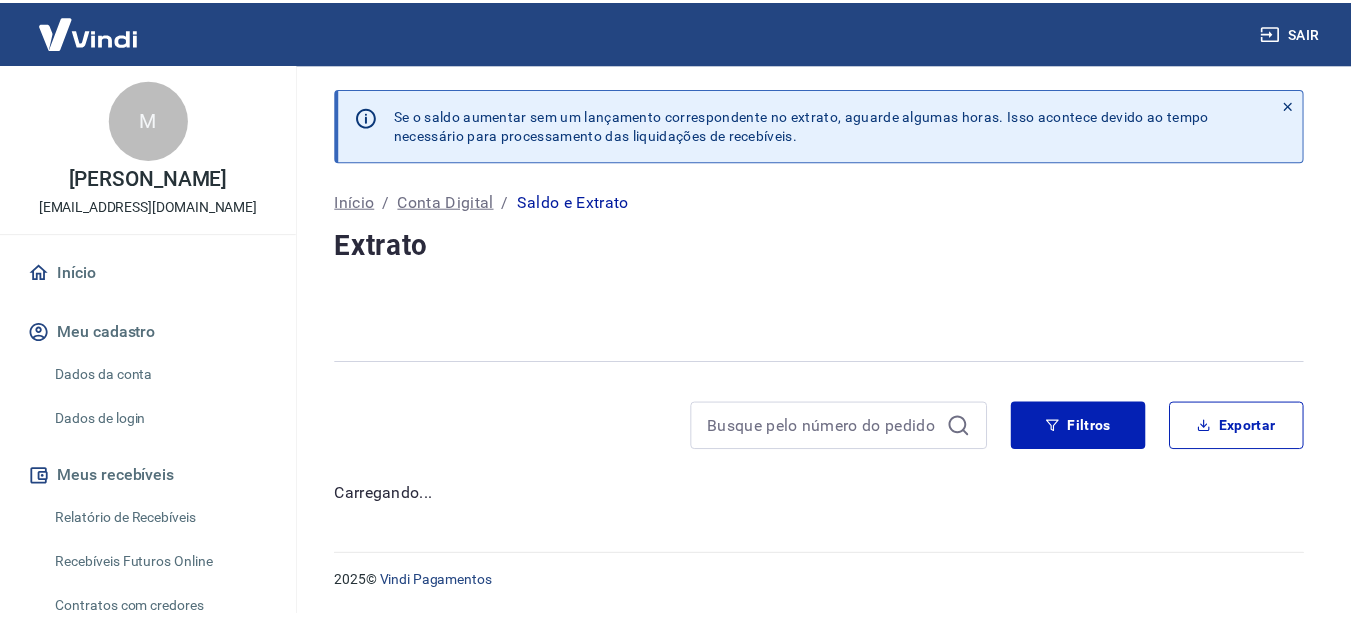 scroll, scrollTop: 0, scrollLeft: 0, axis: both 